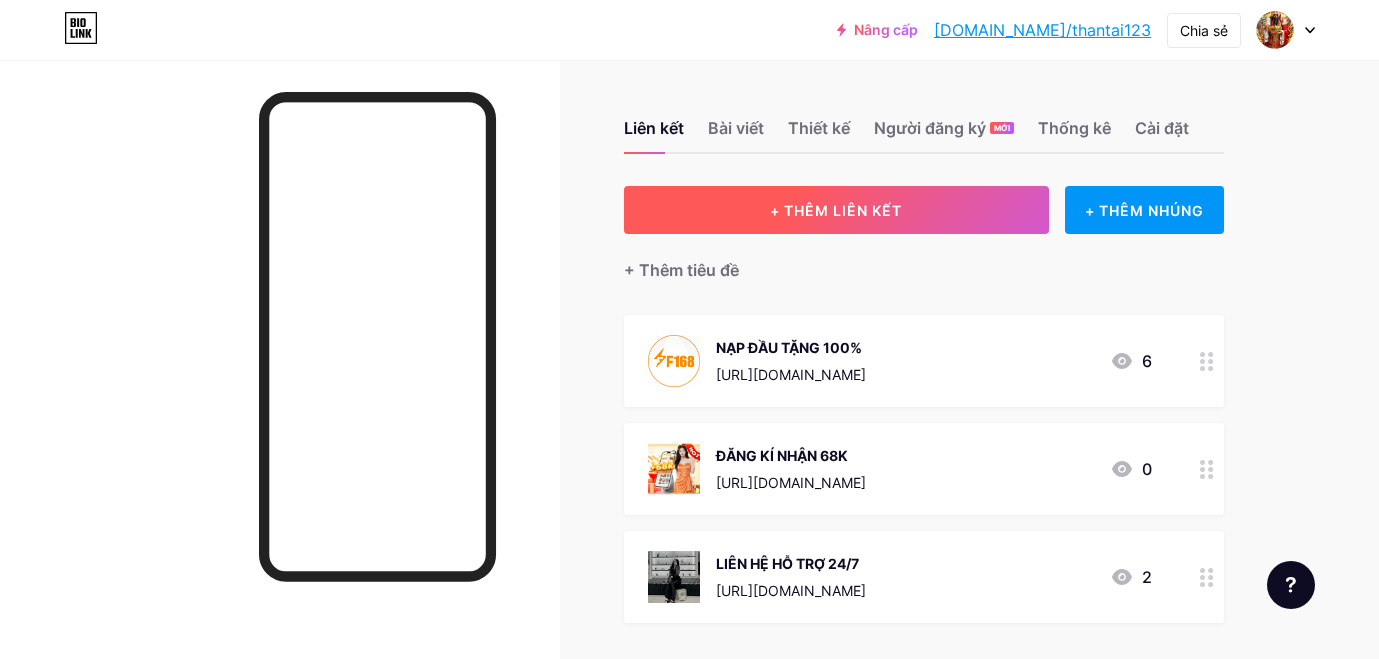 scroll, scrollTop: 0, scrollLeft: 0, axis: both 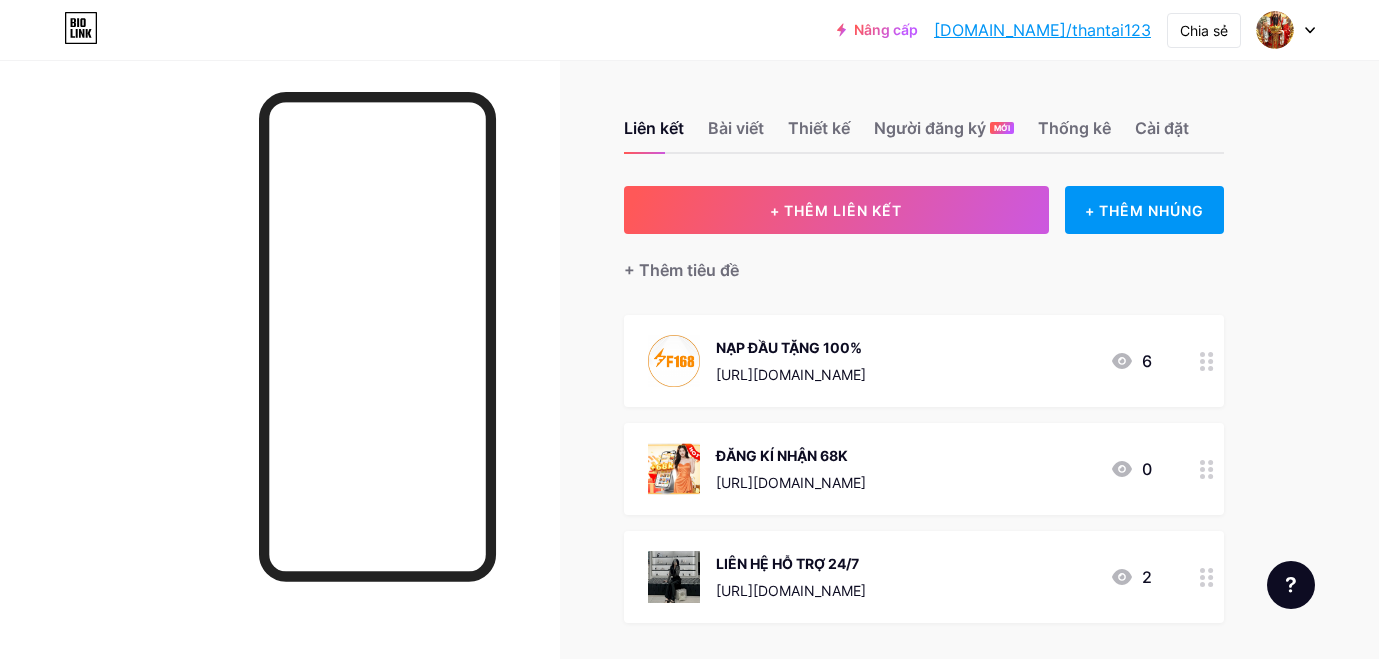 click at bounding box center (1286, 30) 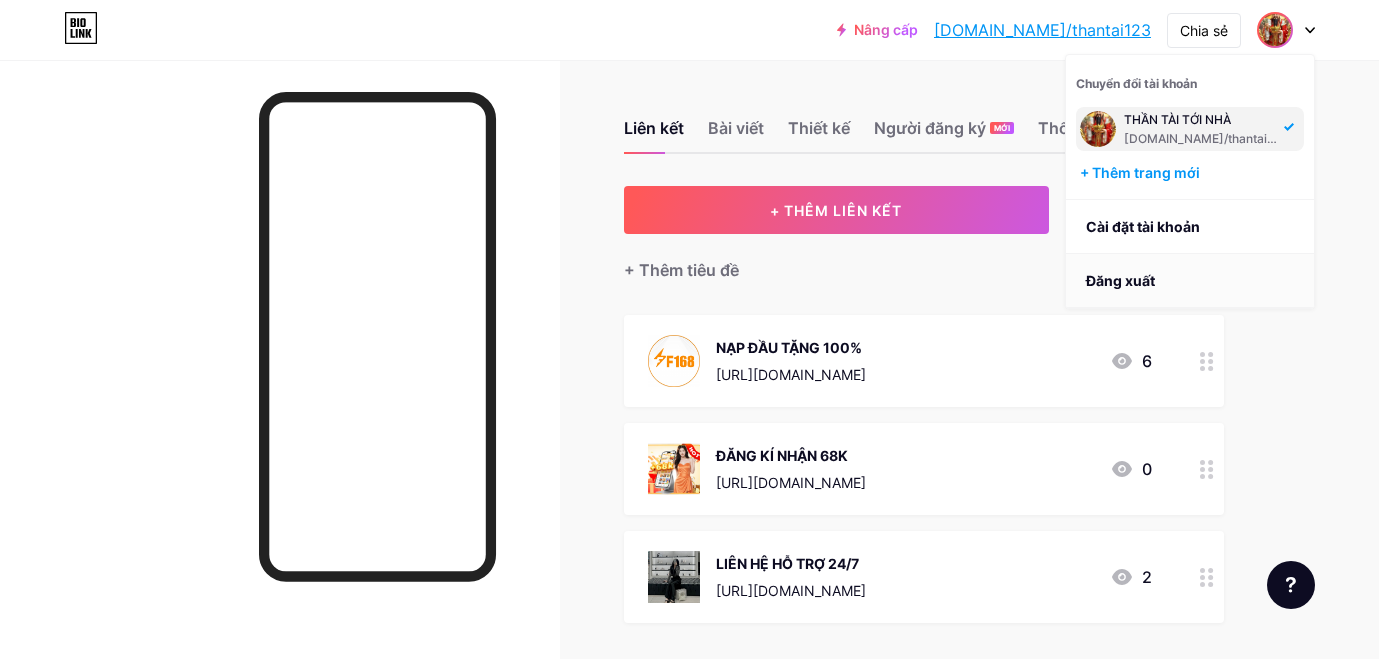 click on "Đăng xuất" at bounding box center [1120, 280] 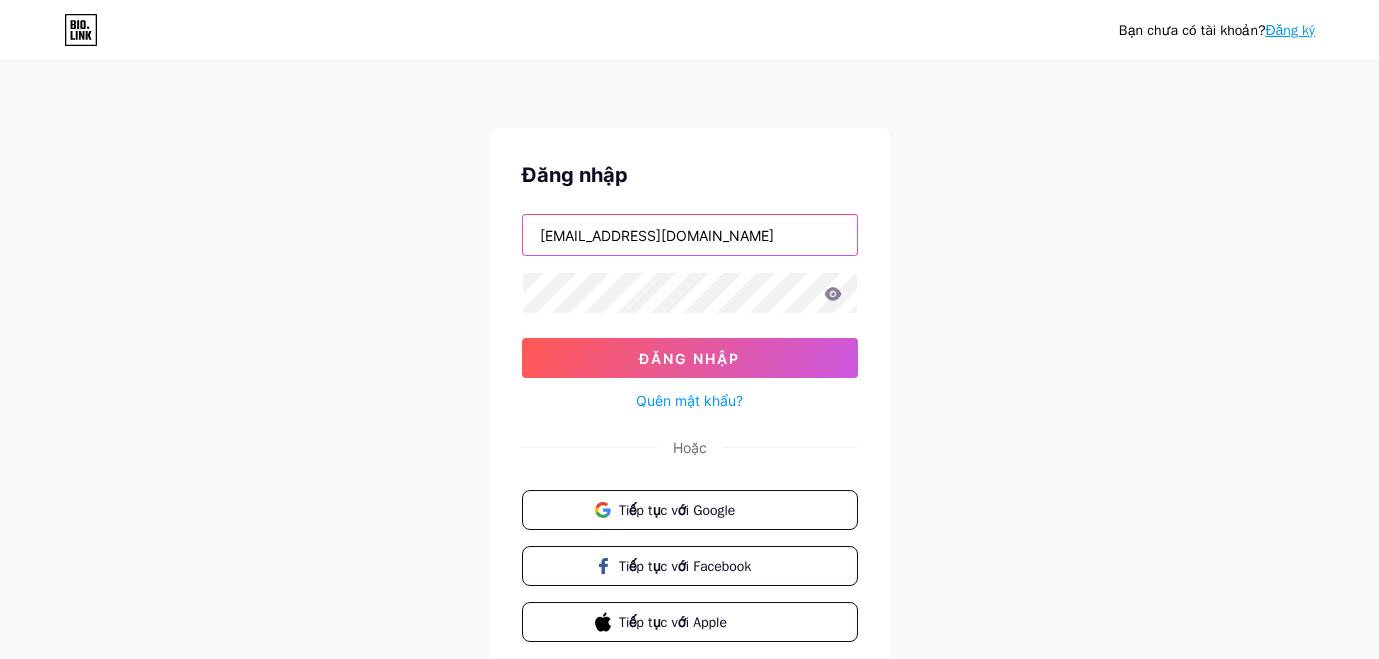 click on "nguyenlevietanh89@gmail.com" at bounding box center (690, 235) 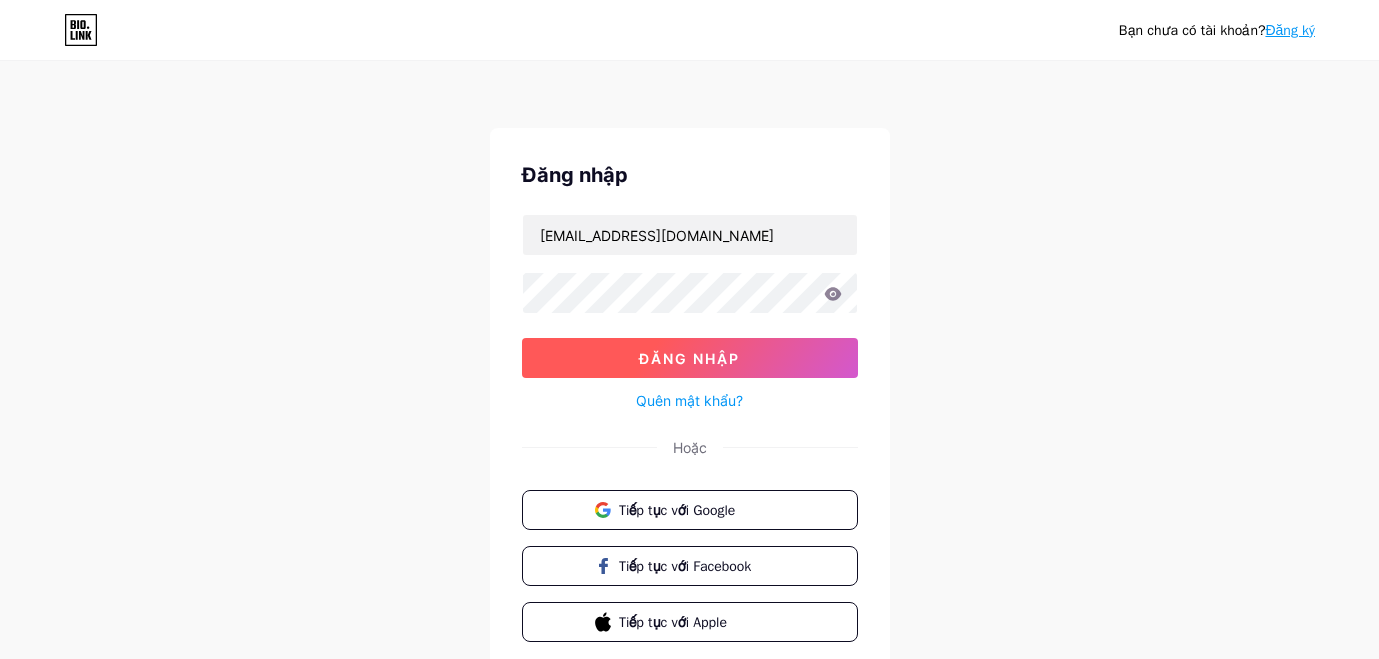 click on "Đăng nhập" at bounding box center [690, 358] 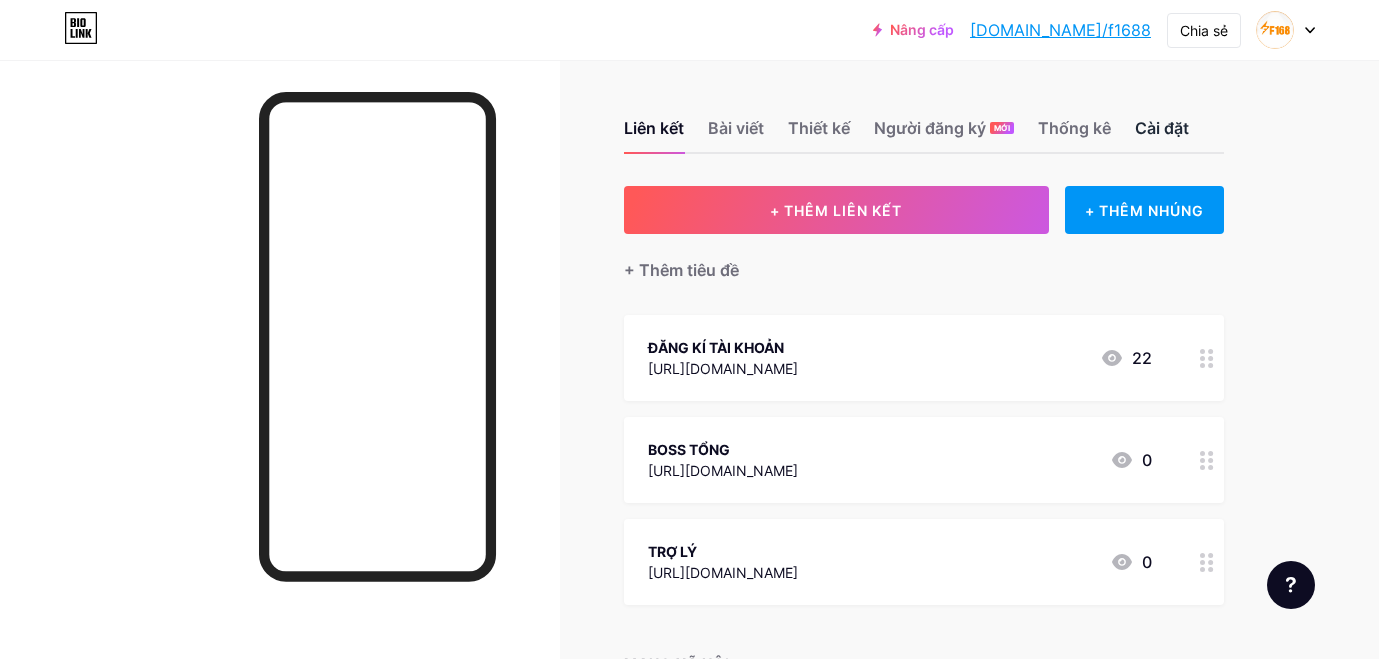 click on "Cài đặt" at bounding box center [1162, 128] 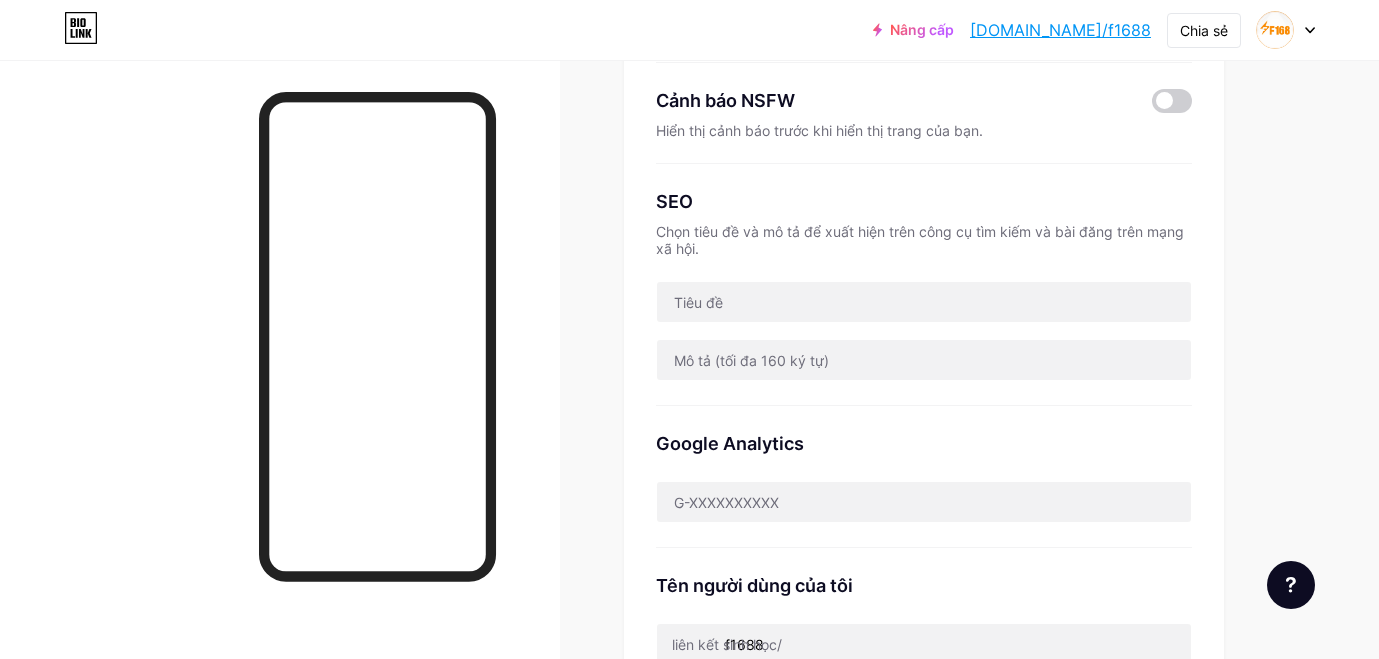 scroll, scrollTop: 333, scrollLeft: 0, axis: vertical 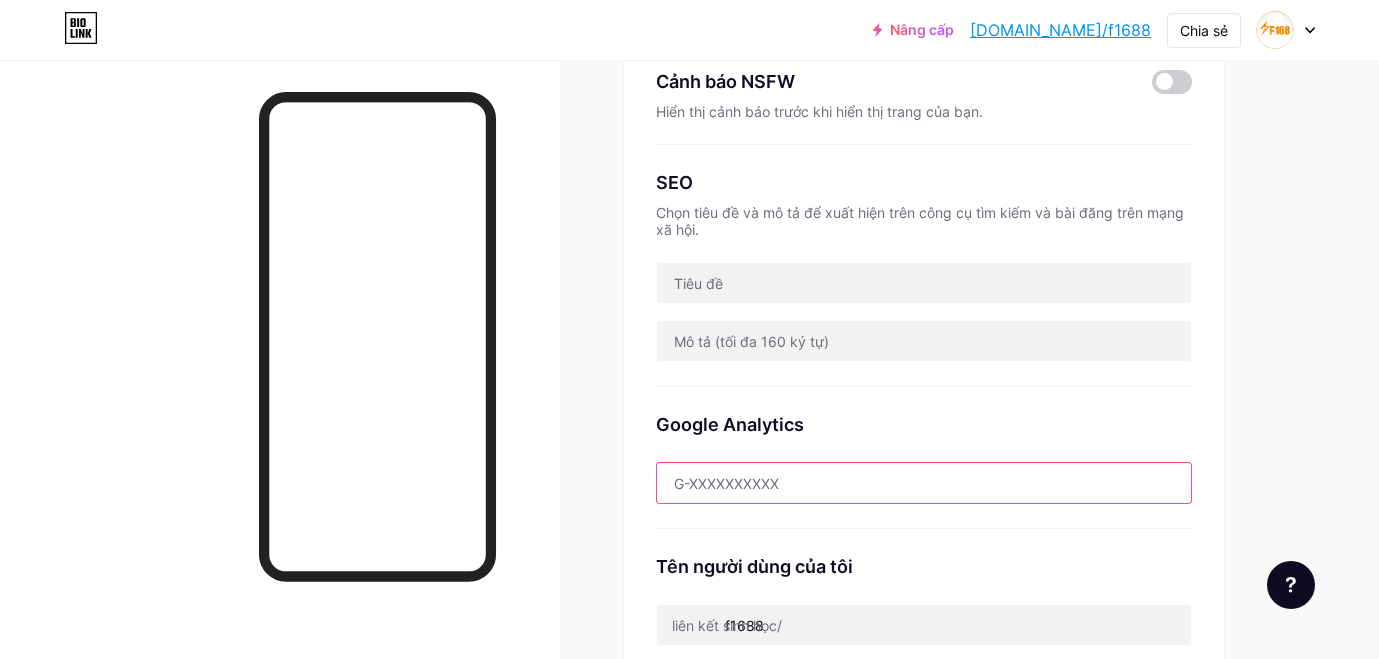 click at bounding box center [924, 483] 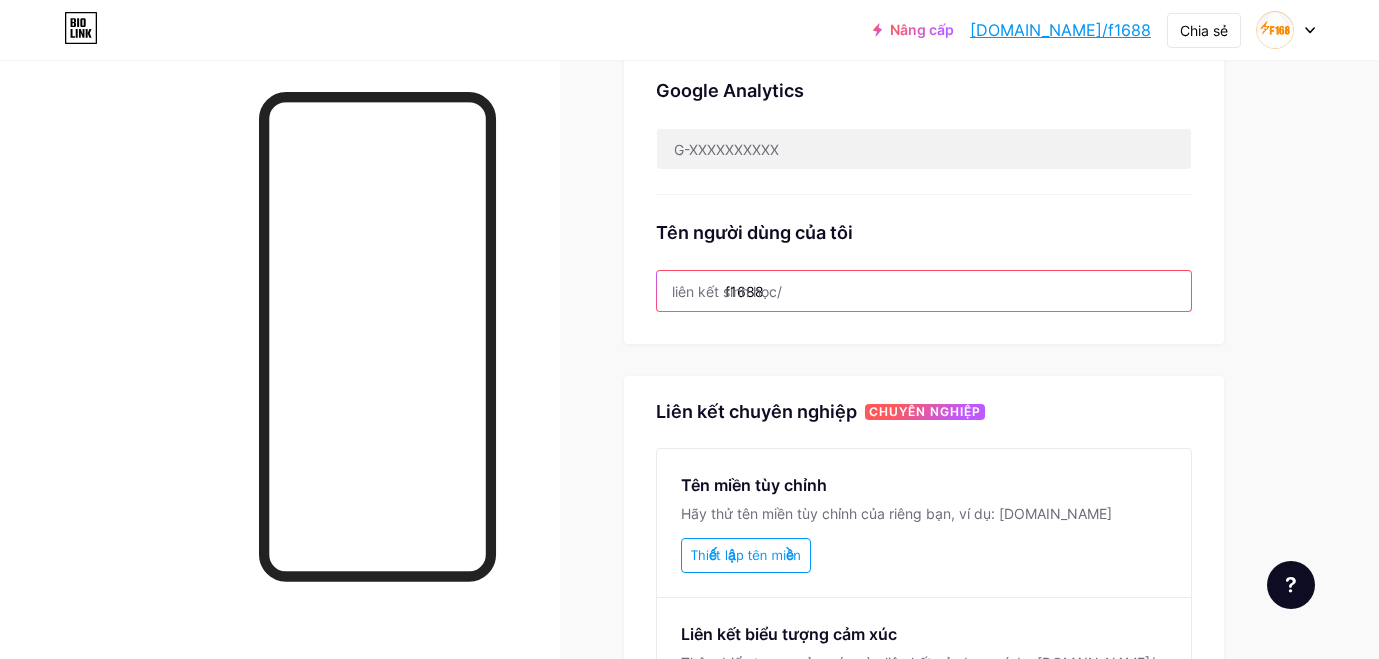 click on "f1688" at bounding box center [924, 291] 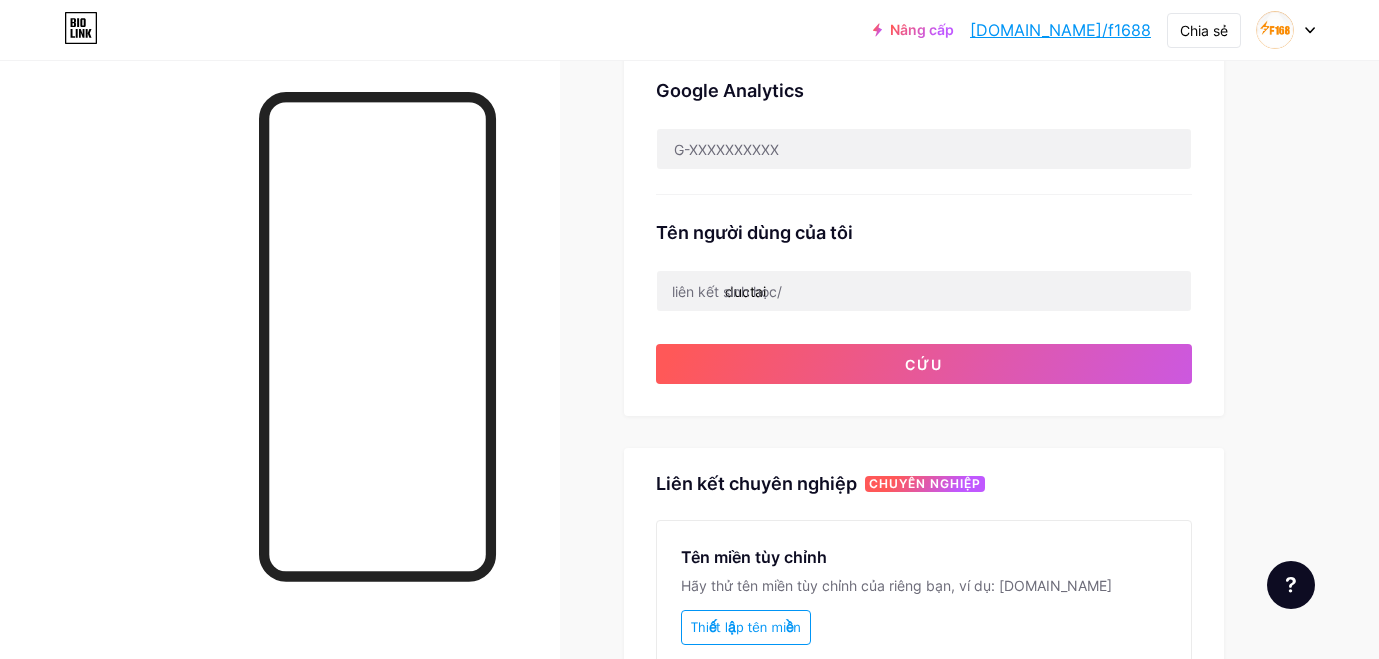 click on "Tên người dùng của tôi   liên kết sinh học/   ductai" at bounding box center (924, 253) 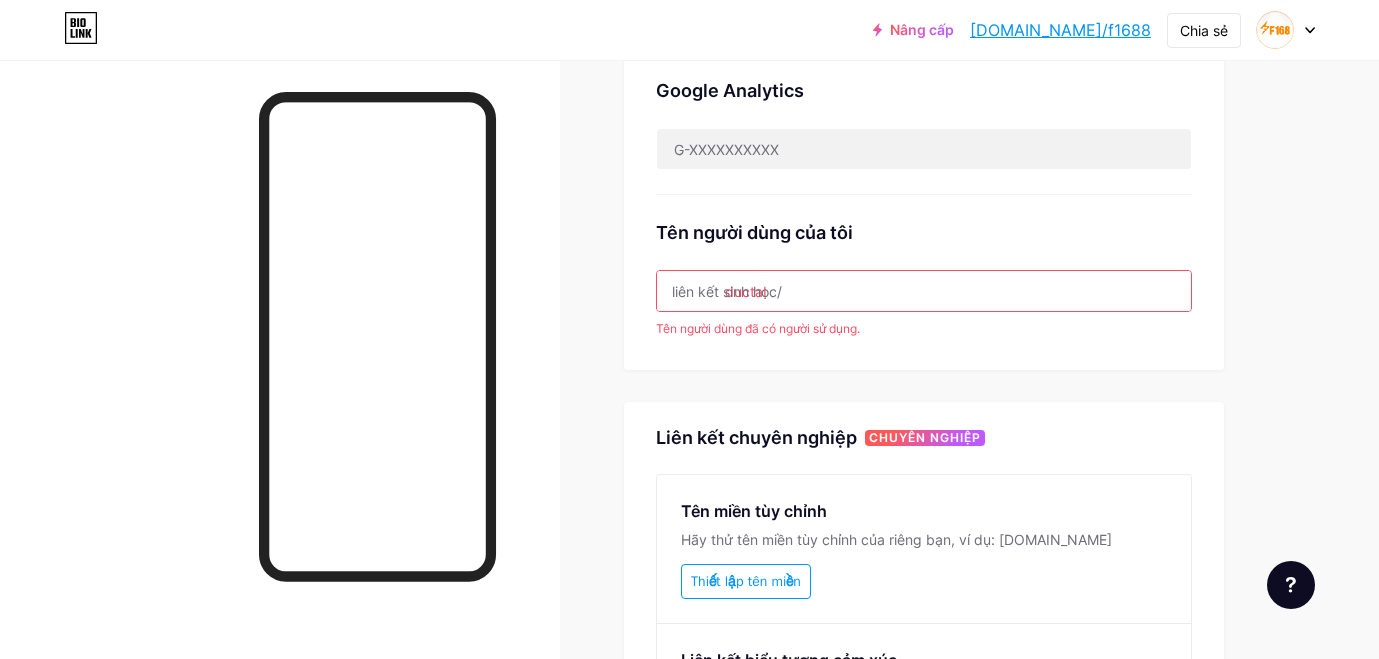 click on "ductaI" at bounding box center [924, 291] 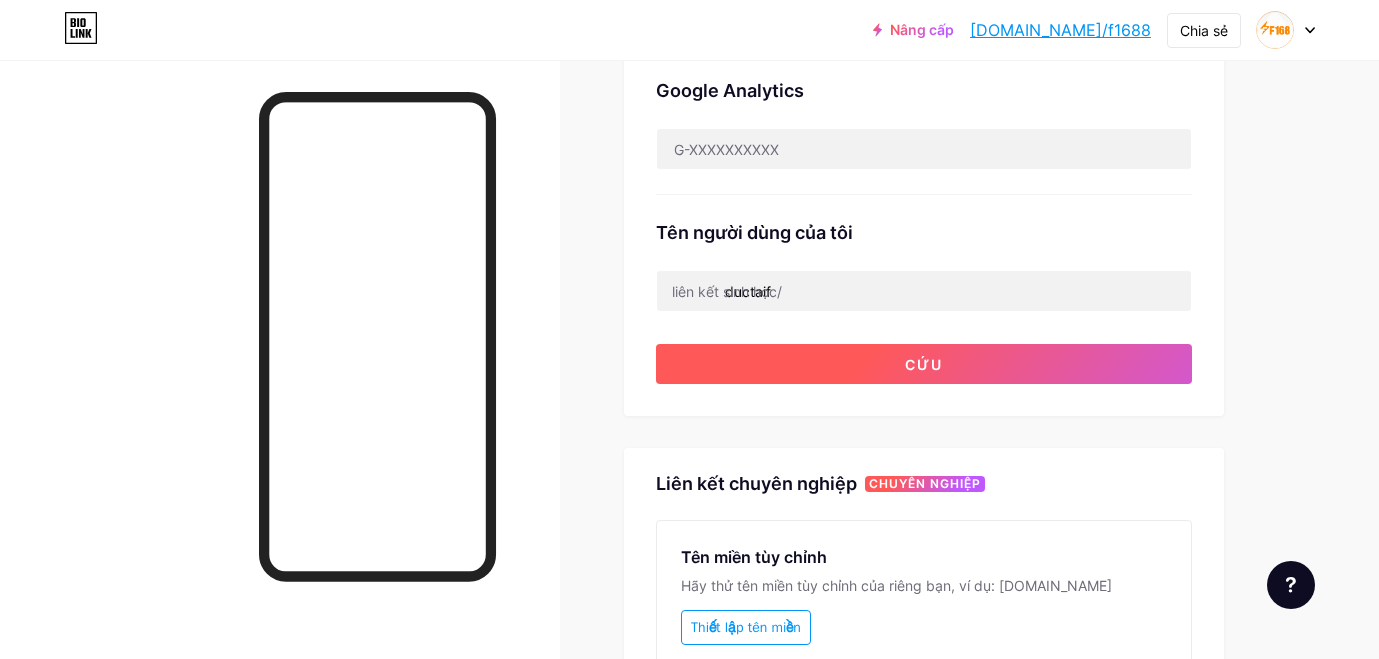 click on "Cứu" at bounding box center (924, 364) 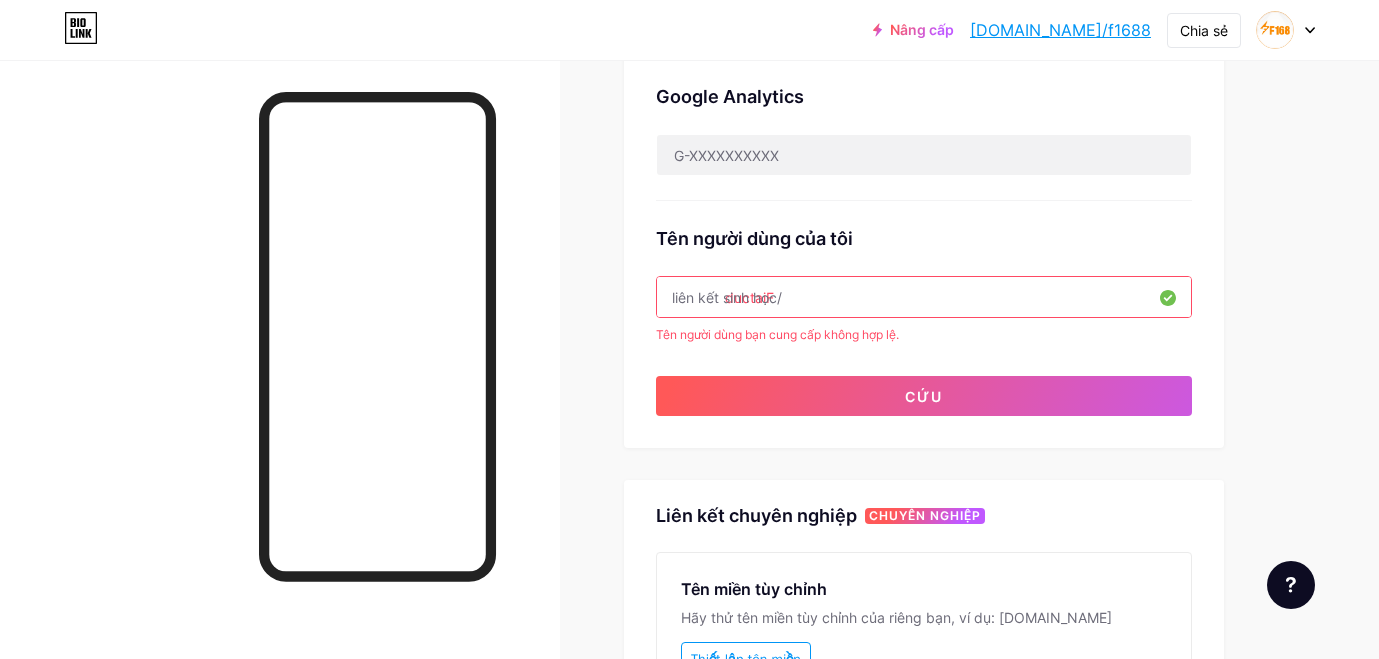 scroll, scrollTop: 667, scrollLeft: 0, axis: vertical 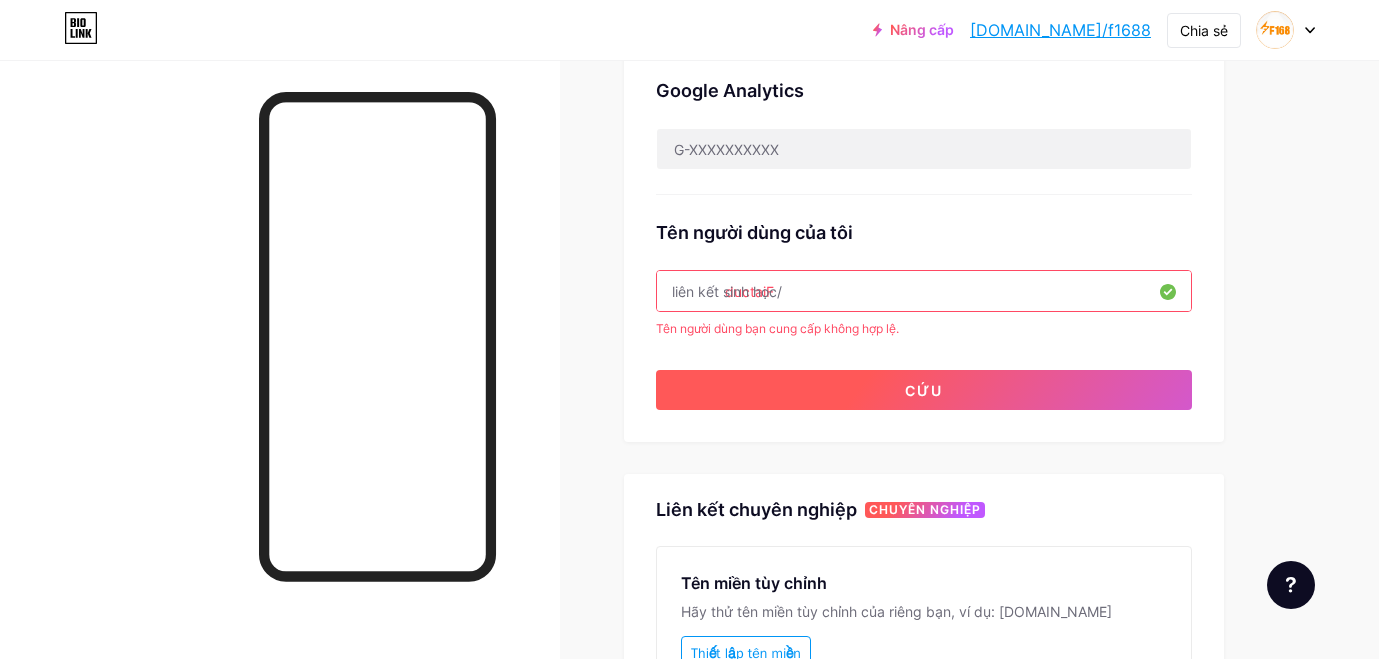 click on "Cứu" at bounding box center [924, 390] 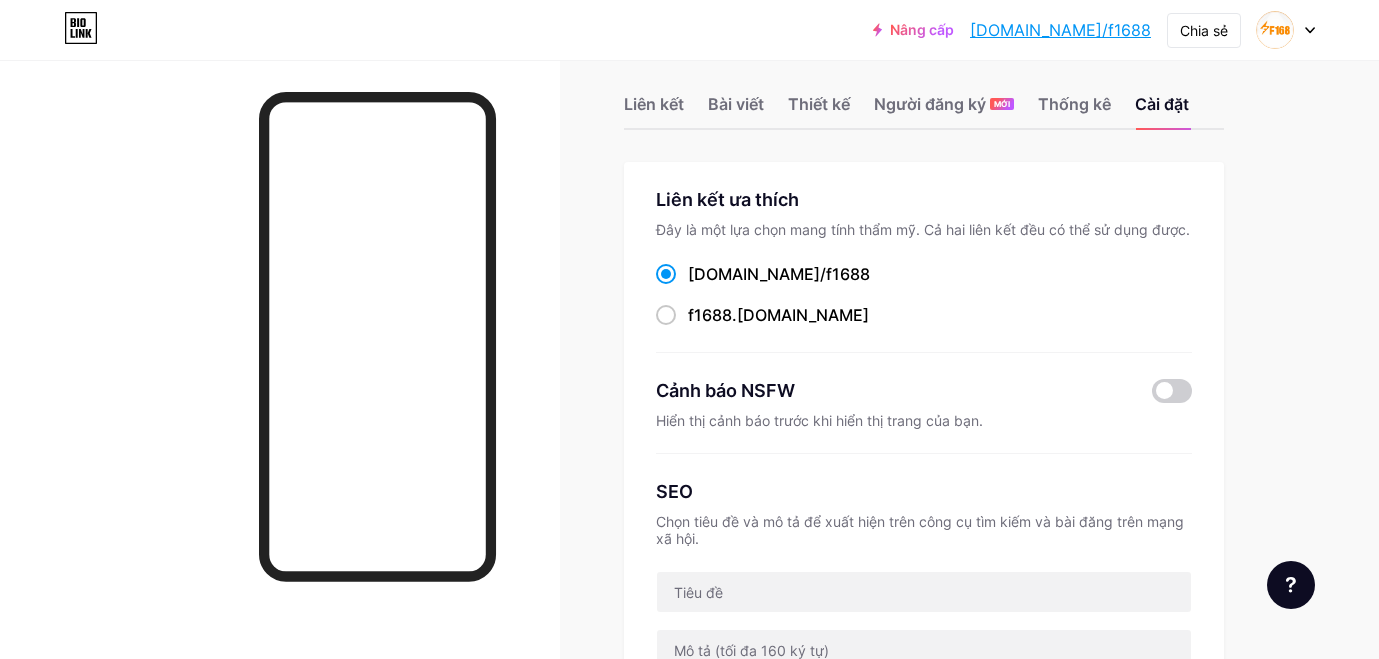scroll, scrollTop: 0, scrollLeft: 0, axis: both 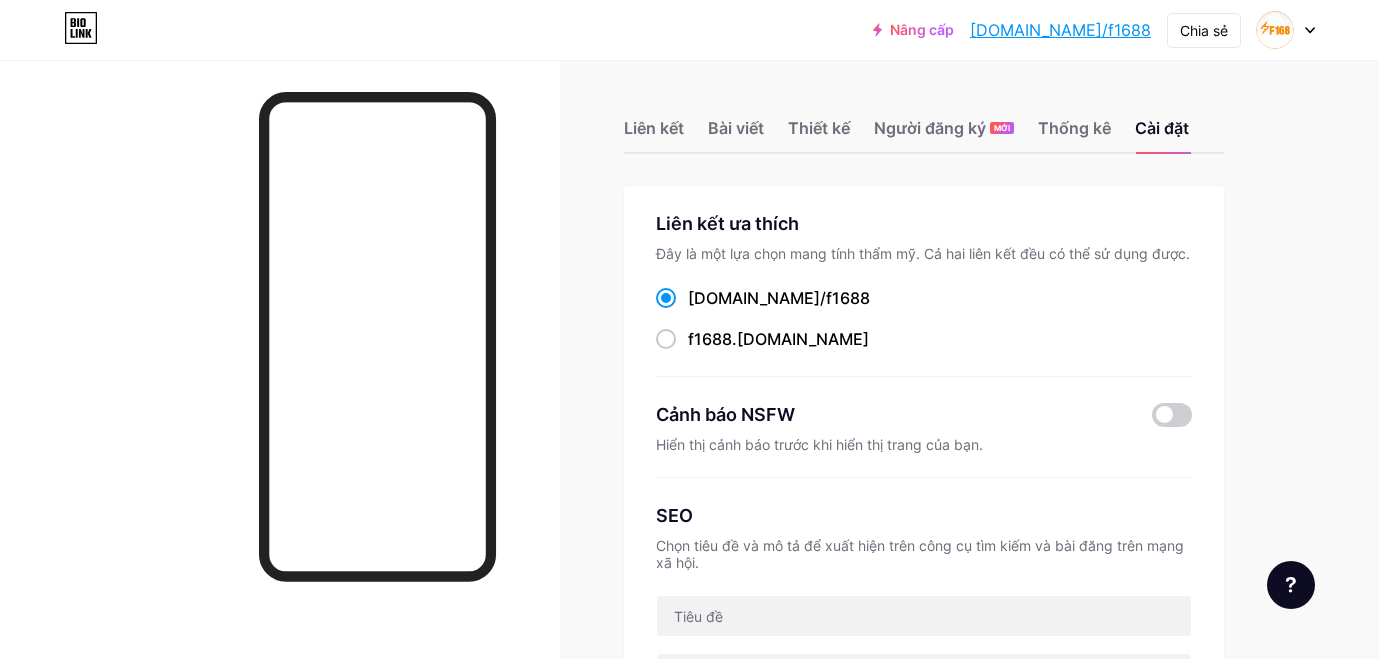 click at bounding box center [280, 389] 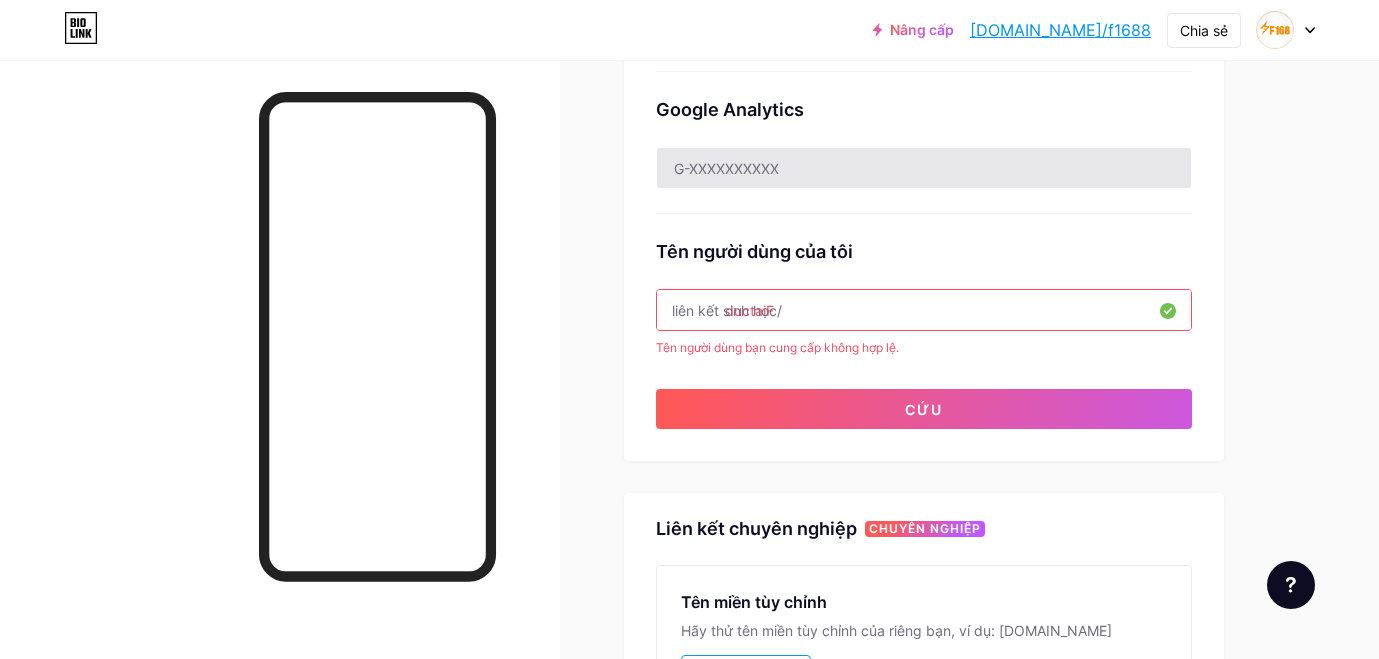 scroll, scrollTop: 667, scrollLeft: 0, axis: vertical 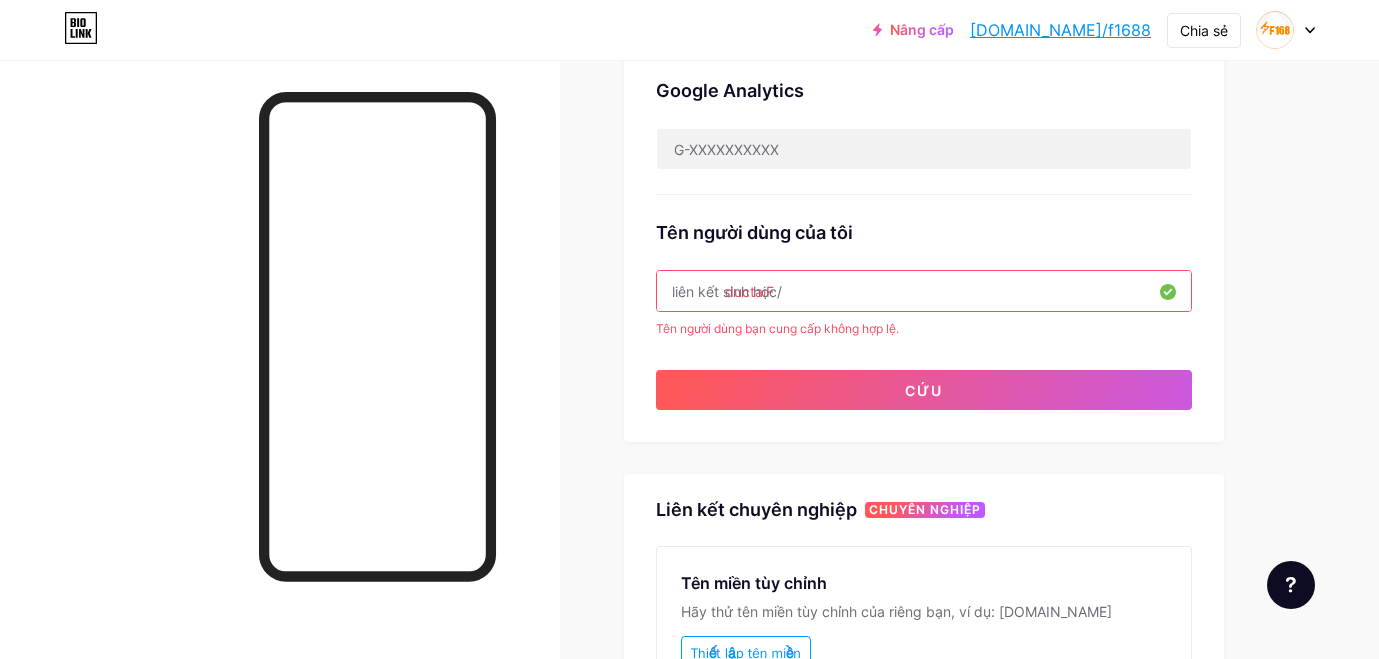 click on "ductaiF" at bounding box center (924, 291) 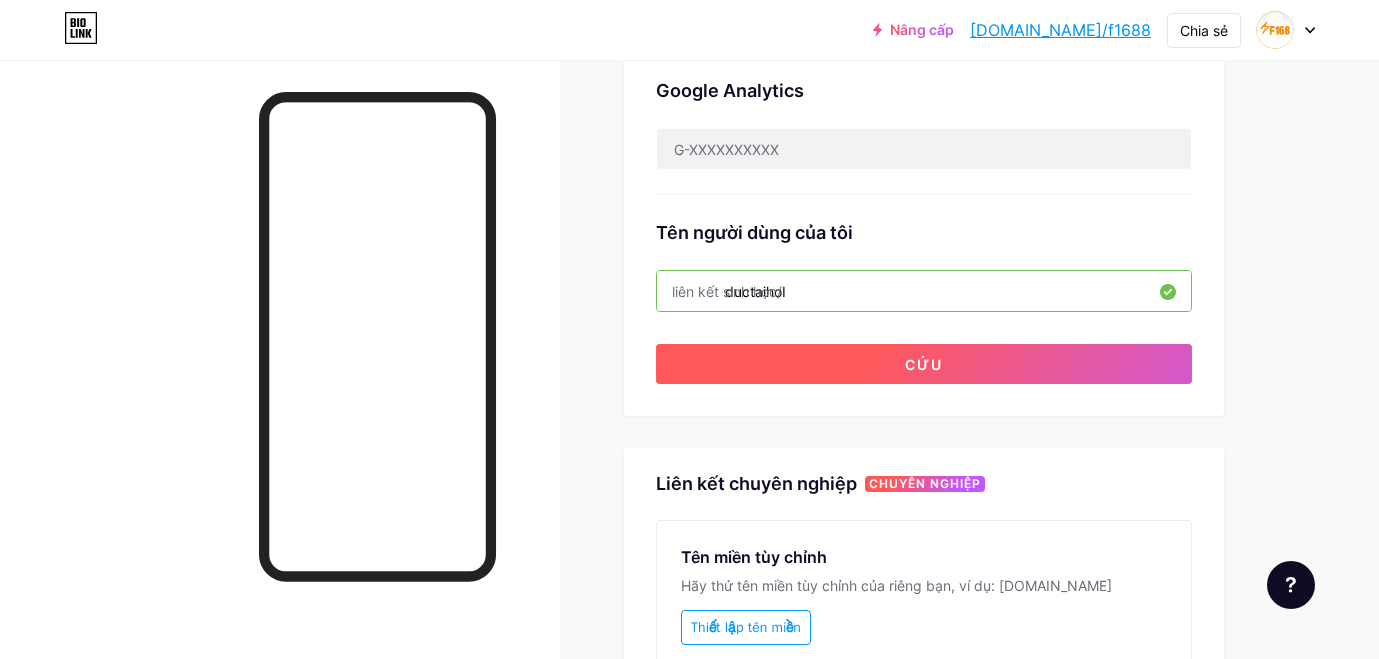 click on "Cứu" at bounding box center (924, 364) 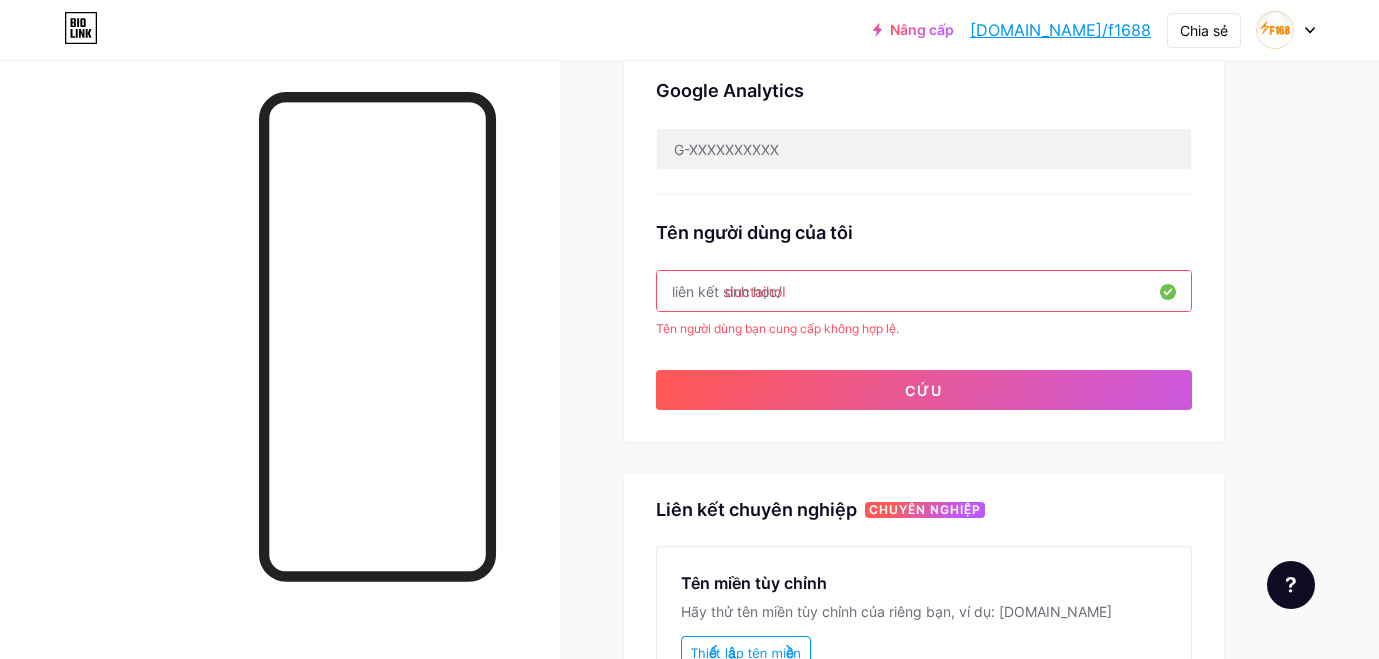 click on "ductaihoI" at bounding box center (924, 291) 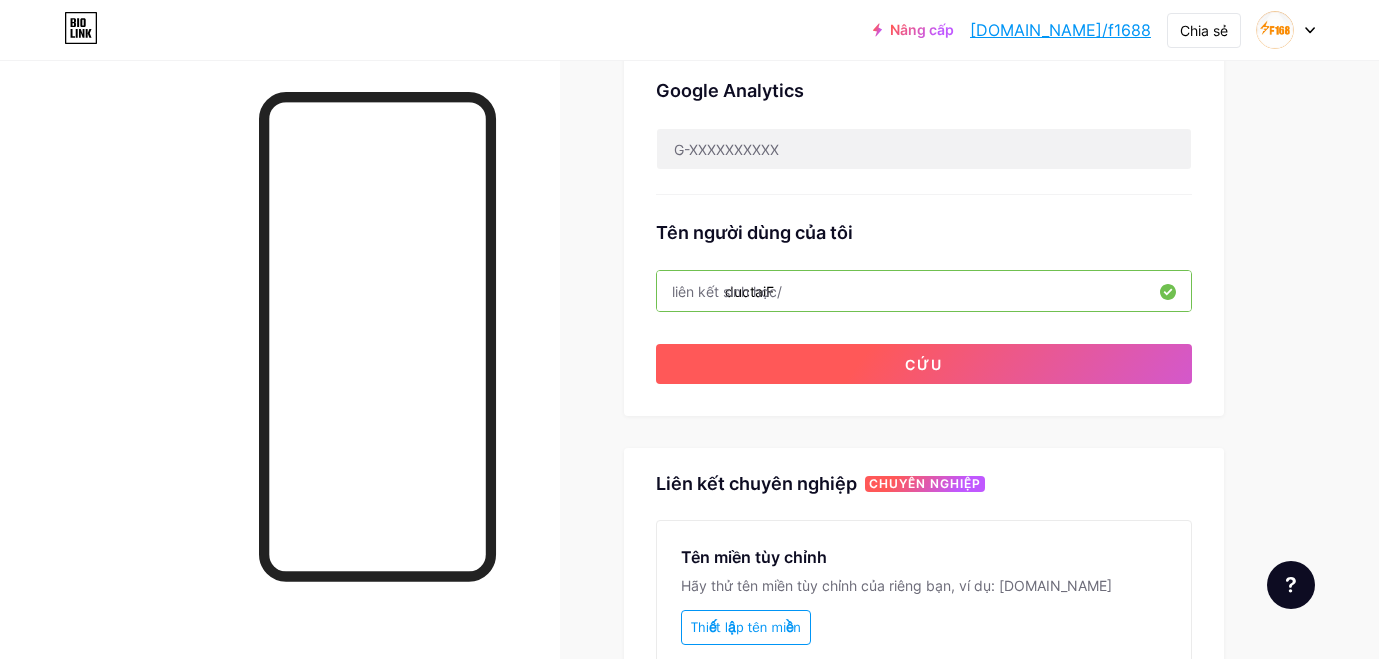 type on "ductaiF" 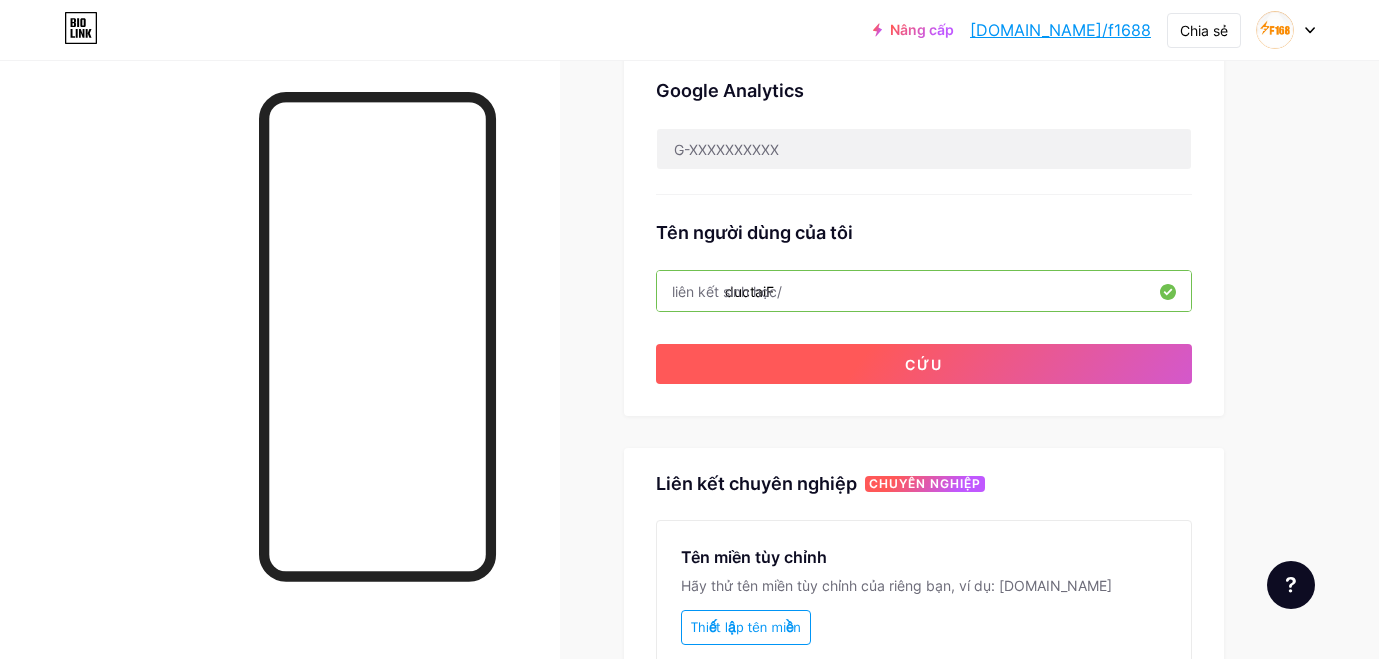 click on "Cứu" at bounding box center (924, 364) 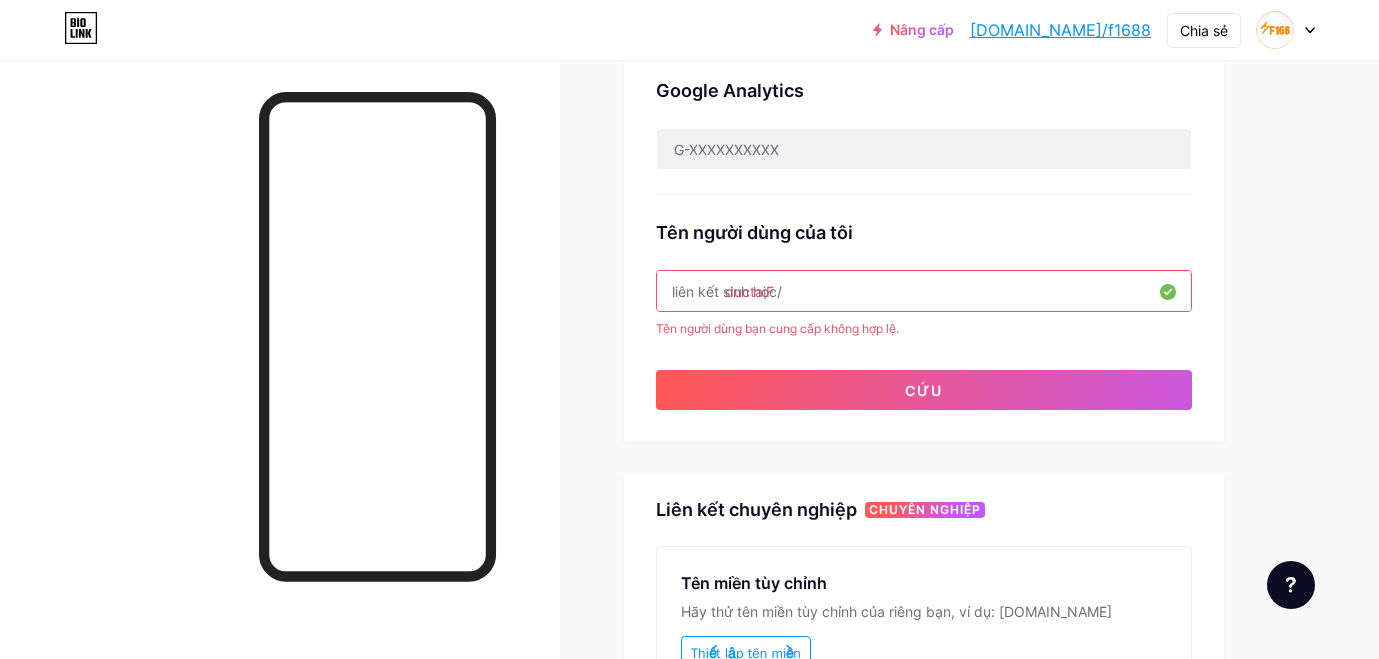 type 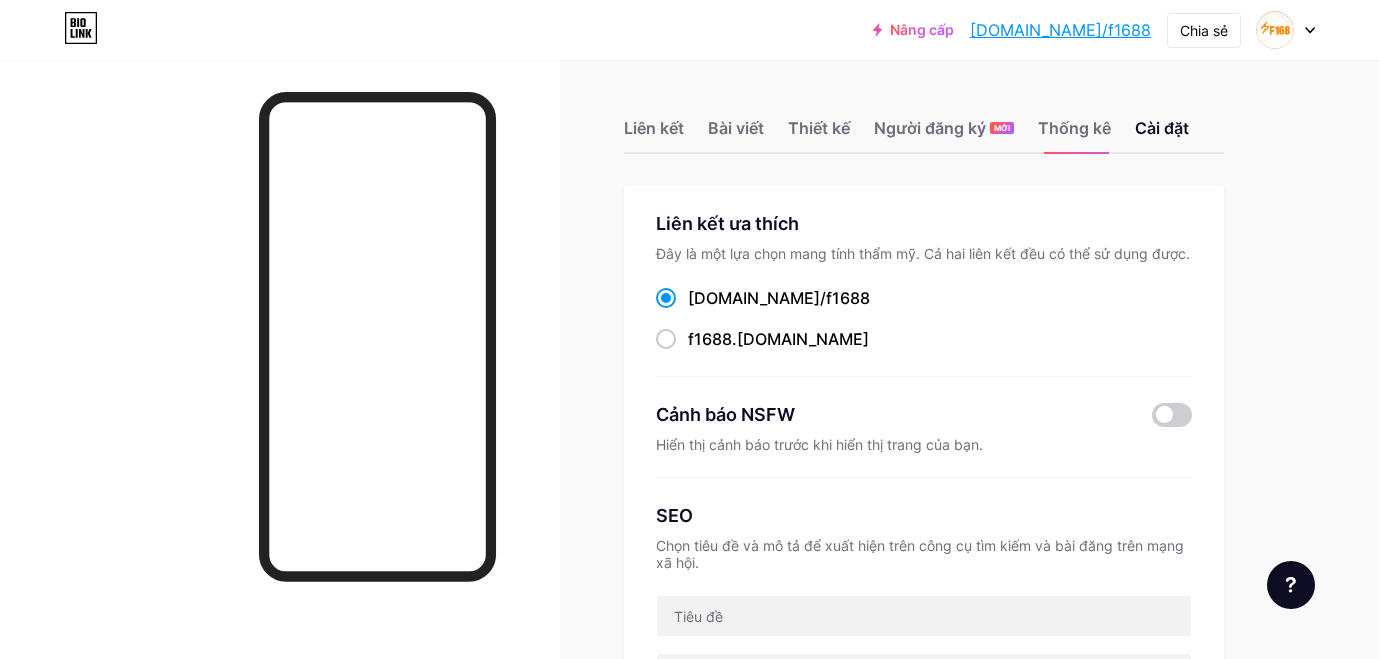 scroll, scrollTop: 0, scrollLeft: 0, axis: both 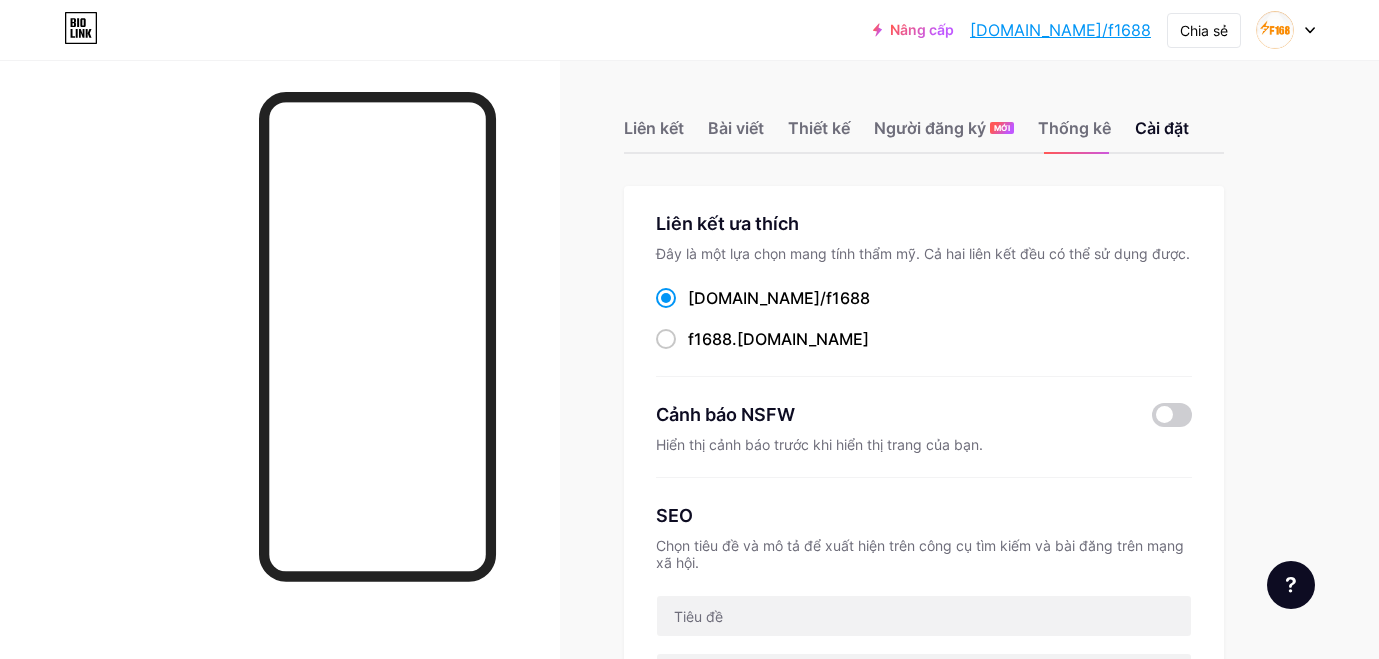 click at bounding box center (280, 389) 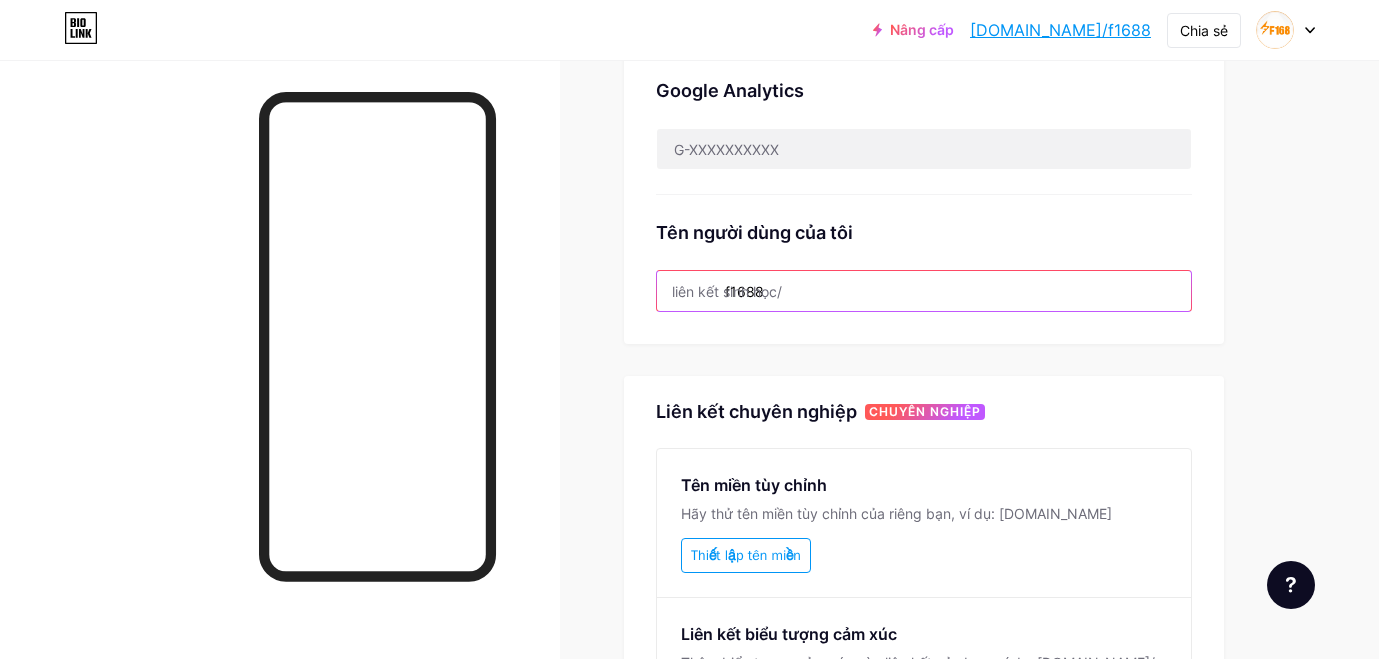 click on "f1688" at bounding box center [924, 291] 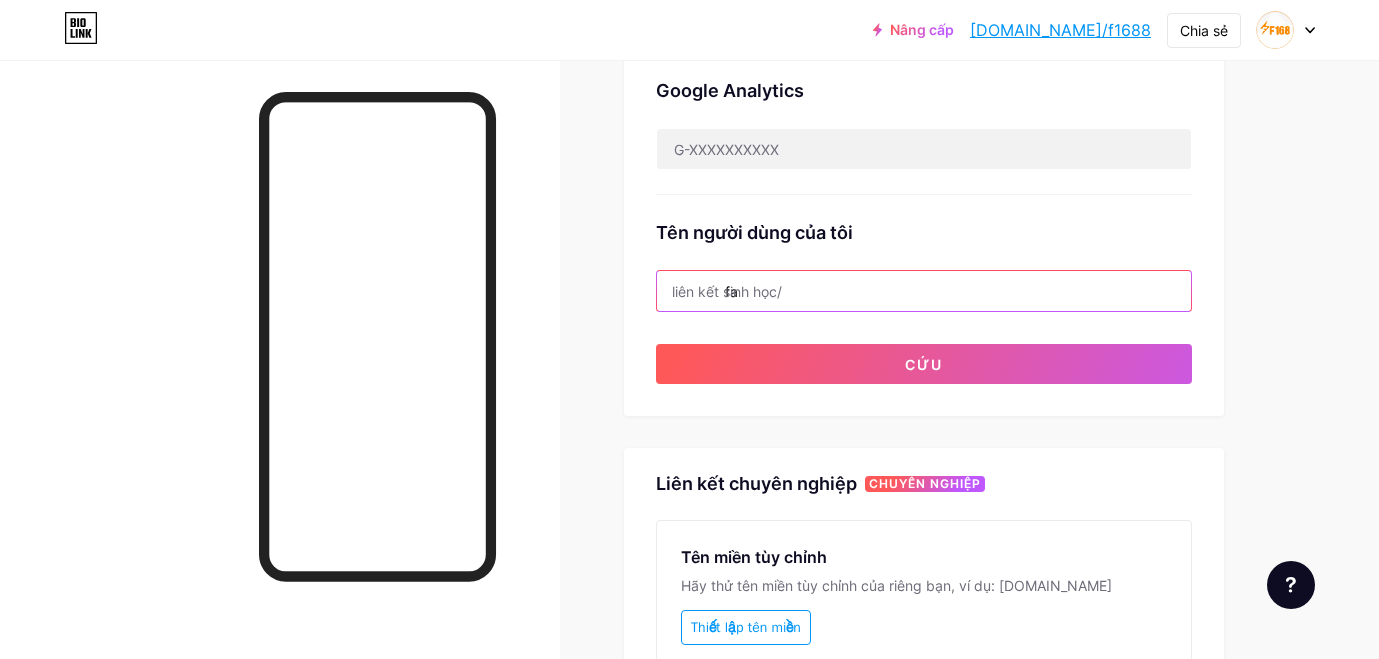 type on "f" 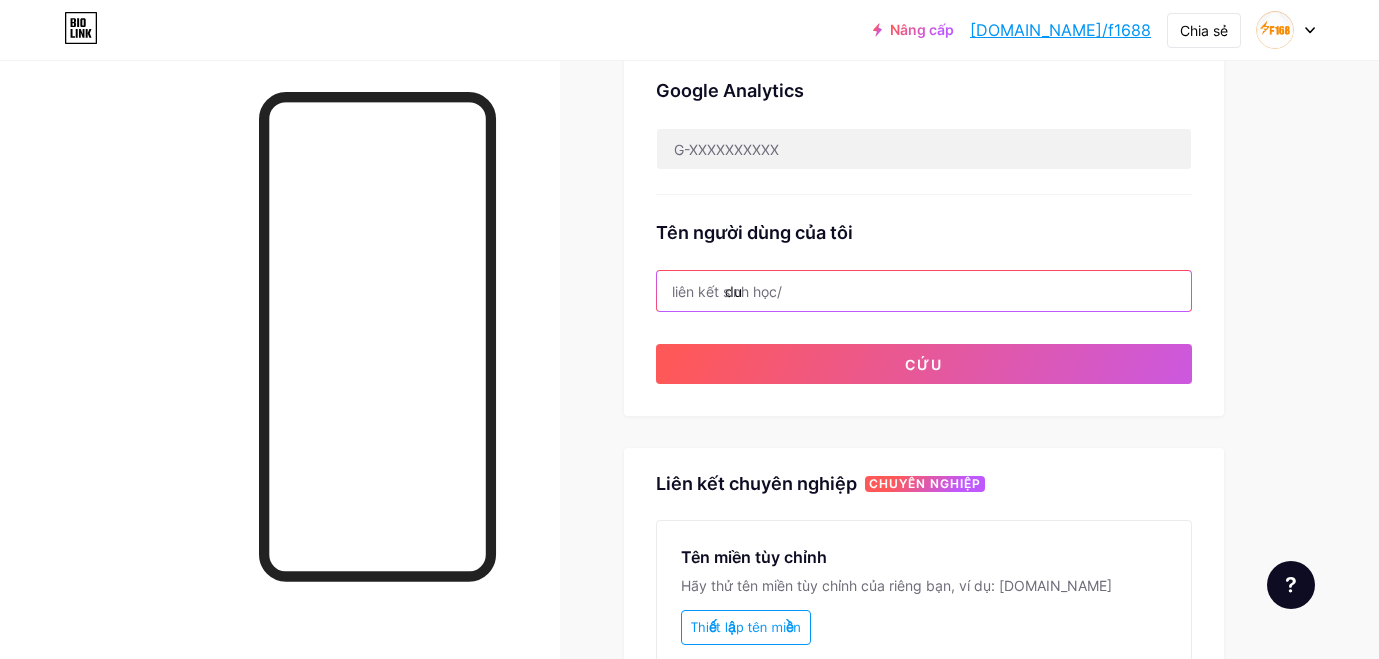 type on "d" 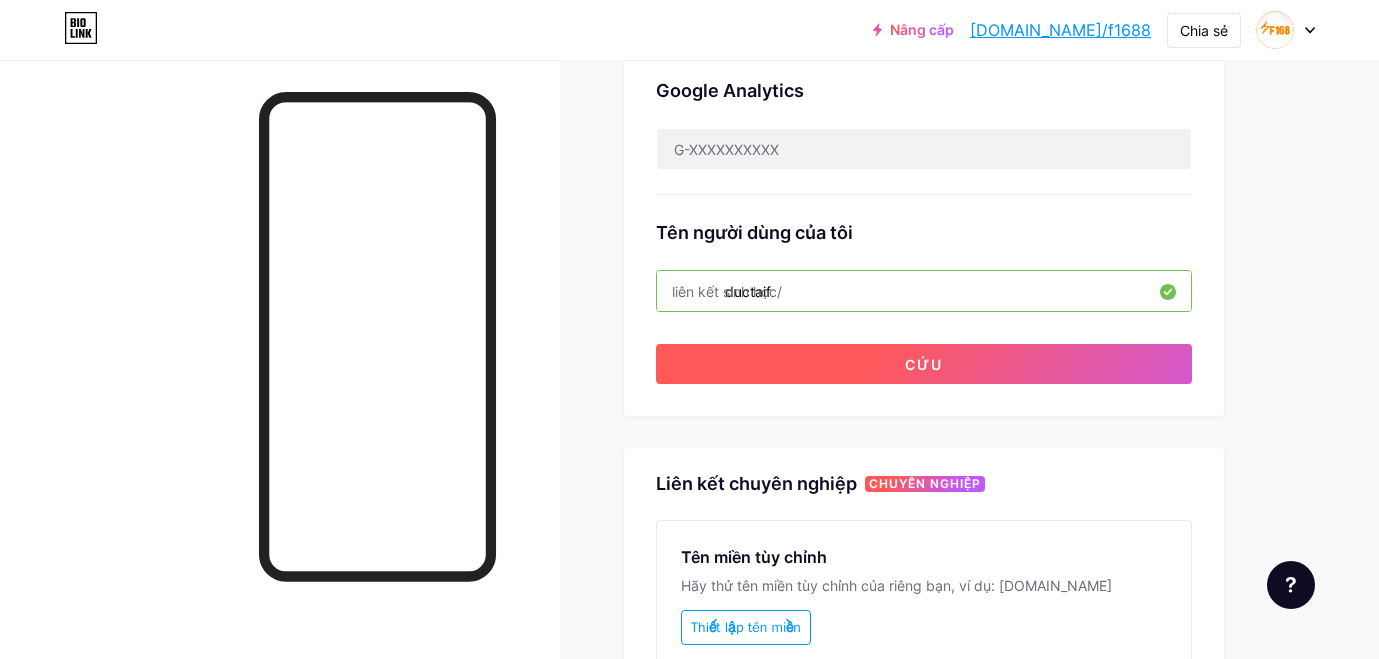 type on "ductaif" 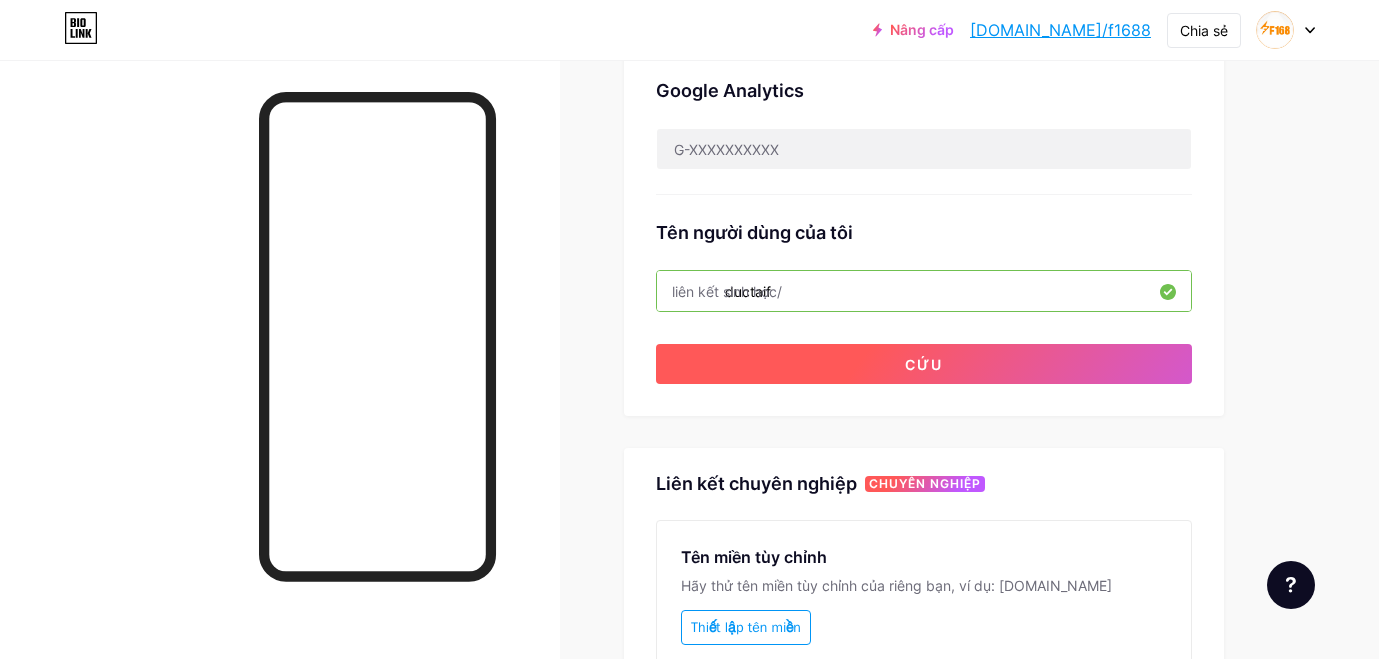 click on "Cứu" at bounding box center (924, 364) 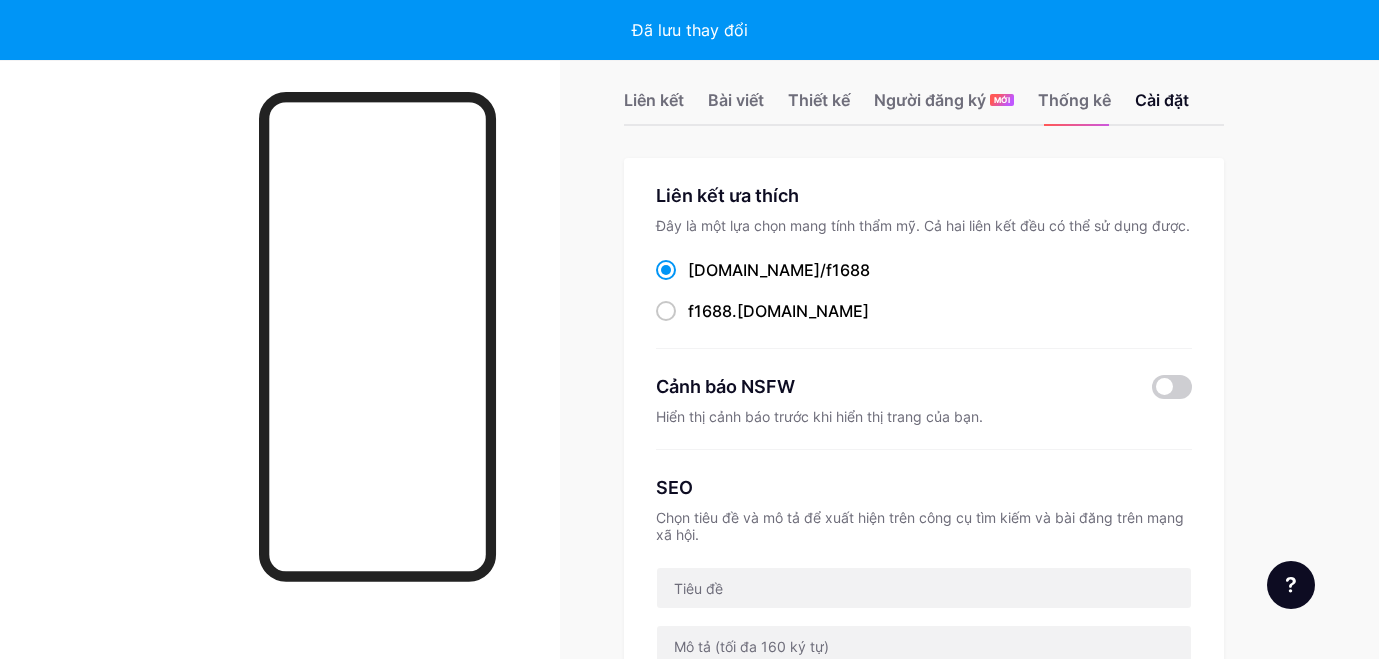 scroll, scrollTop: 0, scrollLeft: 0, axis: both 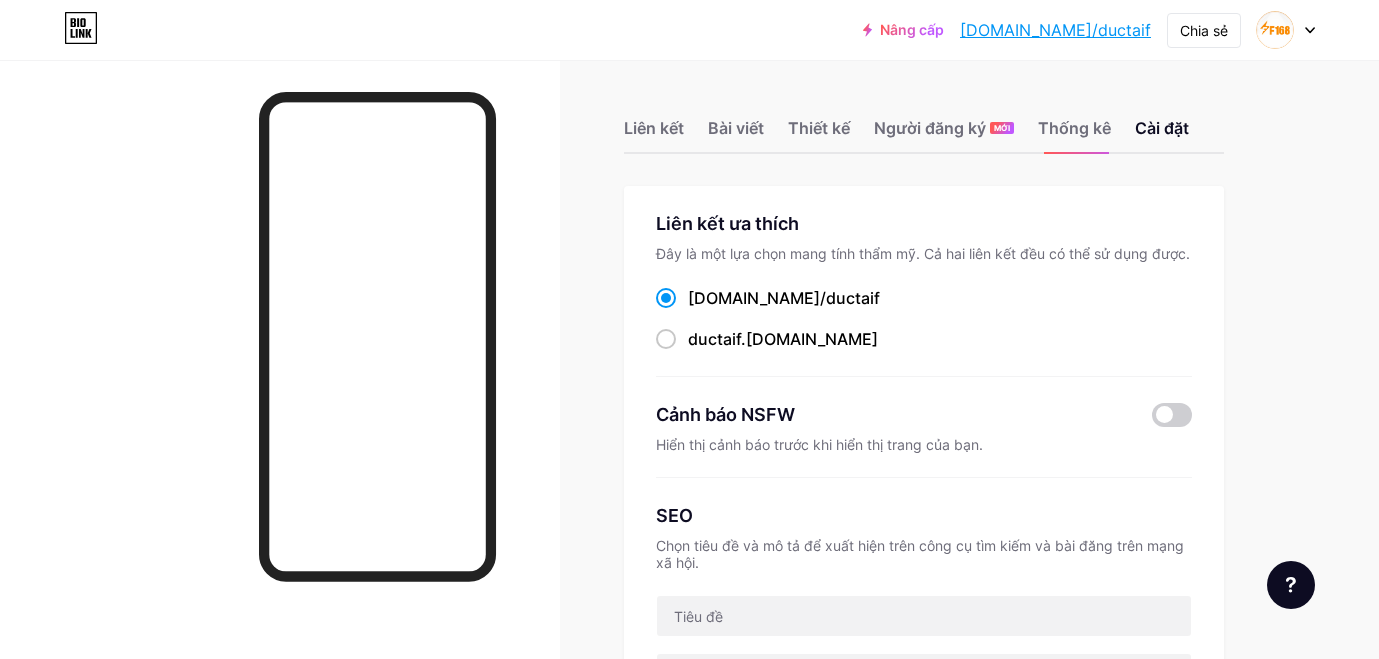 click at bounding box center [280, 389] 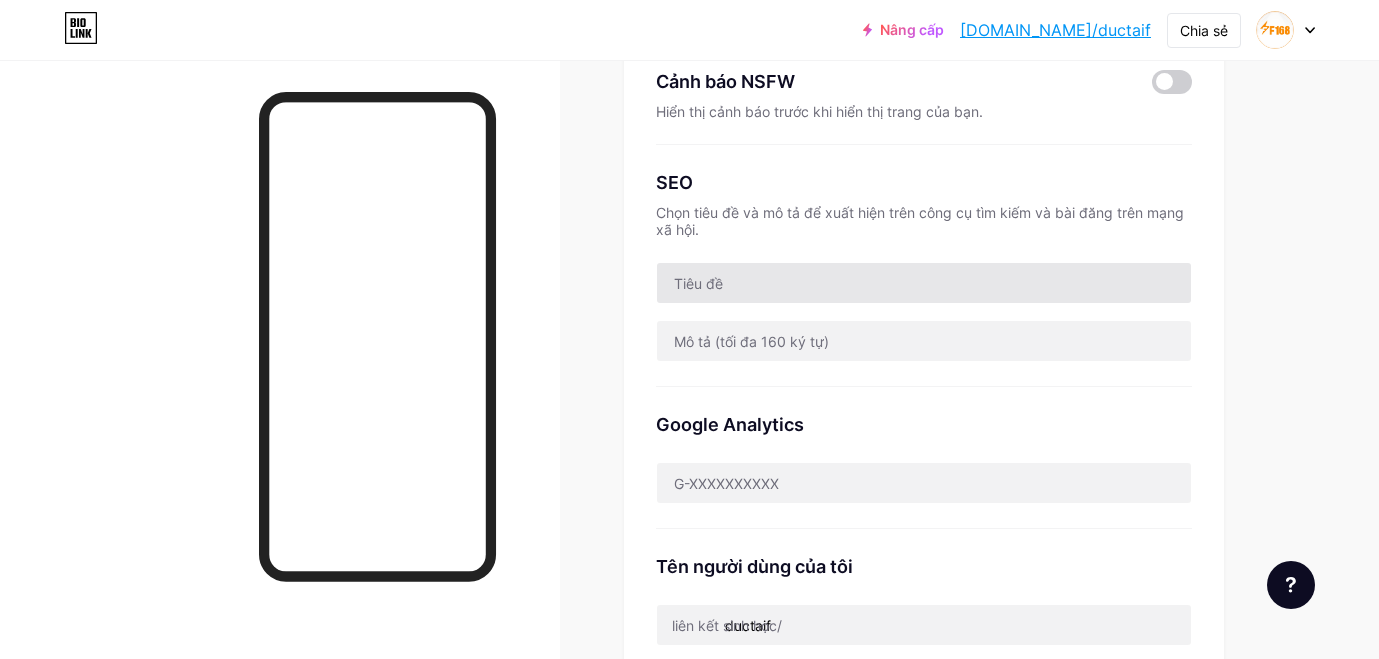 scroll, scrollTop: 0, scrollLeft: 0, axis: both 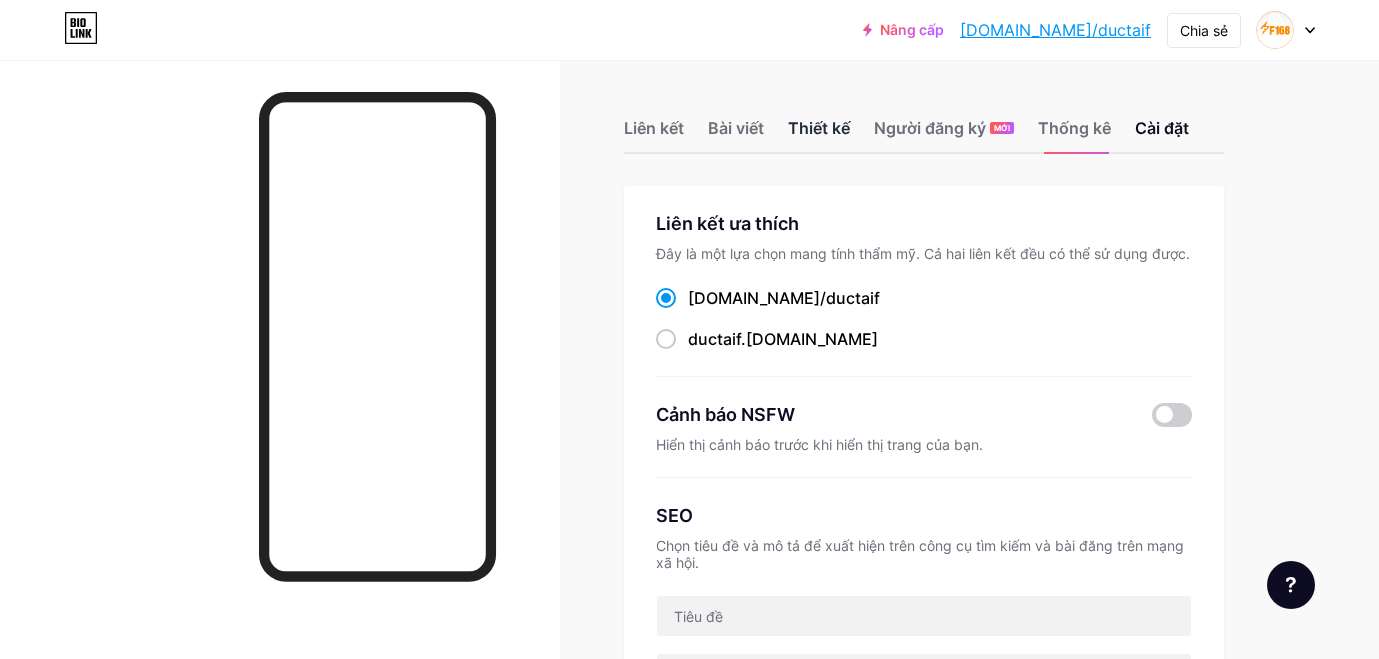 click on "Thiết kế" at bounding box center (819, 128) 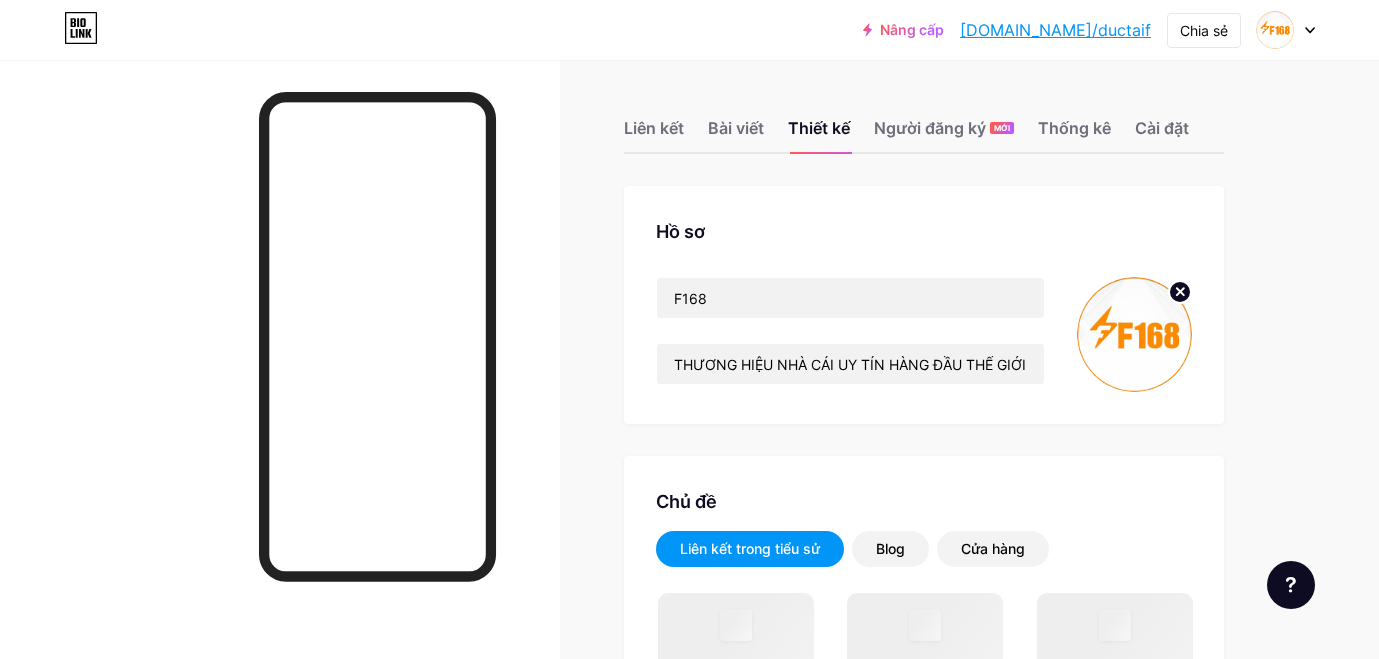 click 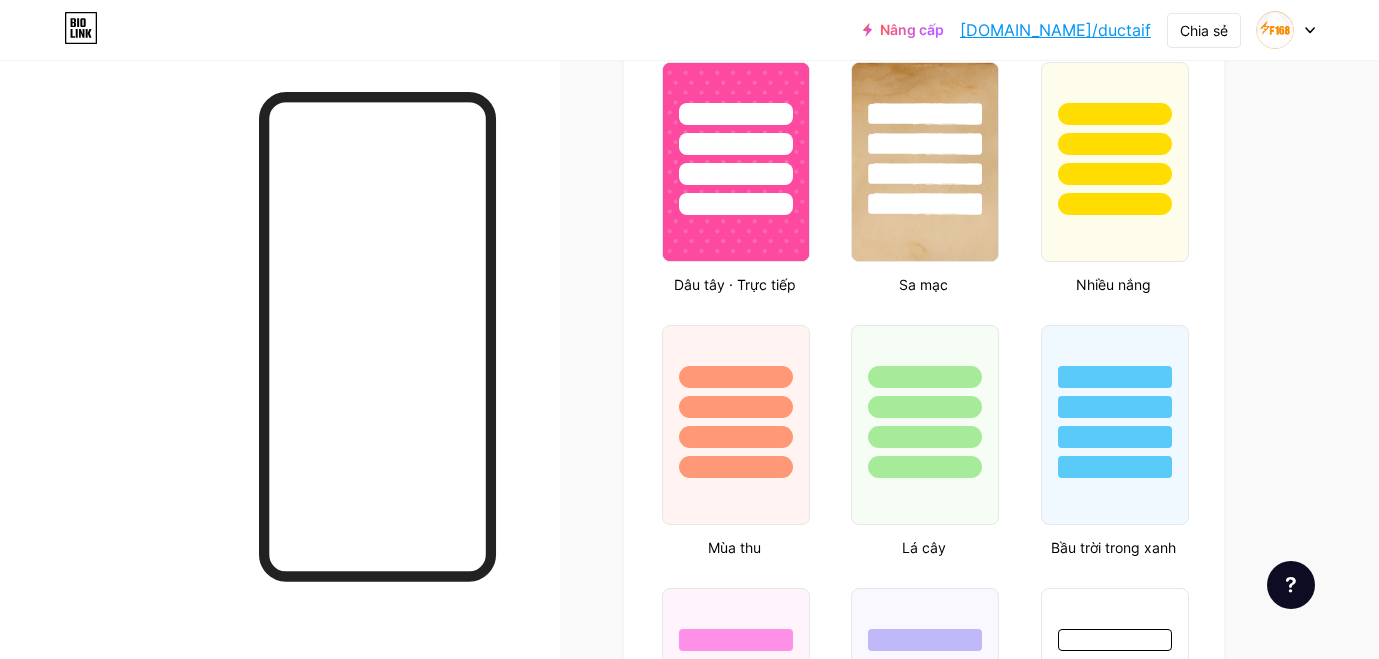scroll, scrollTop: 1667, scrollLeft: 0, axis: vertical 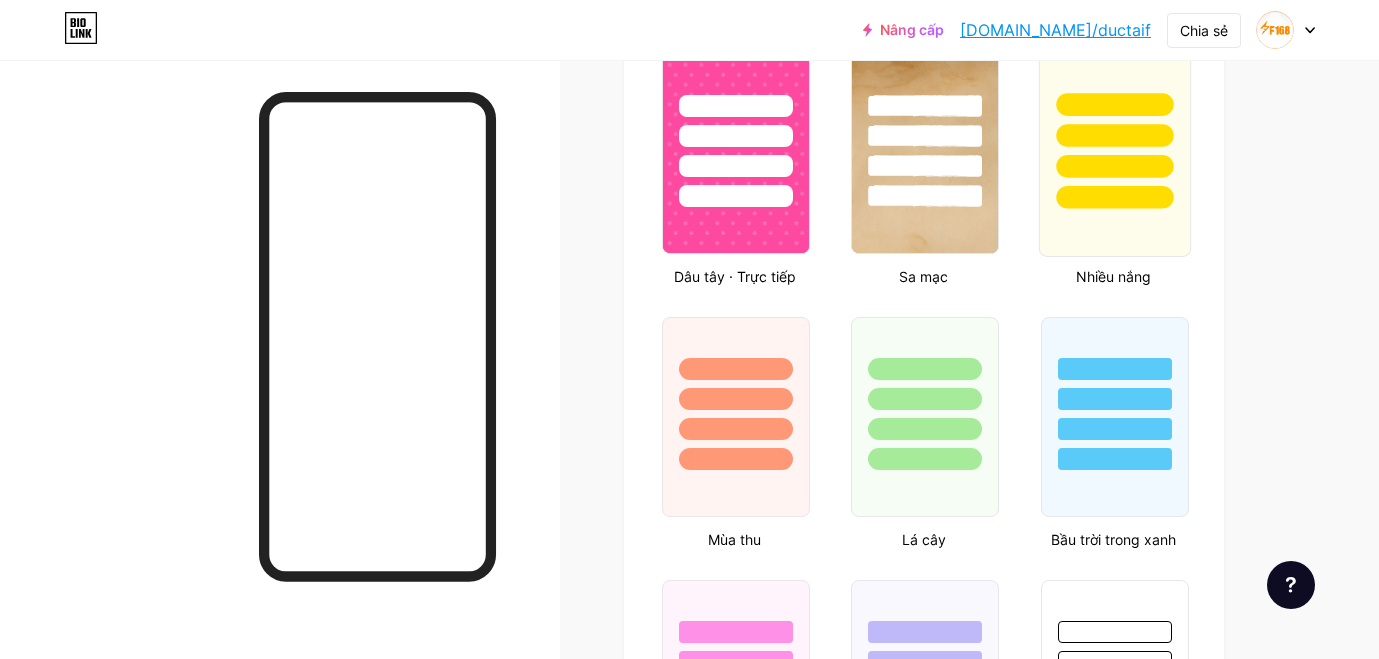 click at bounding box center [1114, 197] 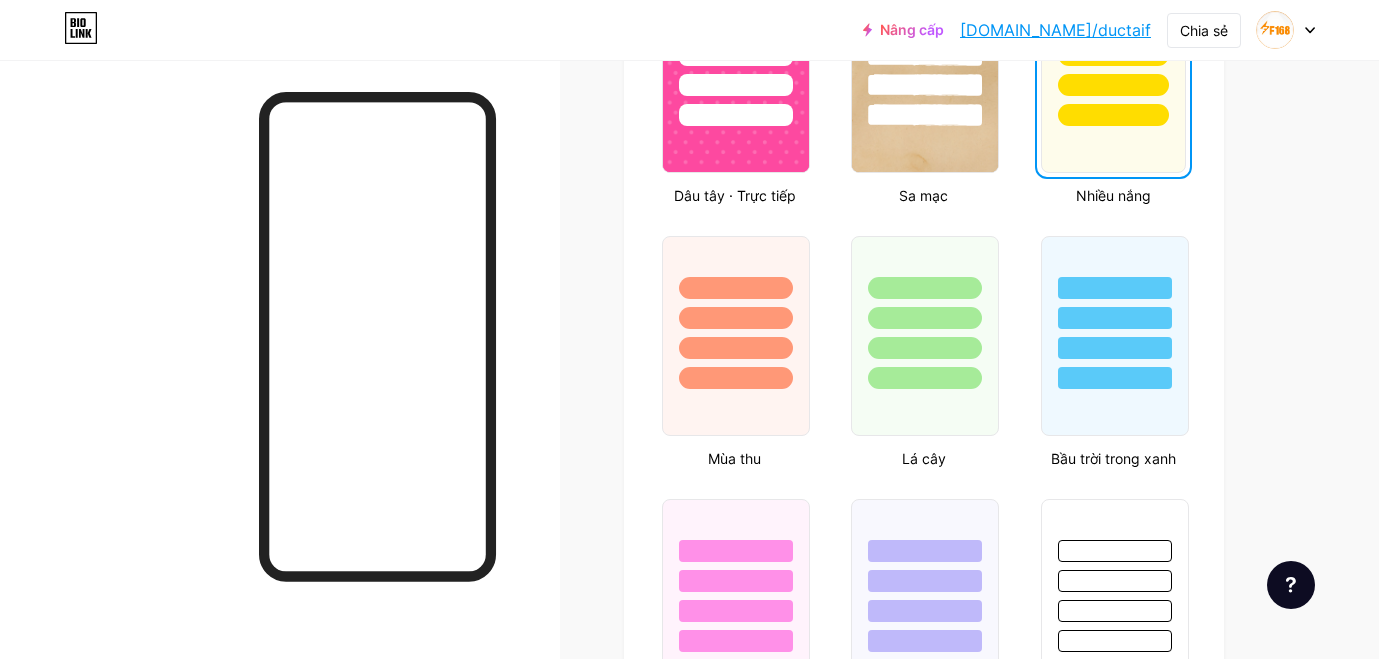 scroll, scrollTop: 2000, scrollLeft: 0, axis: vertical 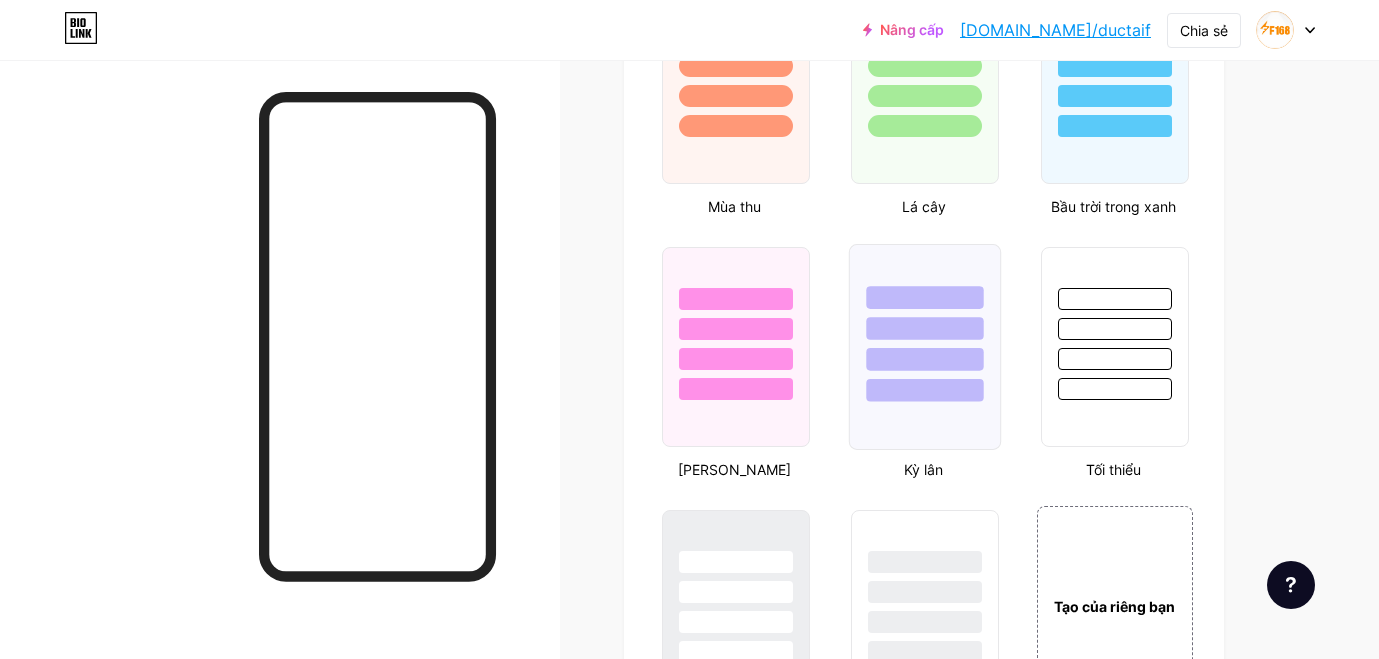 click at bounding box center [925, 323] 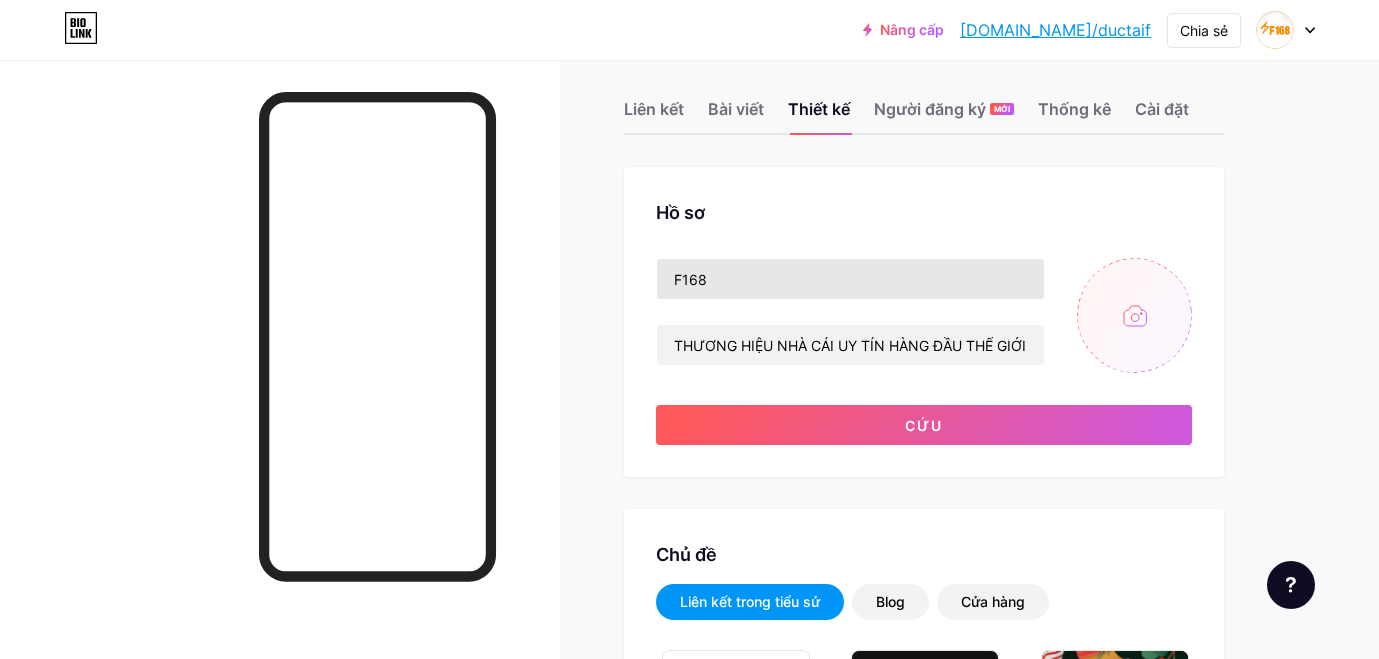 scroll, scrollTop: 0, scrollLeft: 0, axis: both 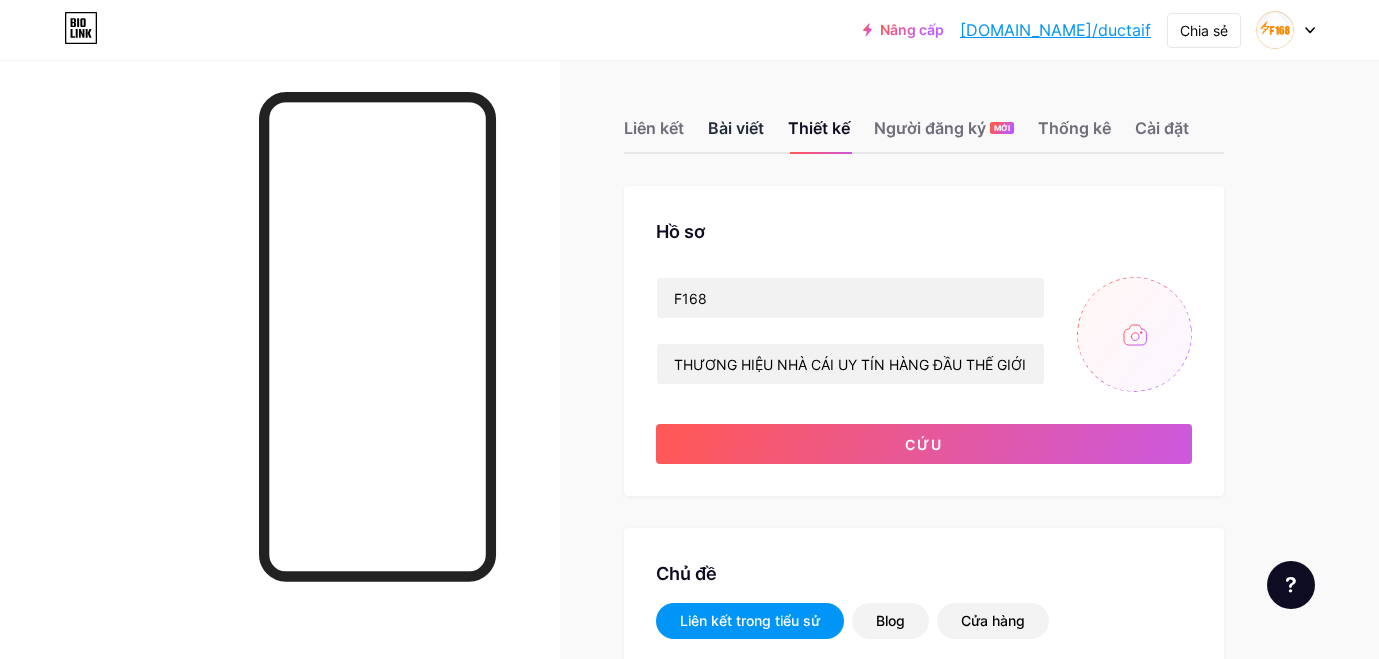 click on "Bài viết" at bounding box center [736, 128] 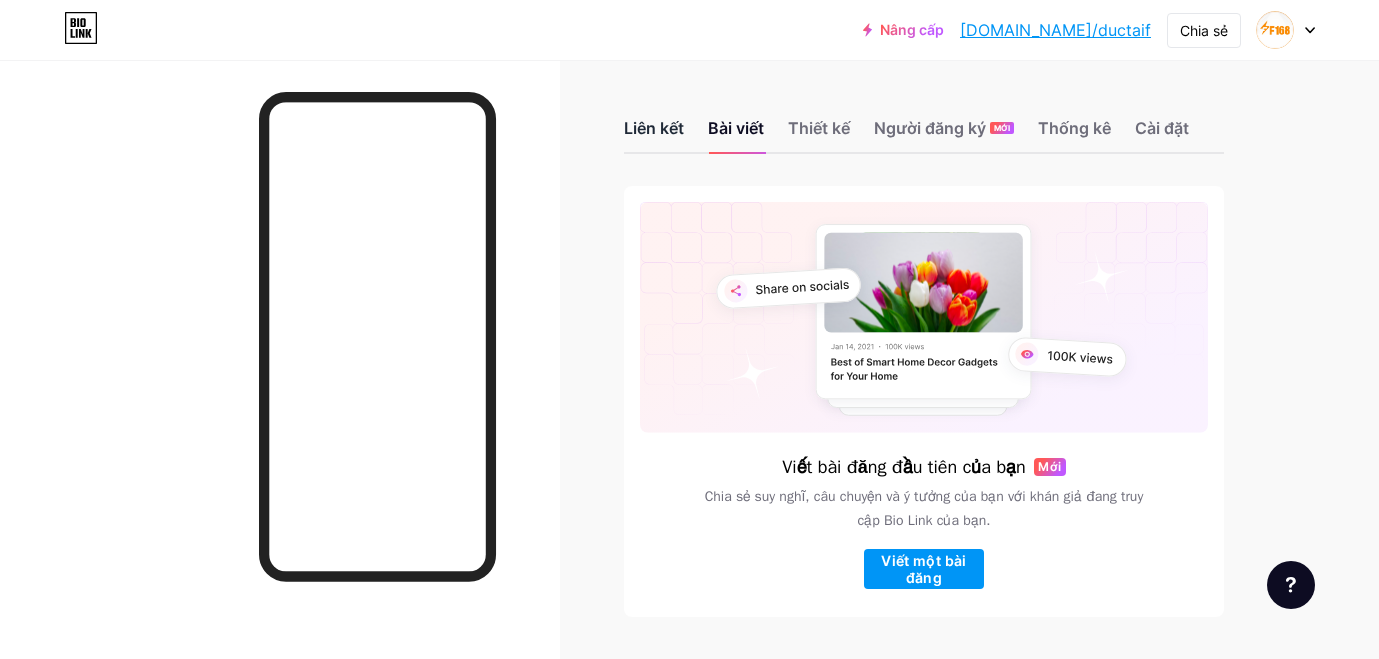 click on "Liên kết" at bounding box center (654, 128) 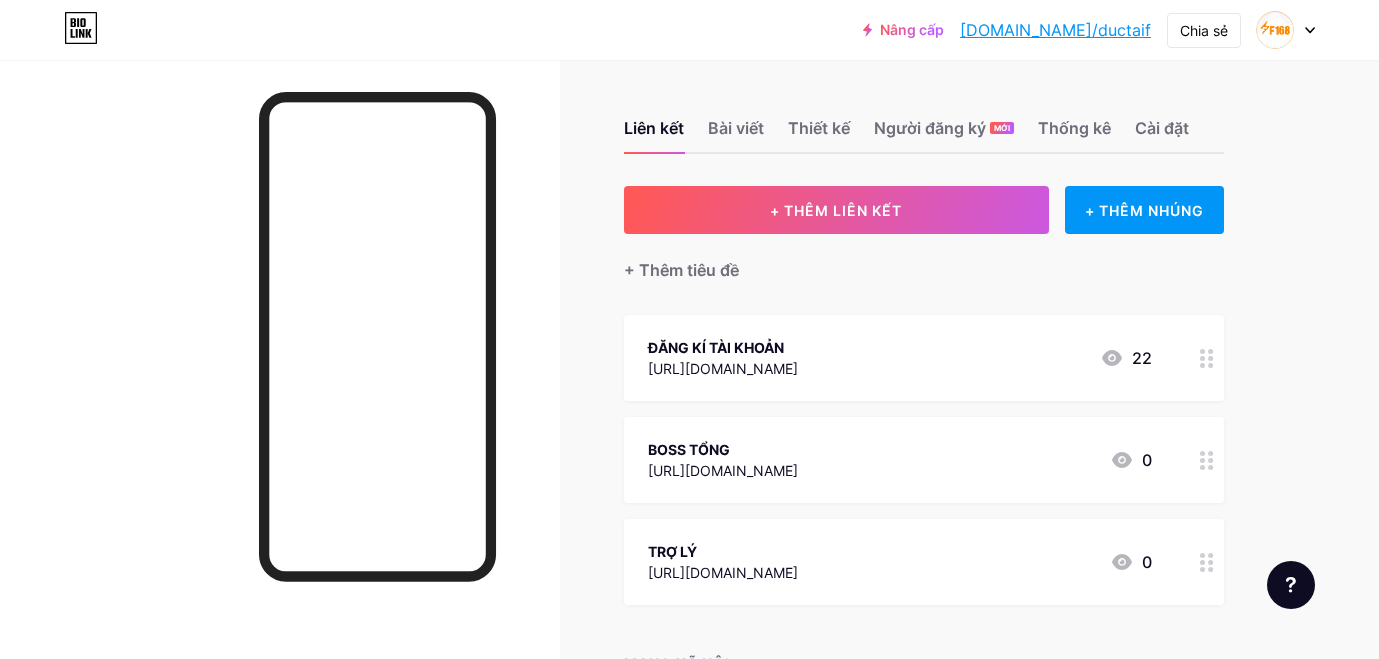 click at bounding box center (280, 389) 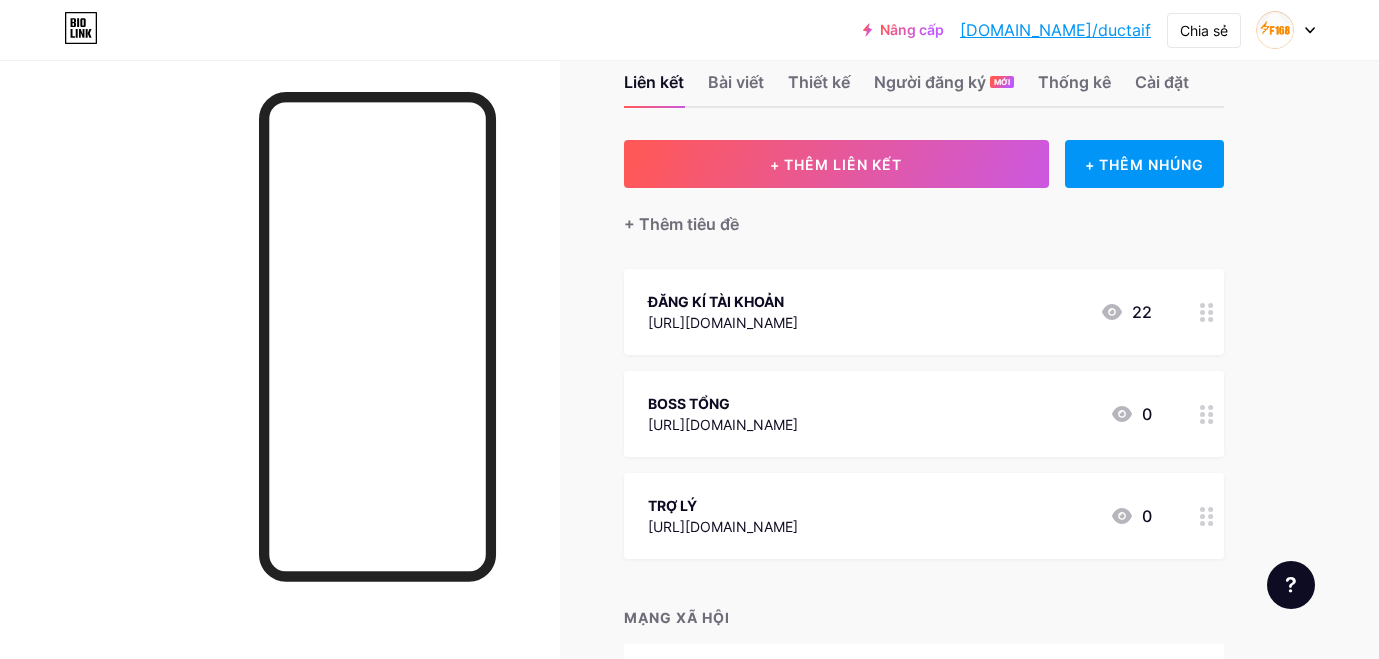 scroll, scrollTop: 0, scrollLeft: 0, axis: both 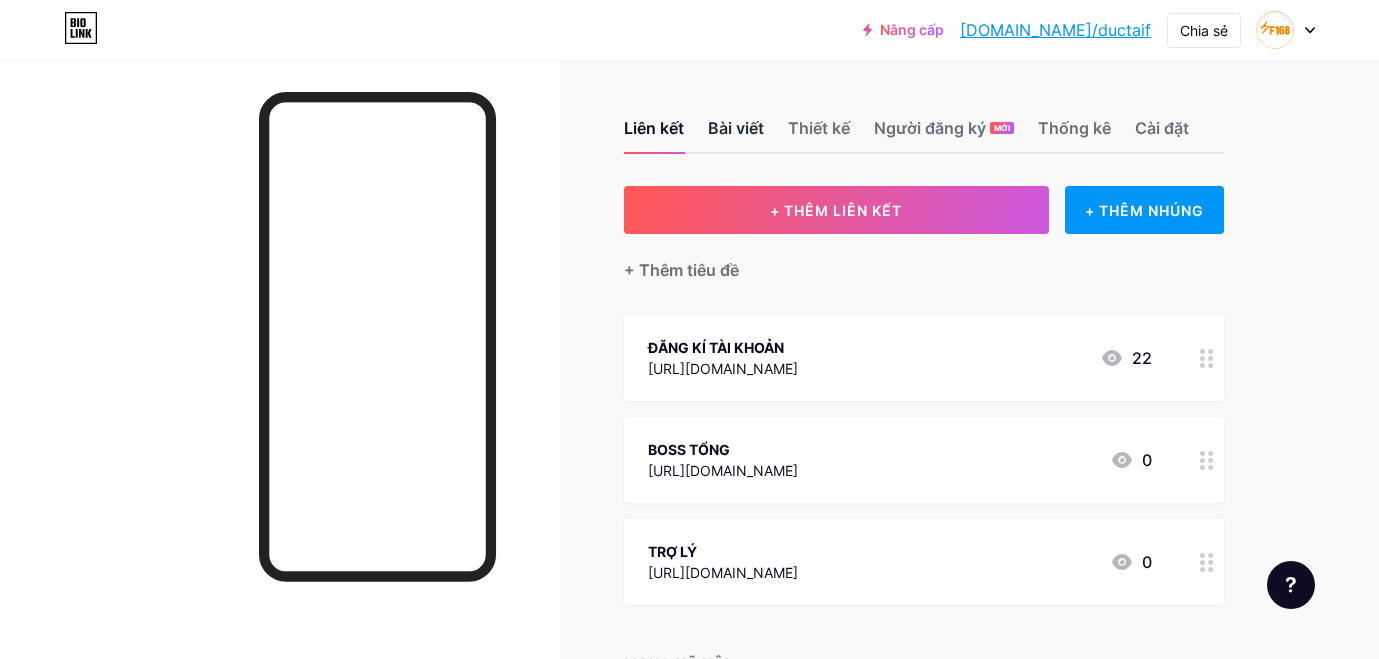 click on "Bài viết" at bounding box center (736, 128) 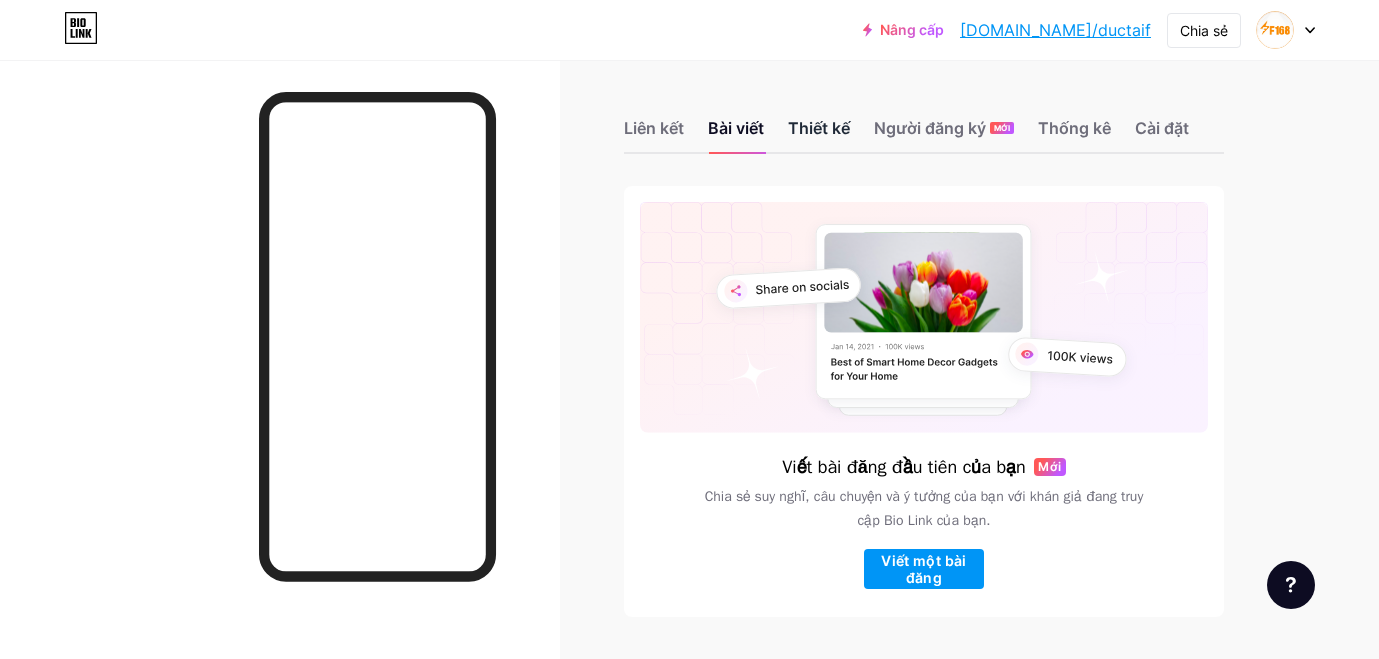 click on "Thiết kế" at bounding box center (819, 128) 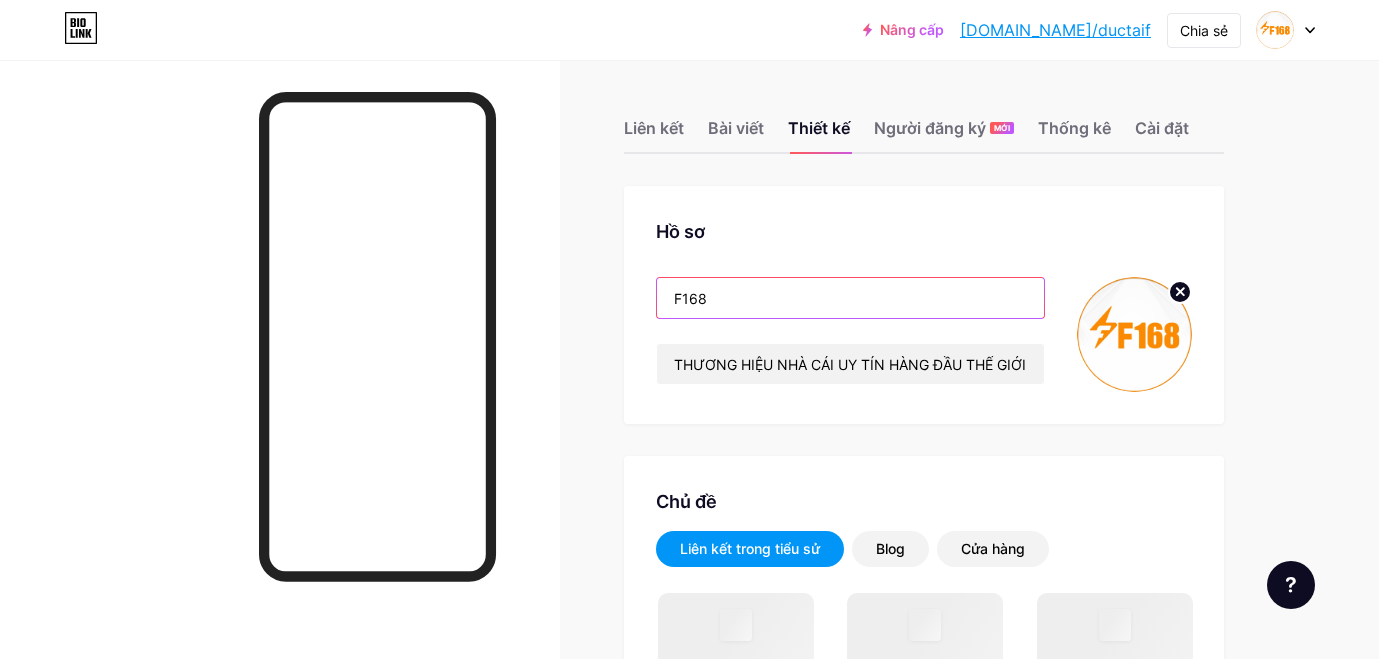 click on "F168" at bounding box center [850, 298] 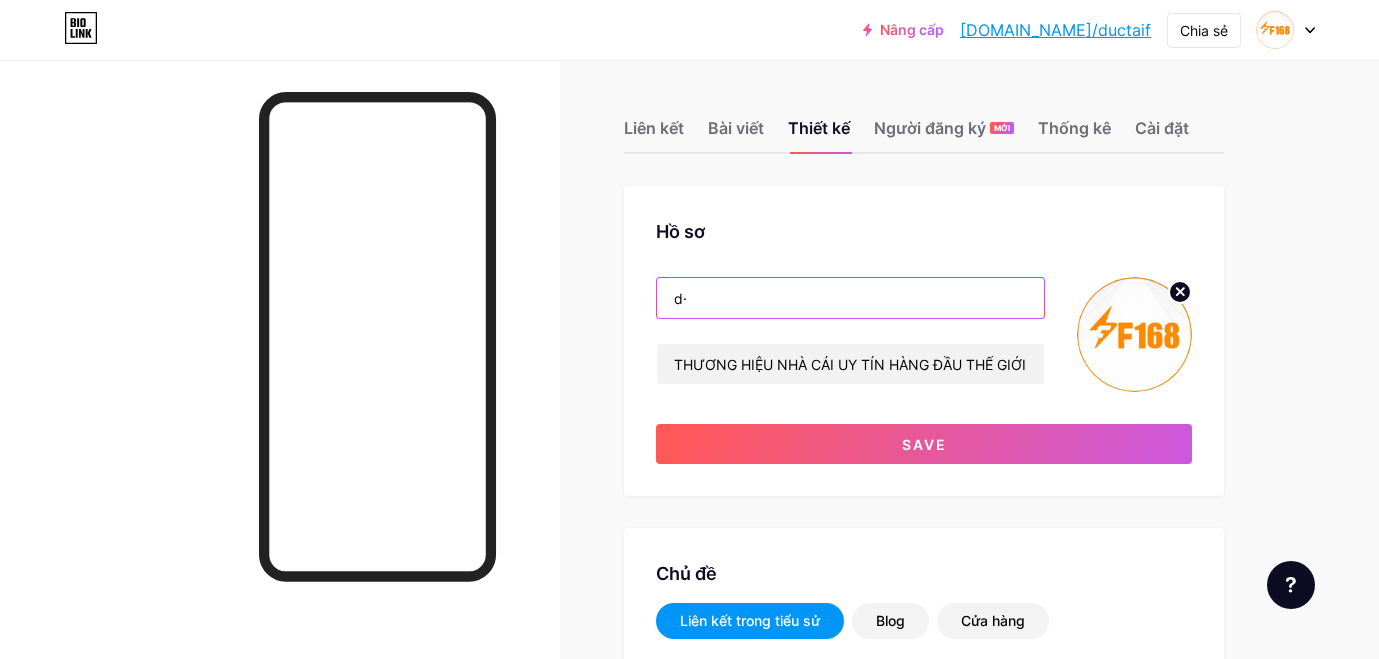 type on "d" 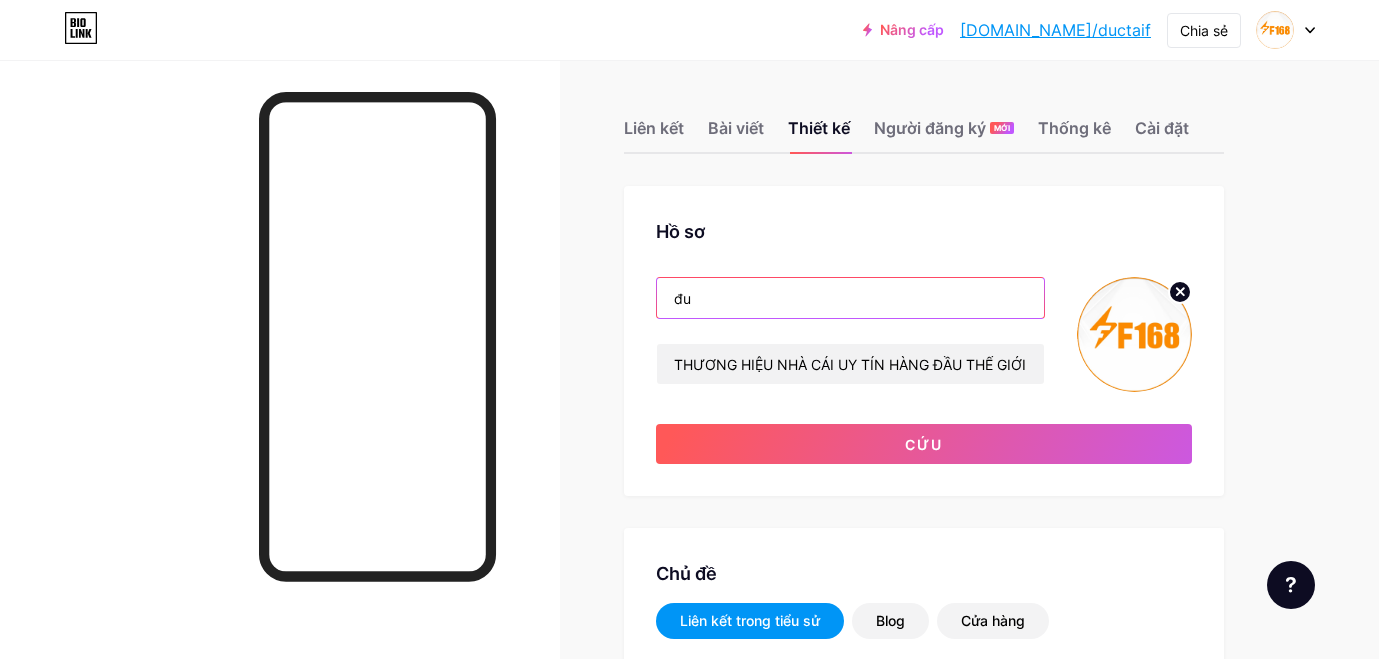 type on "đ" 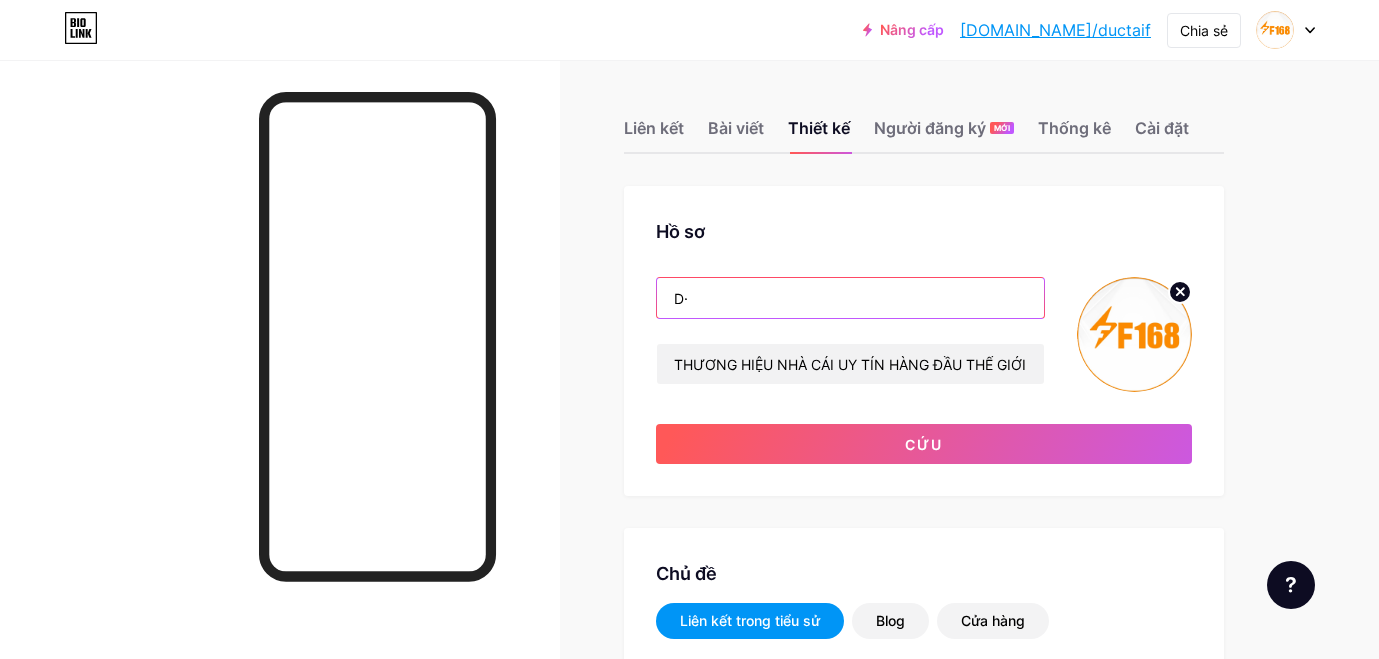 type on "D" 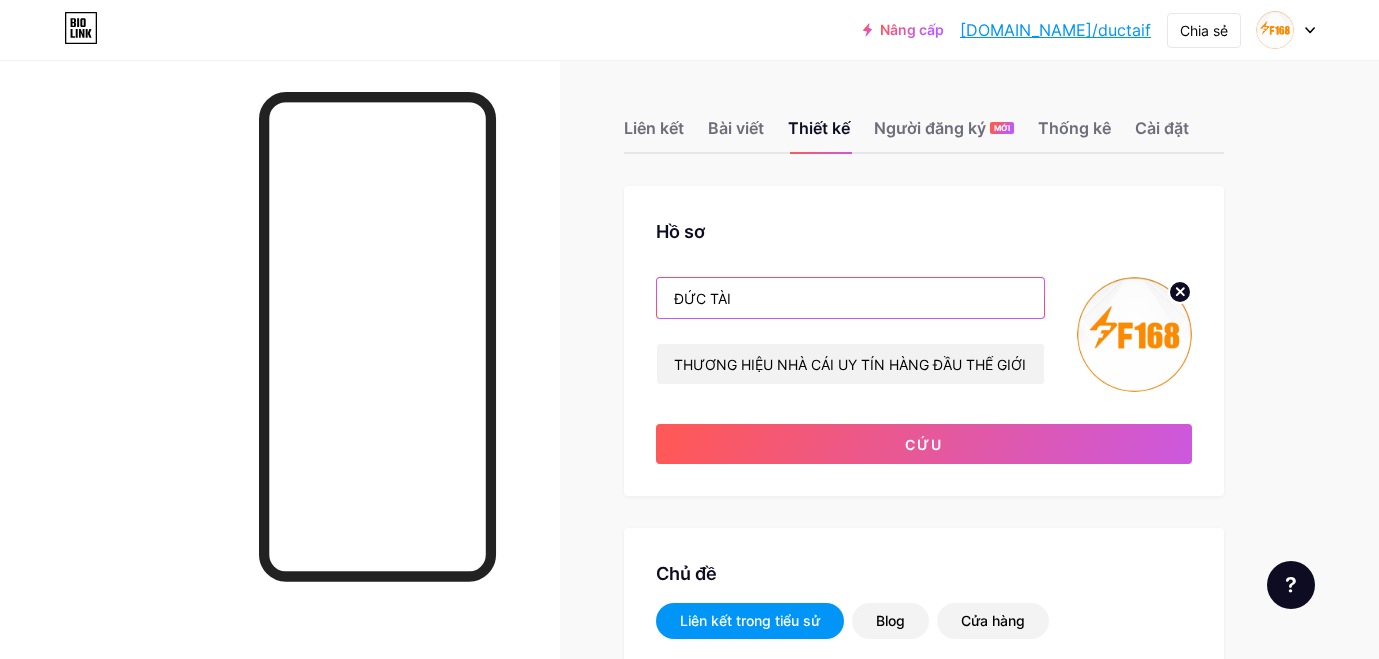 type on "ĐỨC TÀI" 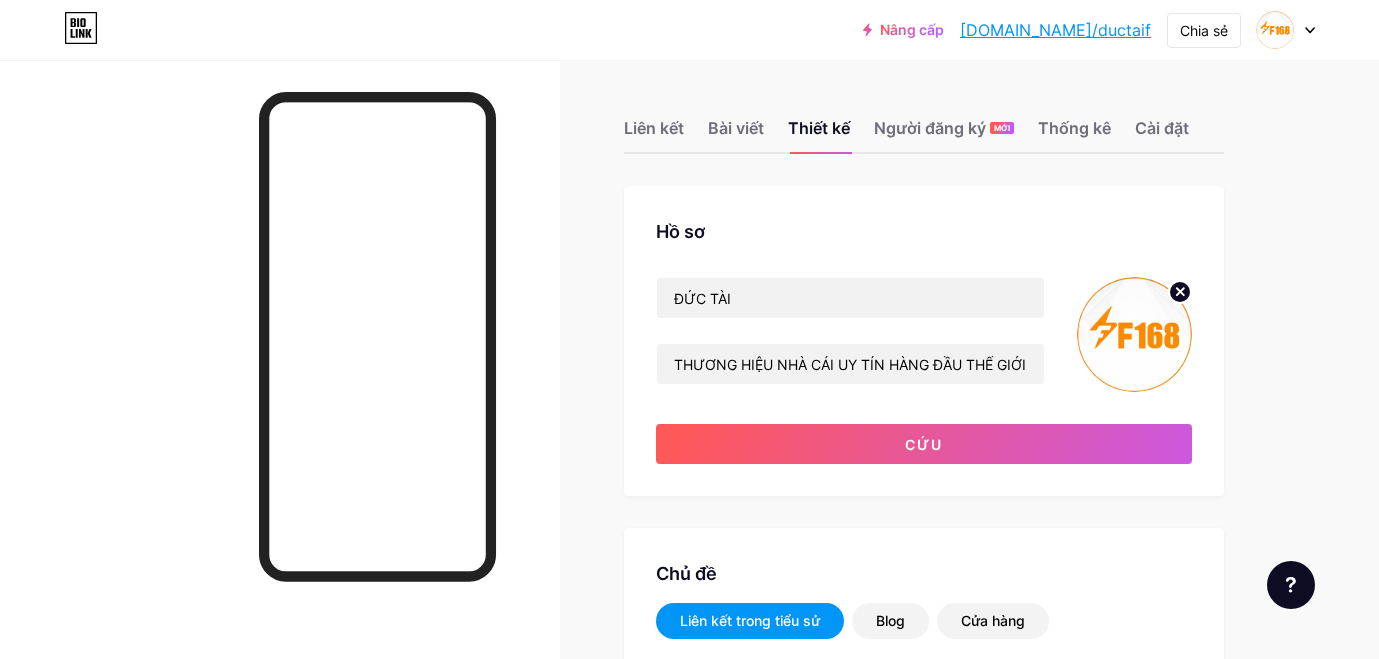 click at bounding box center (280, 389) 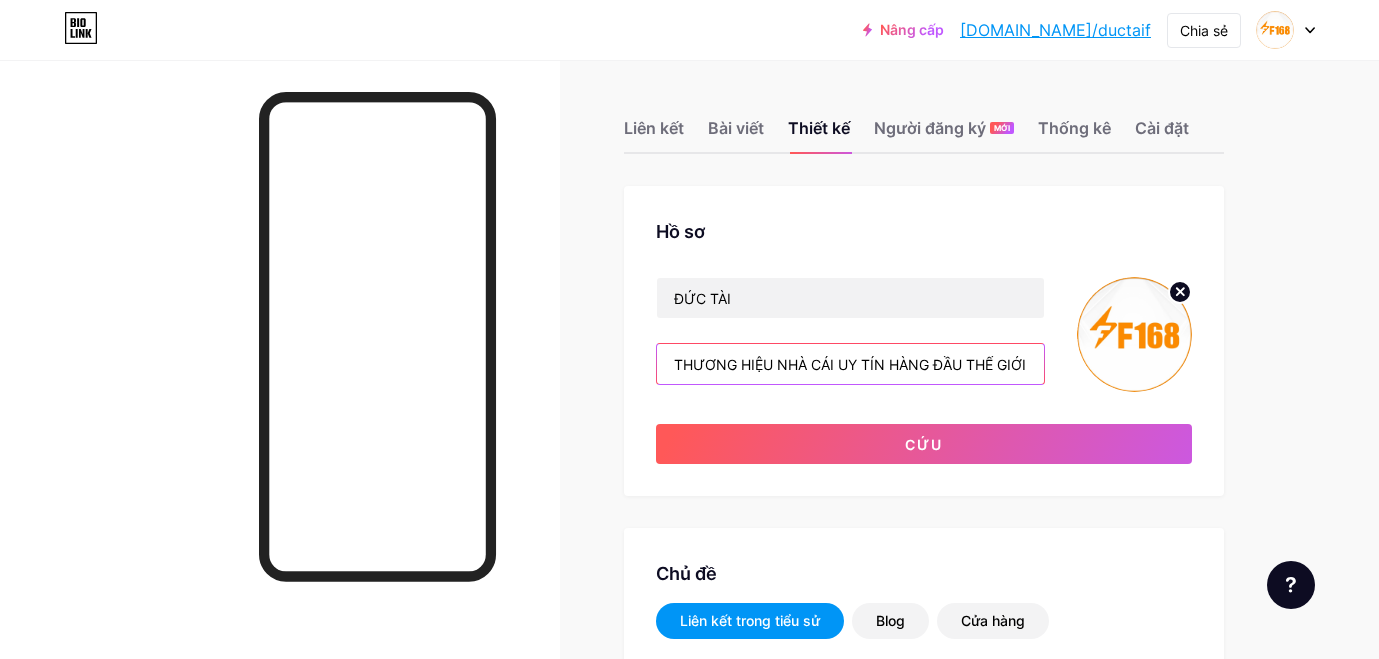 click on "THƯƠNG HIỆU NHÀ CÁI UY TÍN HÀNG ĐẦU THẾ GIỚI" at bounding box center (850, 364) 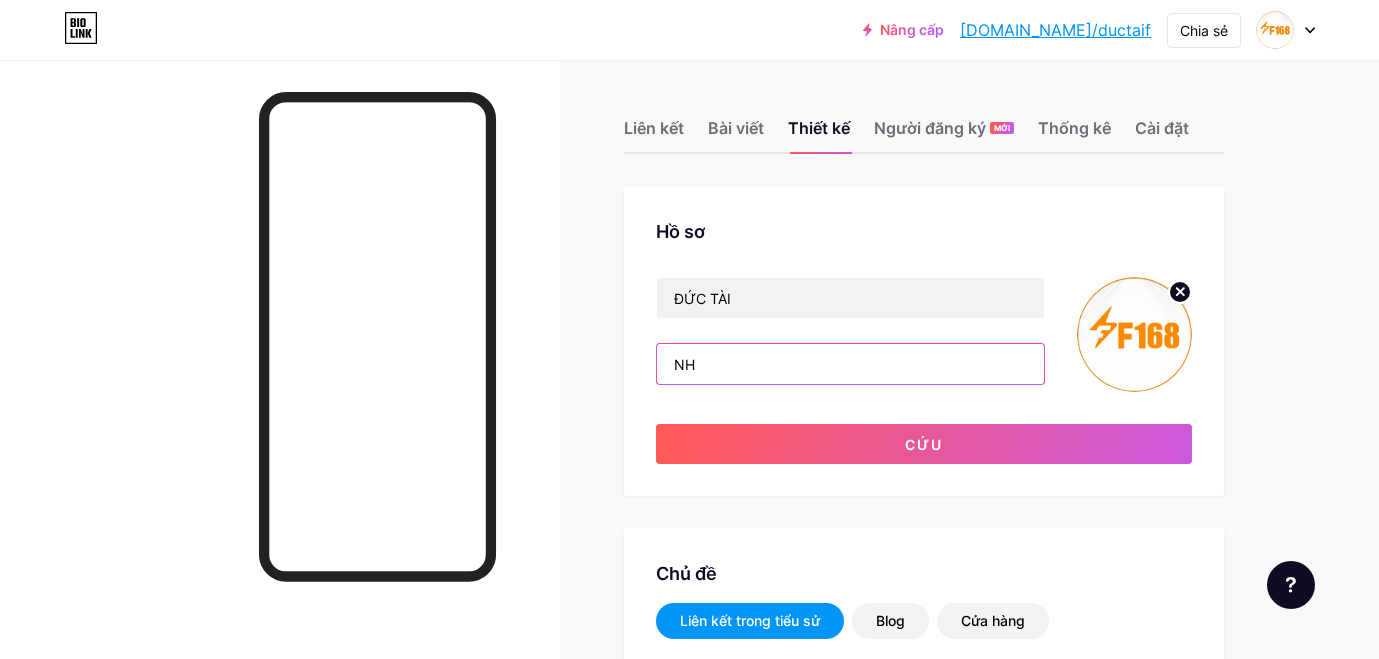 type on "N" 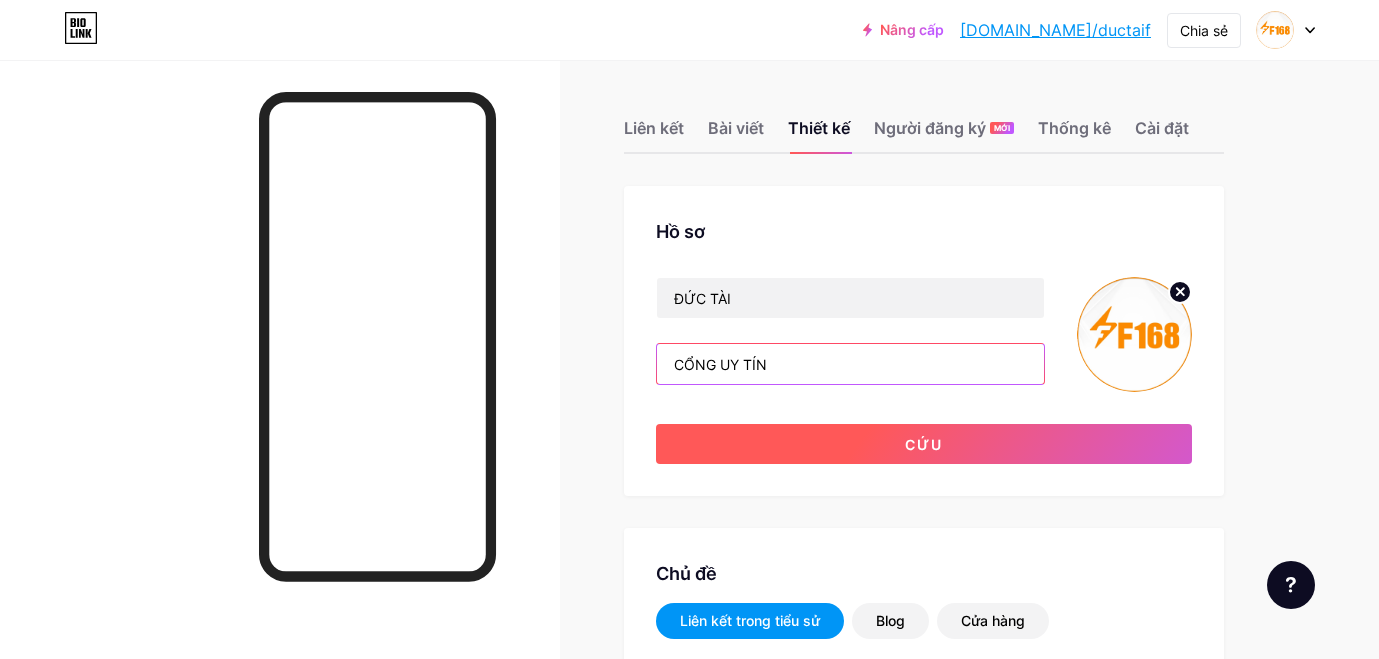 type on "CỔNG UY TÍN" 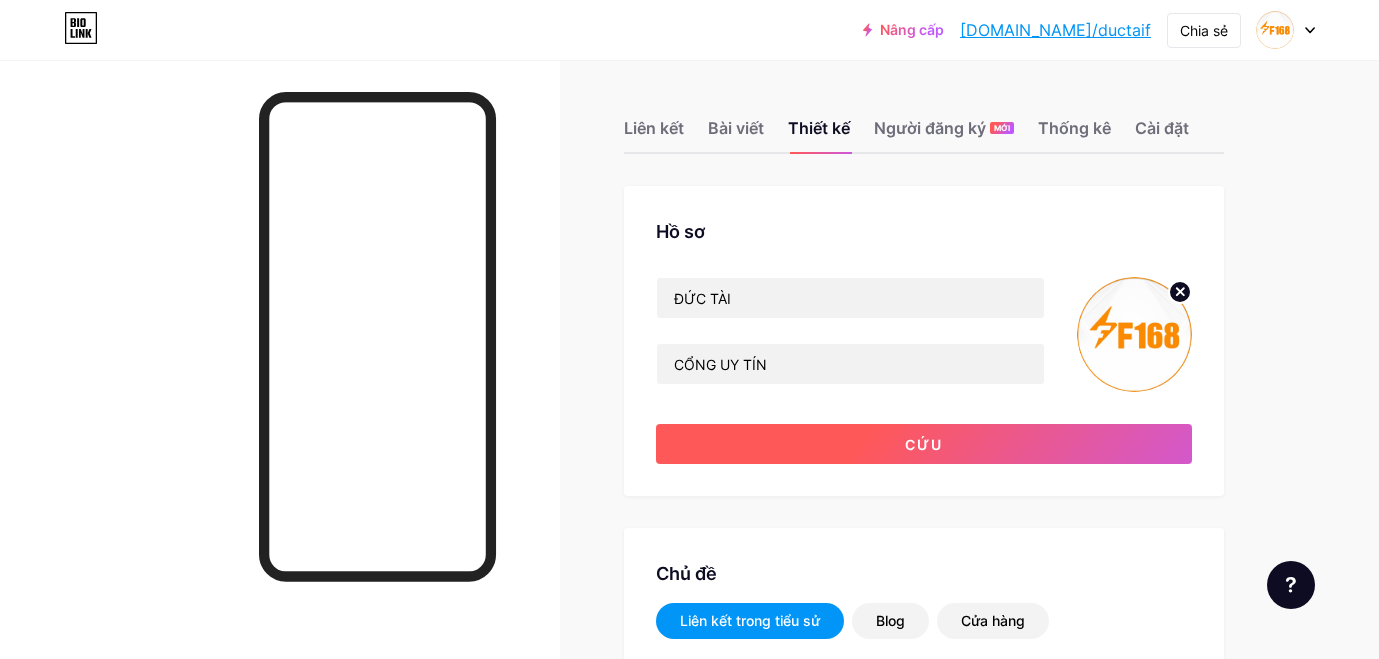 click on "Cứu" at bounding box center (924, 444) 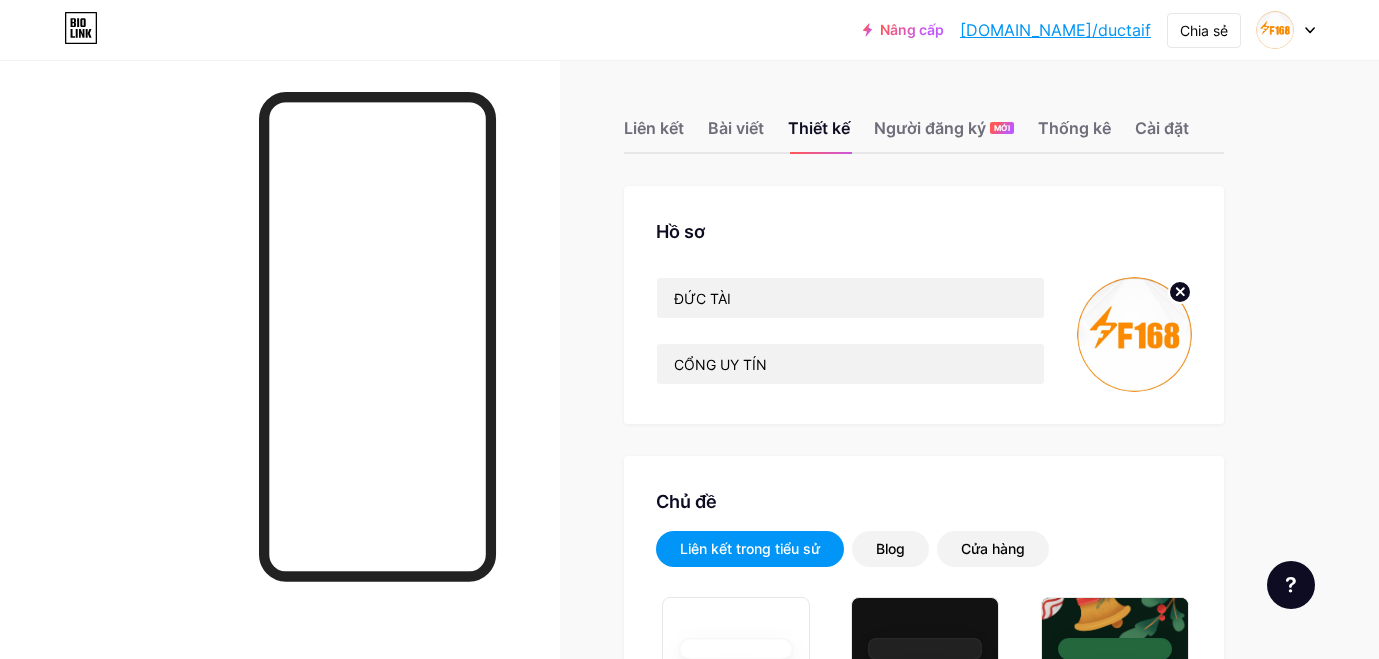 click 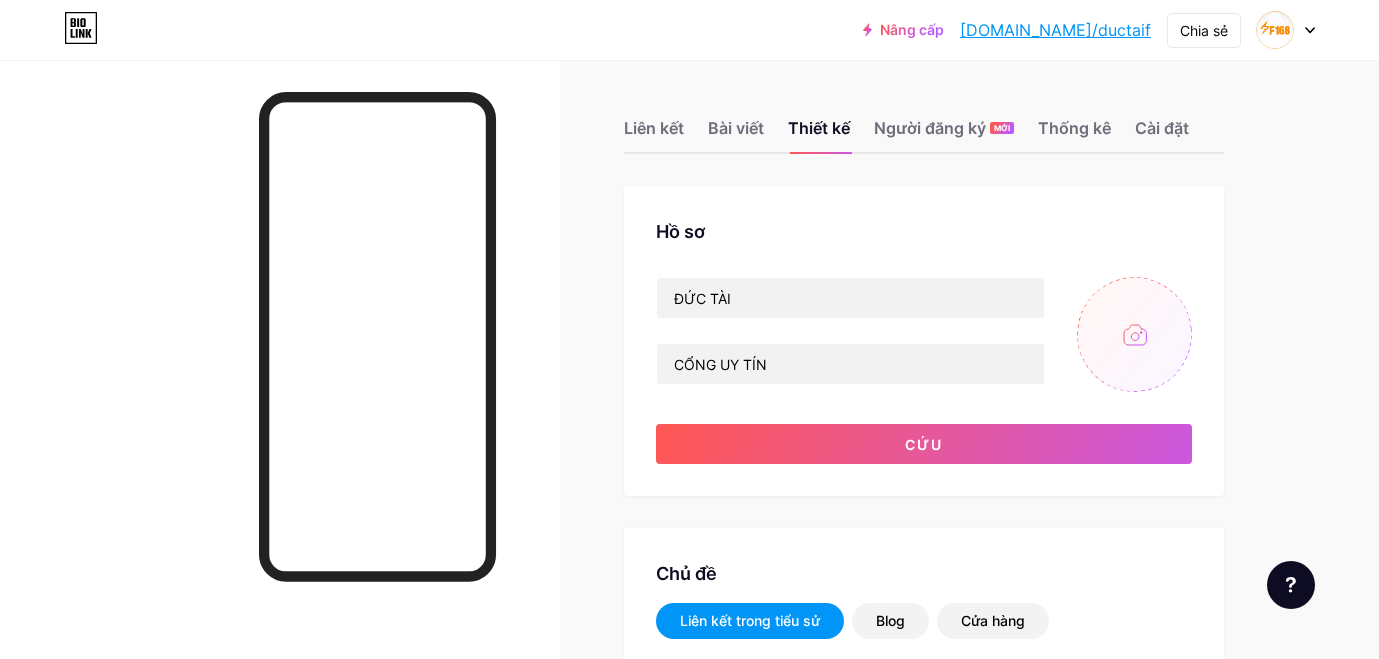 click at bounding box center (1134, 334) 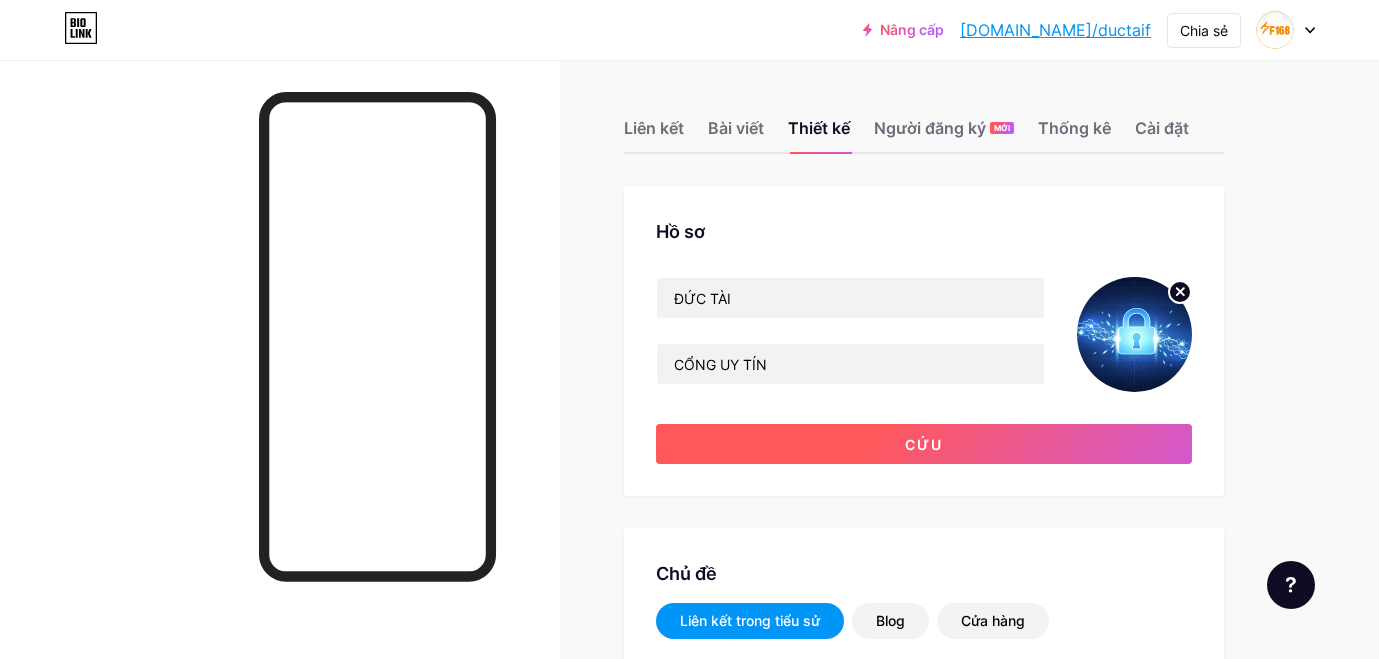 click on "Cứu" at bounding box center (924, 444) 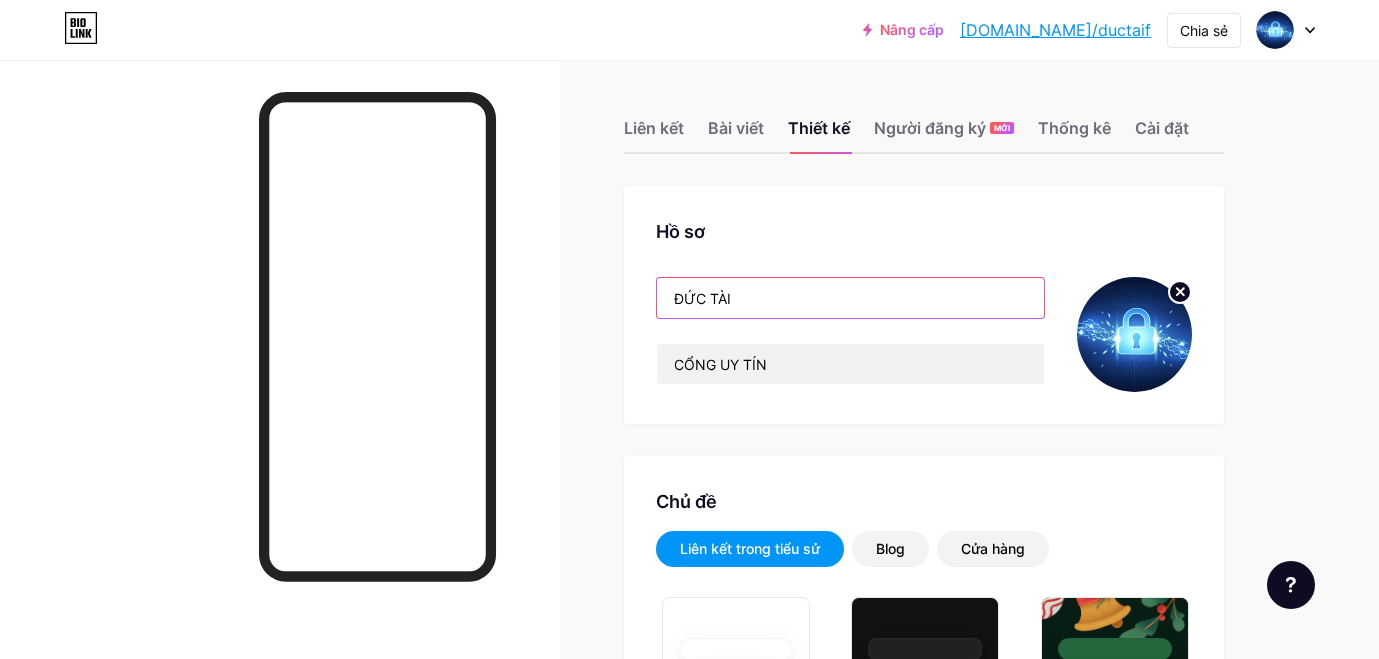 click on "ĐỨC TÀI" at bounding box center (850, 298) 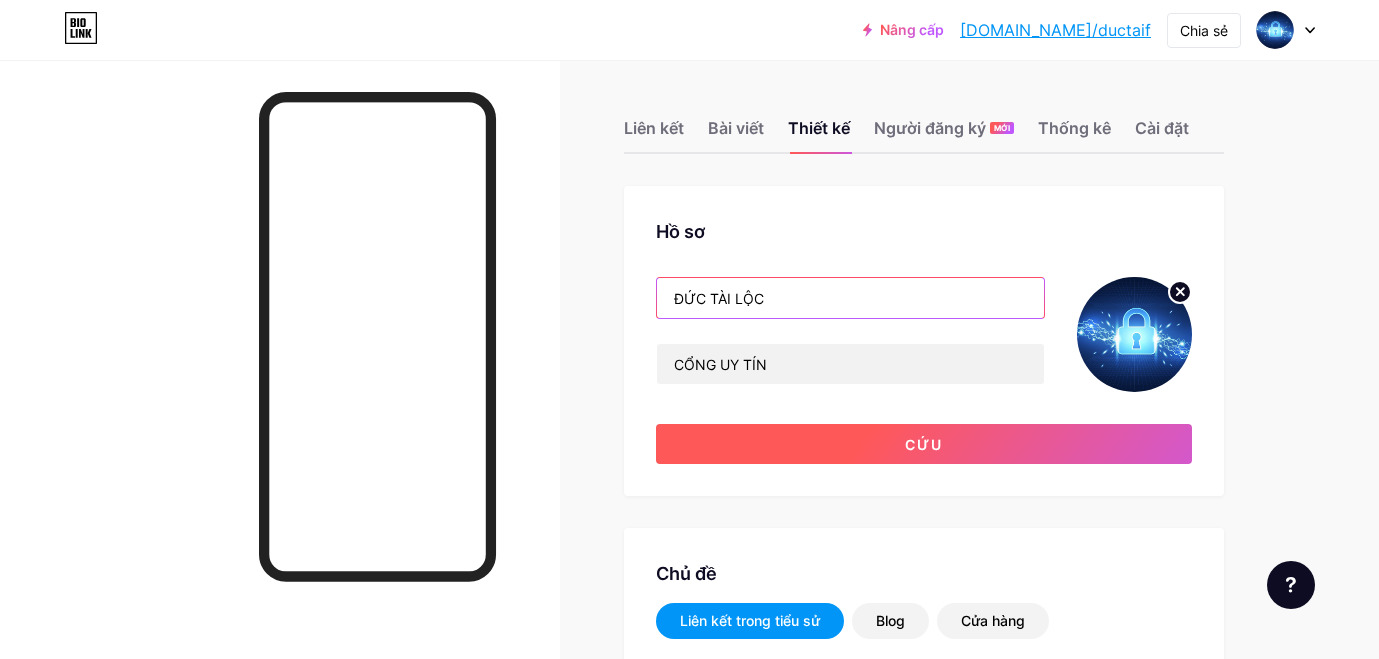type on "ĐỨC TÀI LỘC" 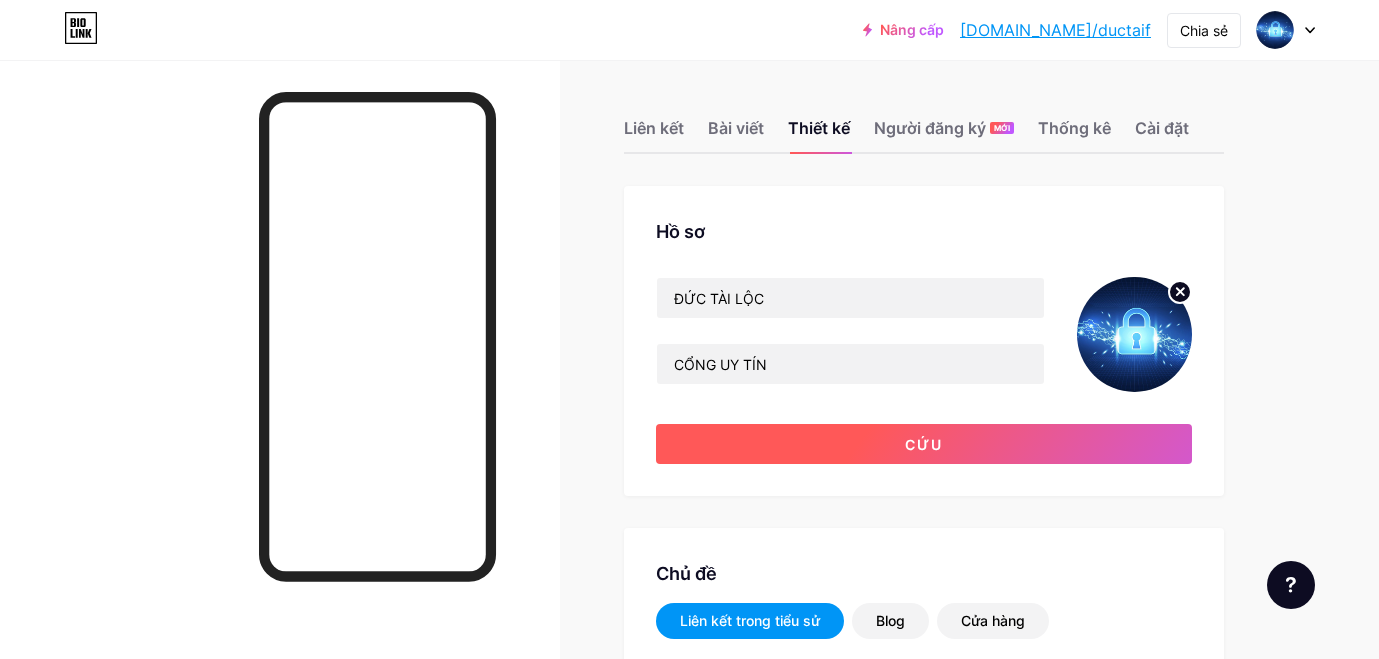 click on "Cứu" at bounding box center [924, 444] 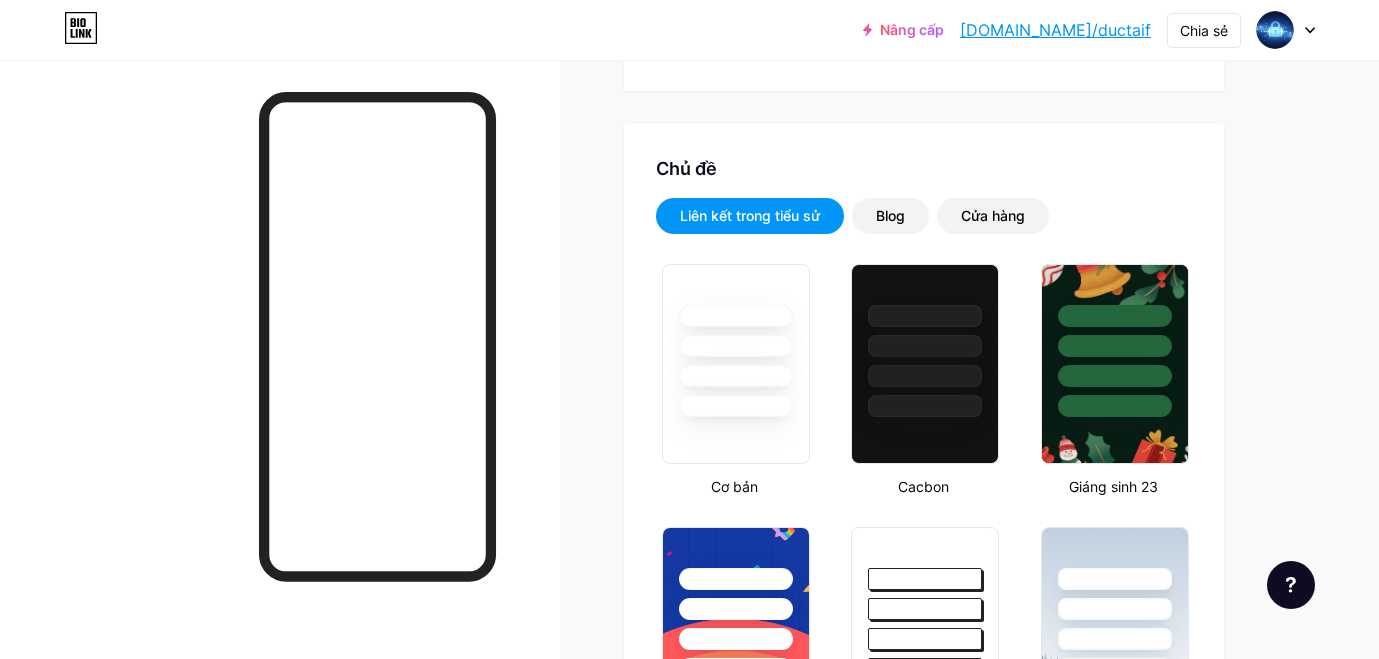 scroll, scrollTop: 667, scrollLeft: 0, axis: vertical 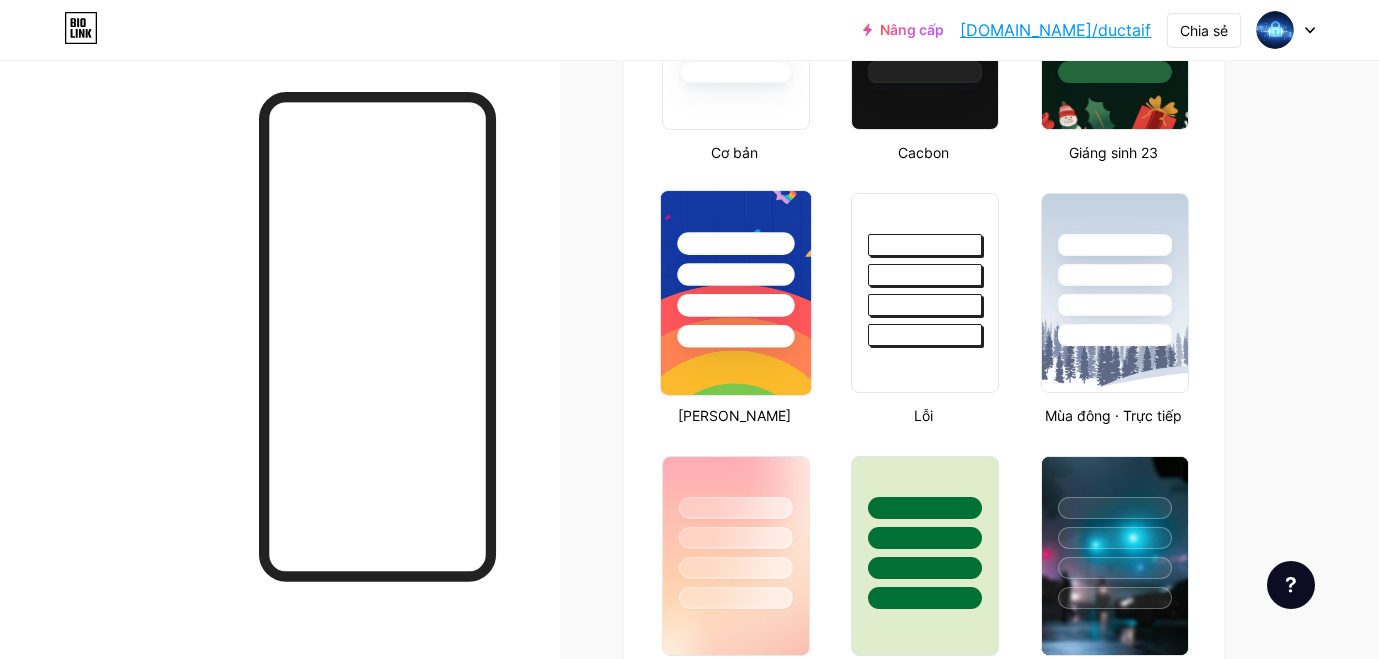 click at bounding box center (735, 336) 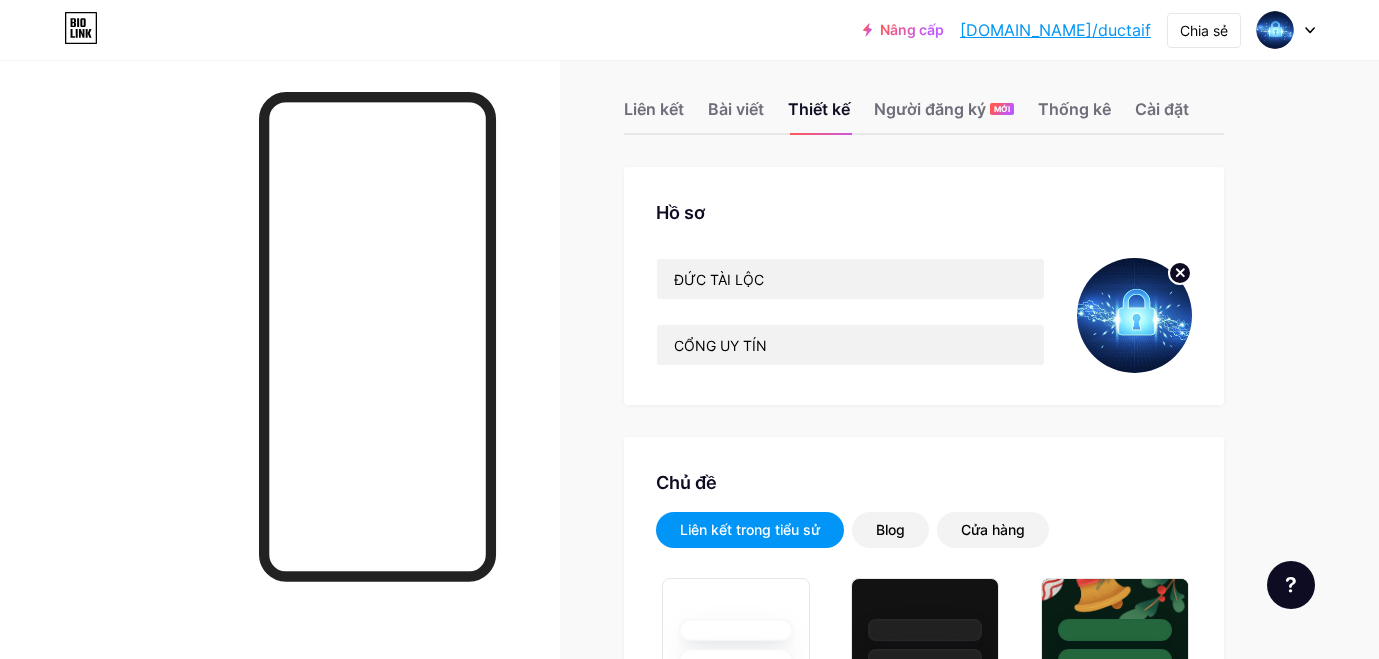 scroll, scrollTop: 0, scrollLeft: 0, axis: both 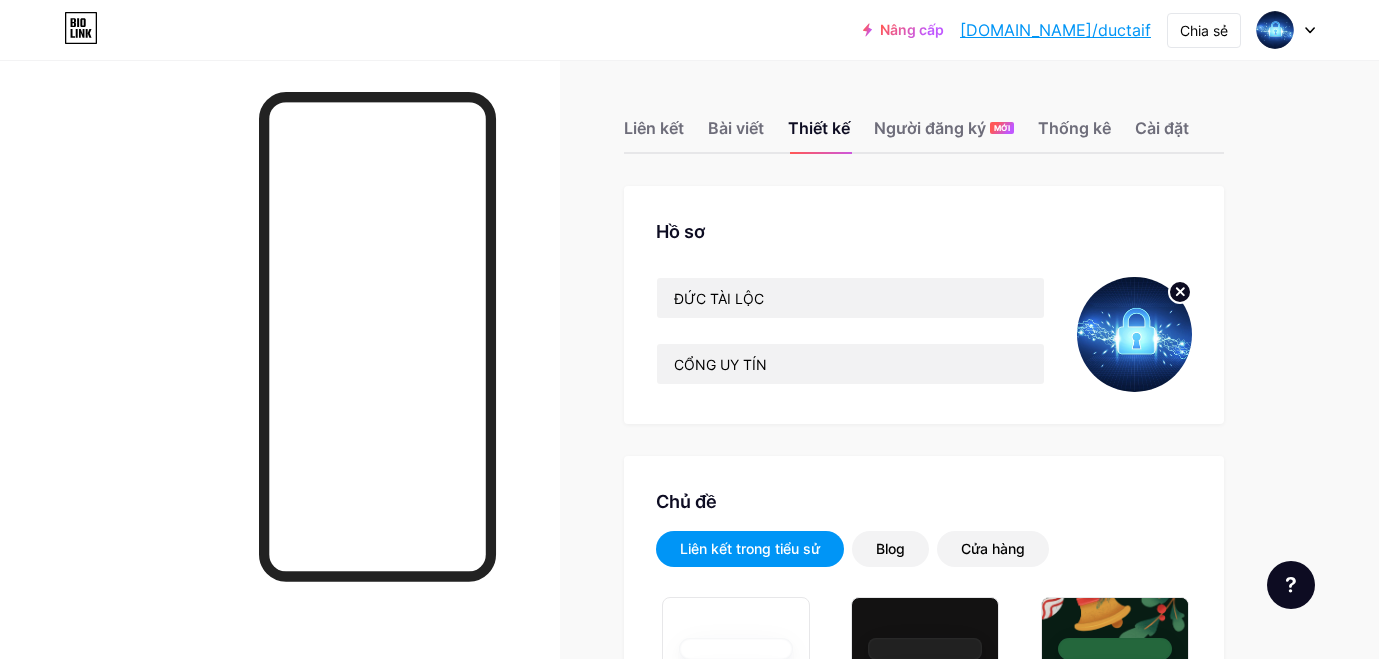 click on "Nâng cấp   bio.link/ductai...   bio.link/ductaif   Chia sẻ               Chuyển đổi tài khoản     F168   bio.link/ductaif       + Thêm trang mới       Cài đặt tài khoản   Đăng xuất" at bounding box center [689, 30] 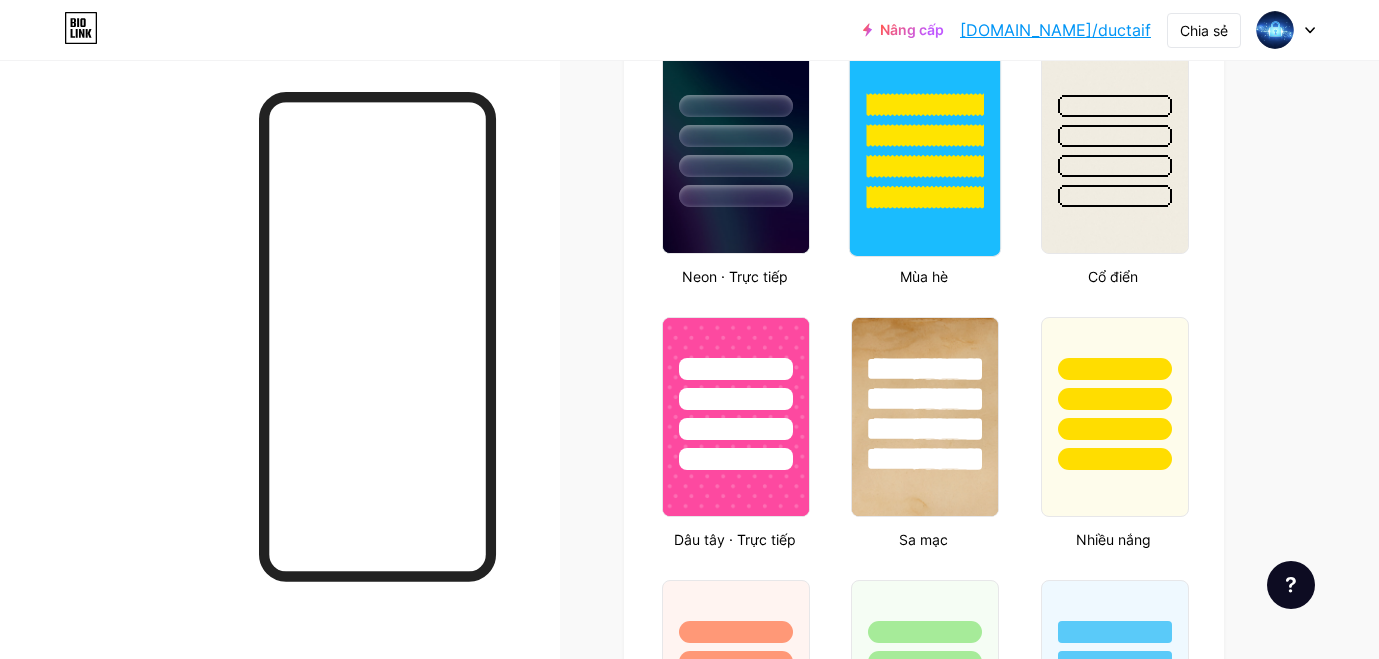 scroll, scrollTop: 1333, scrollLeft: 0, axis: vertical 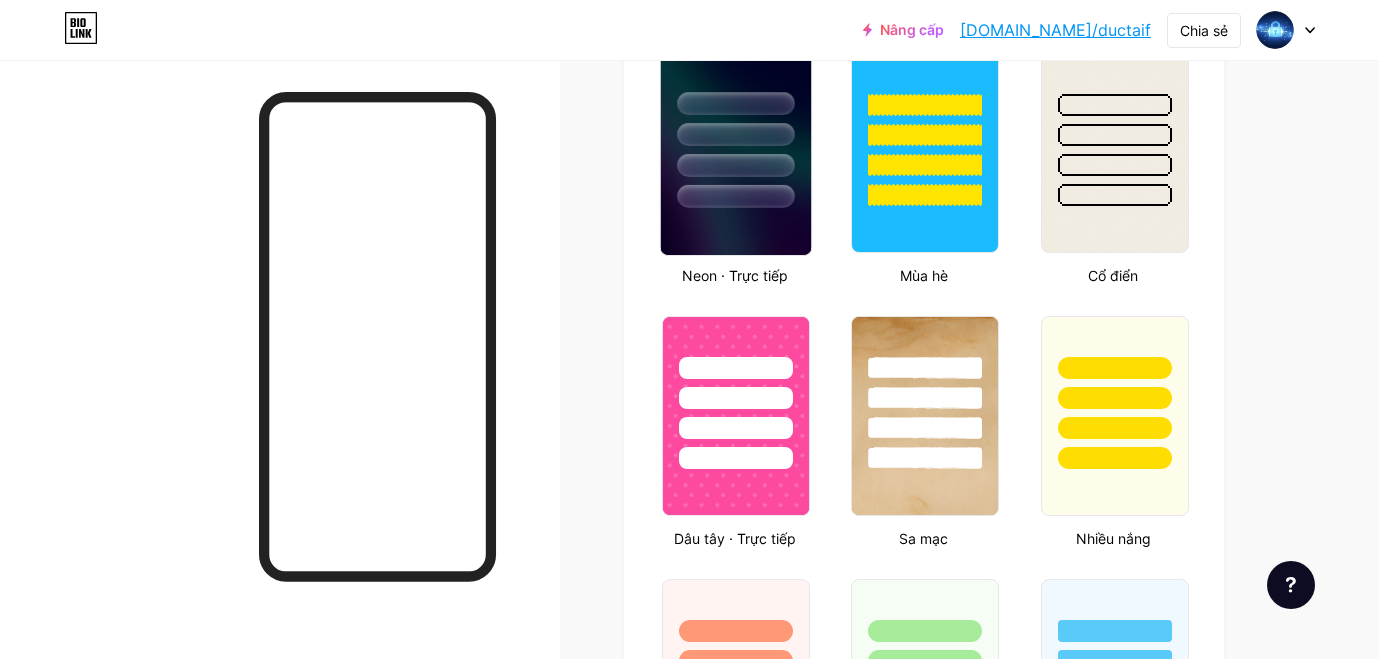 click at bounding box center (735, 165) 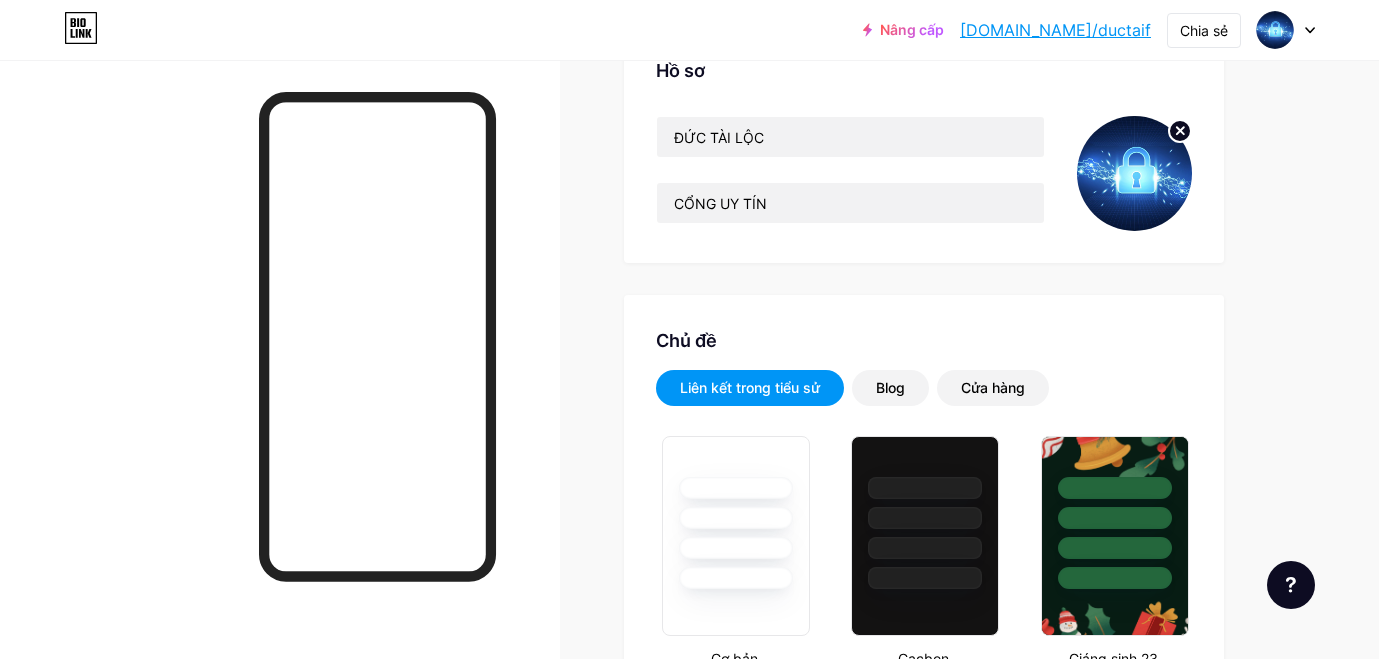 scroll, scrollTop: 0, scrollLeft: 0, axis: both 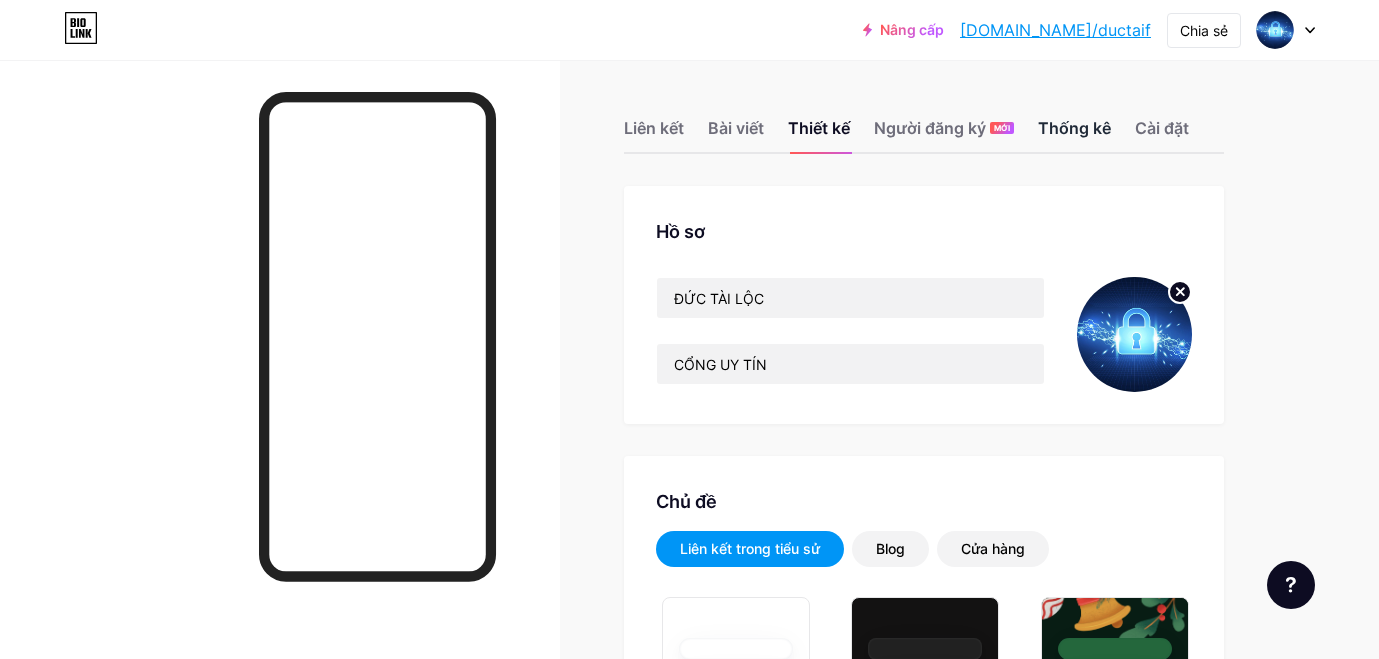 click on "Thống kê" at bounding box center (1074, 134) 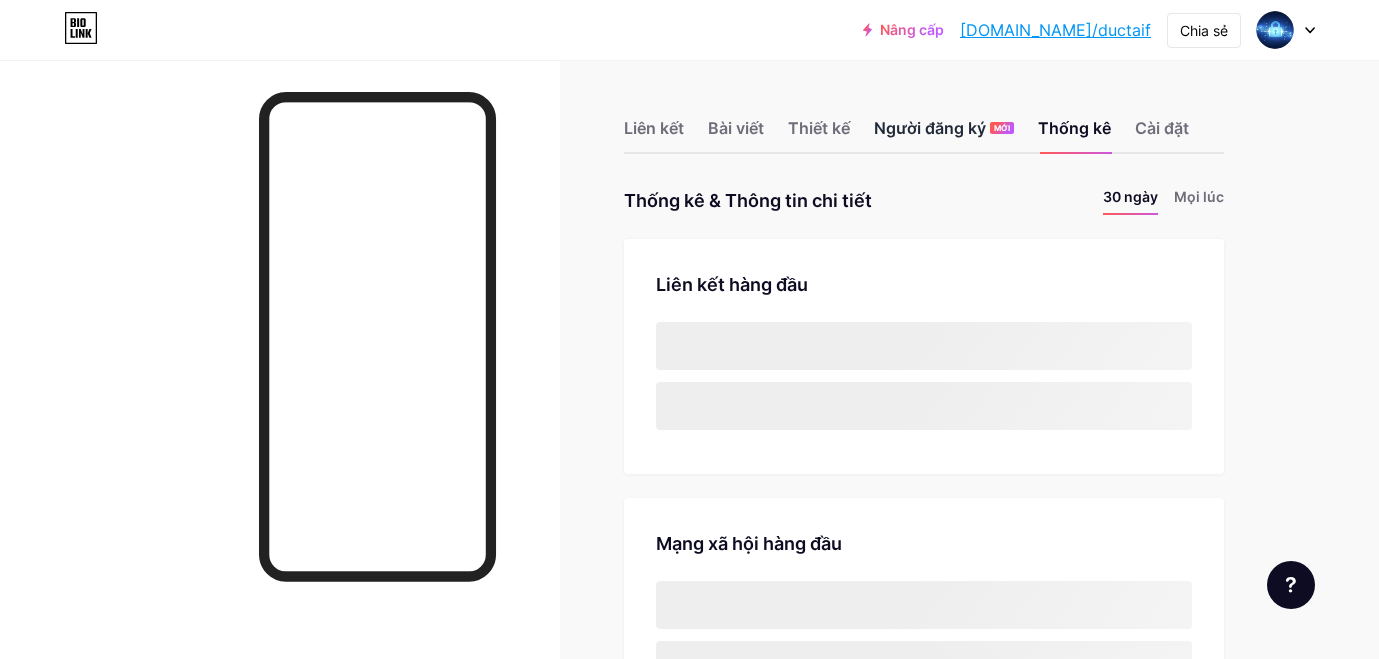 click on "Người đăng ký" at bounding box center (930, 128) 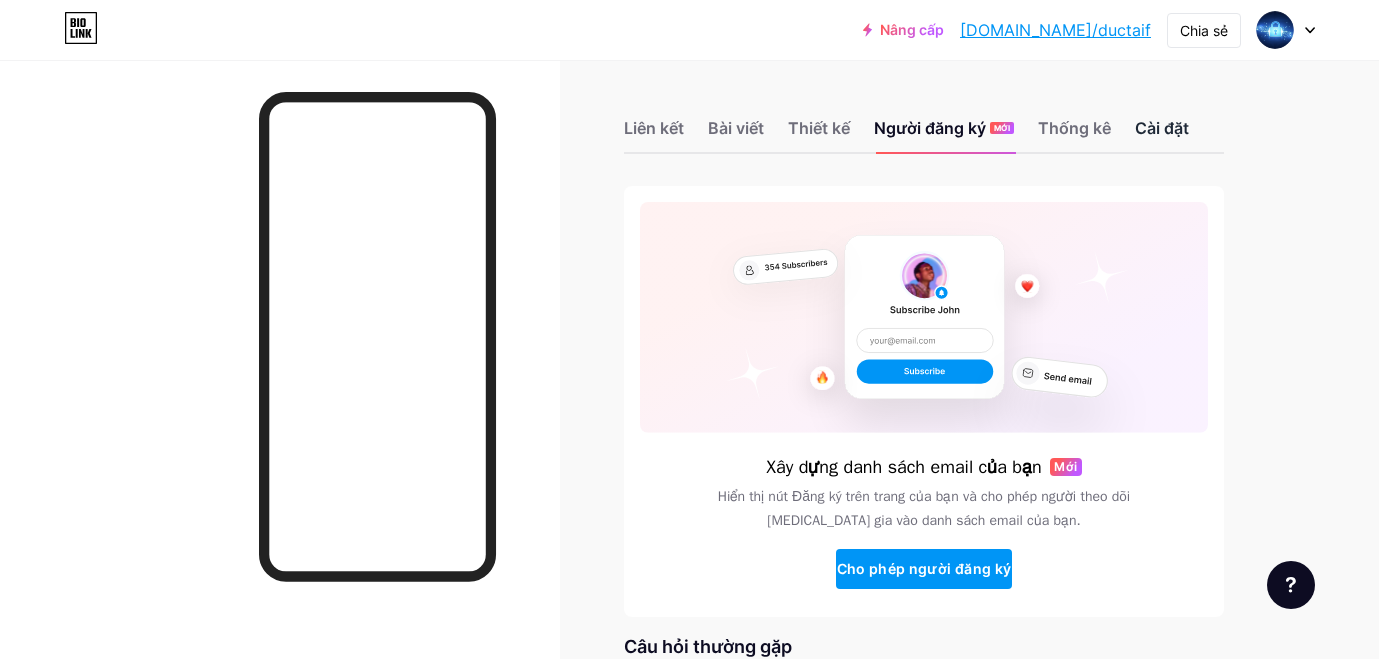 click on "Cài đặt" at bounding box center [1162, 128] 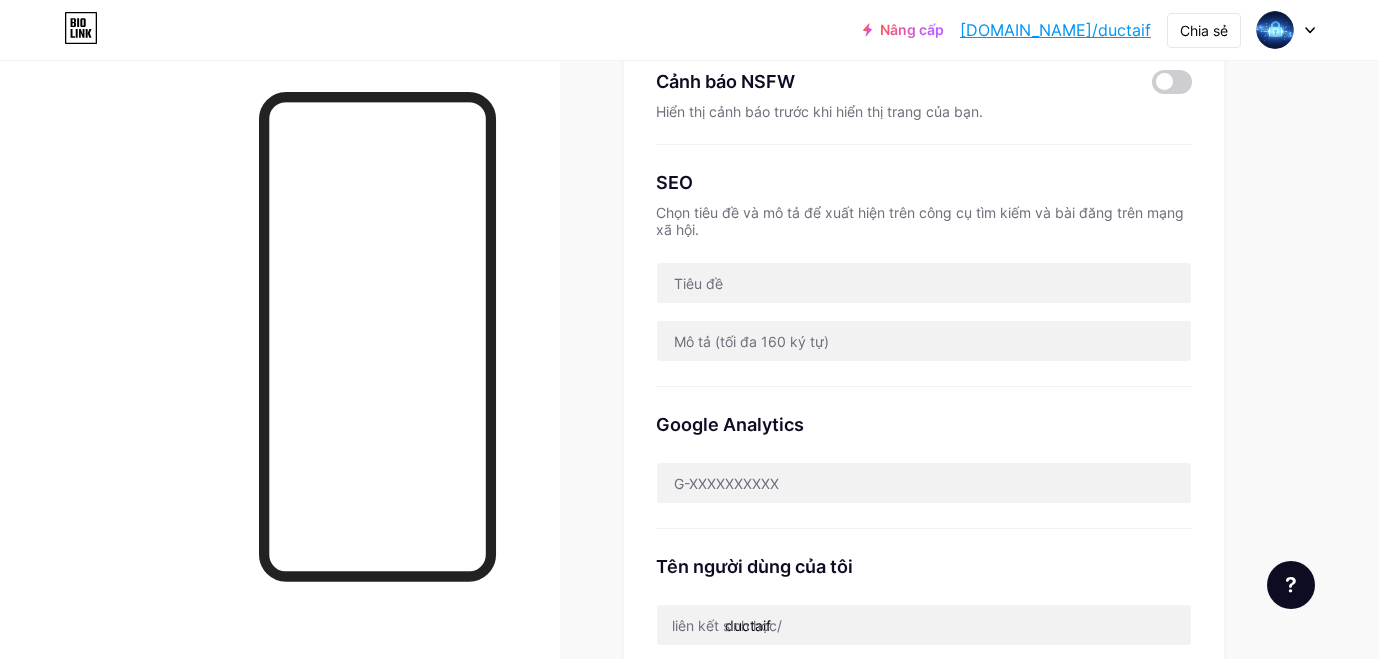 scroll, scrollTop: 667, scrollLeft: 0, axis: vertical 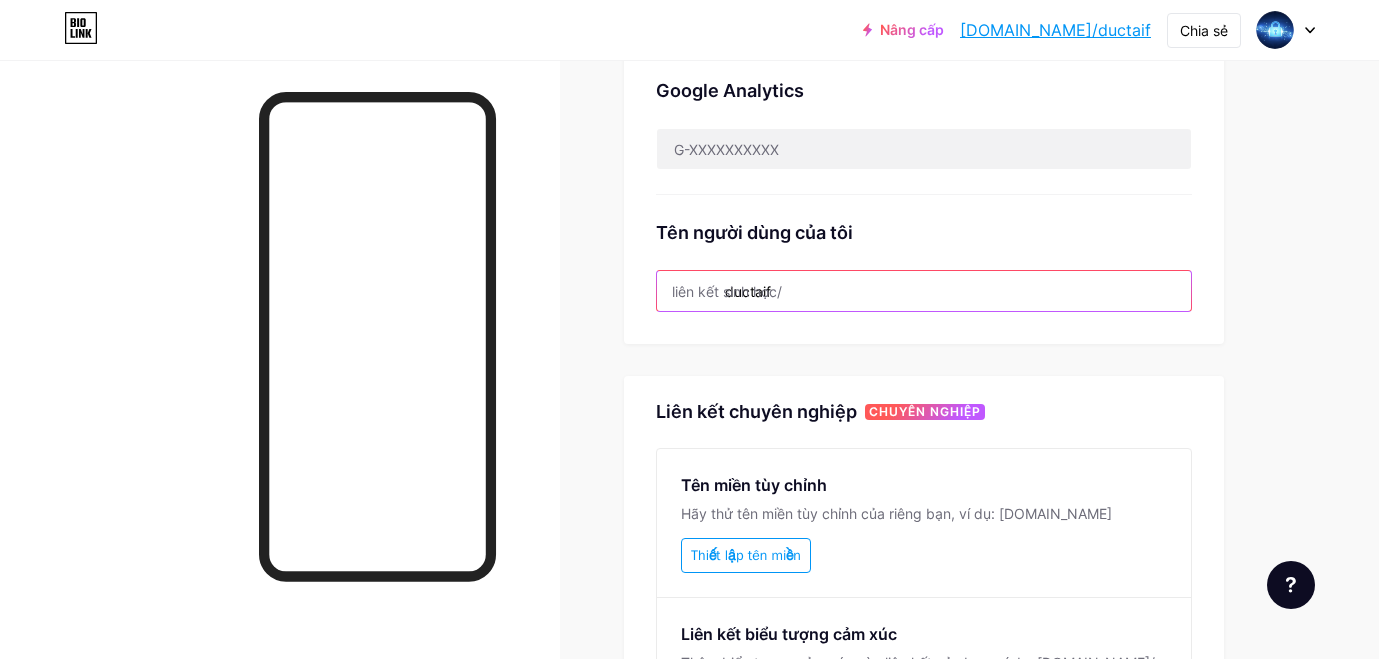 click on "ductaif" at bounding box center [924, 291] 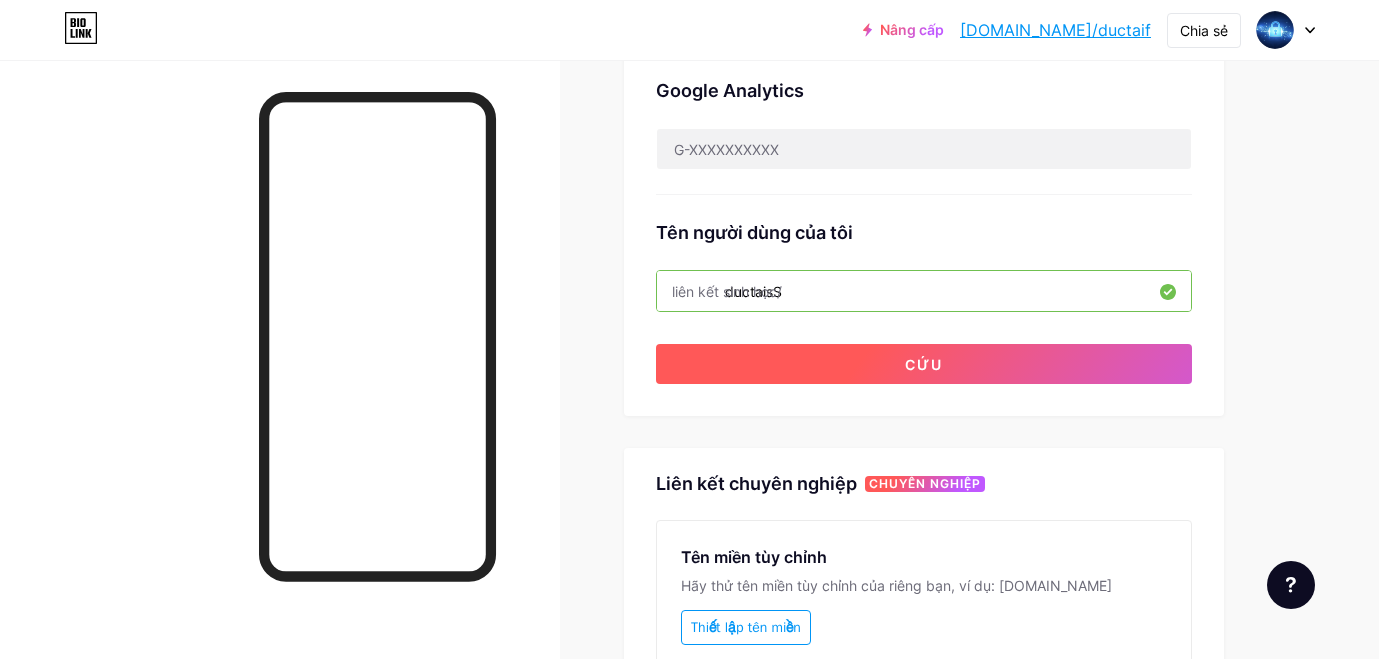 type on "ductaisS" 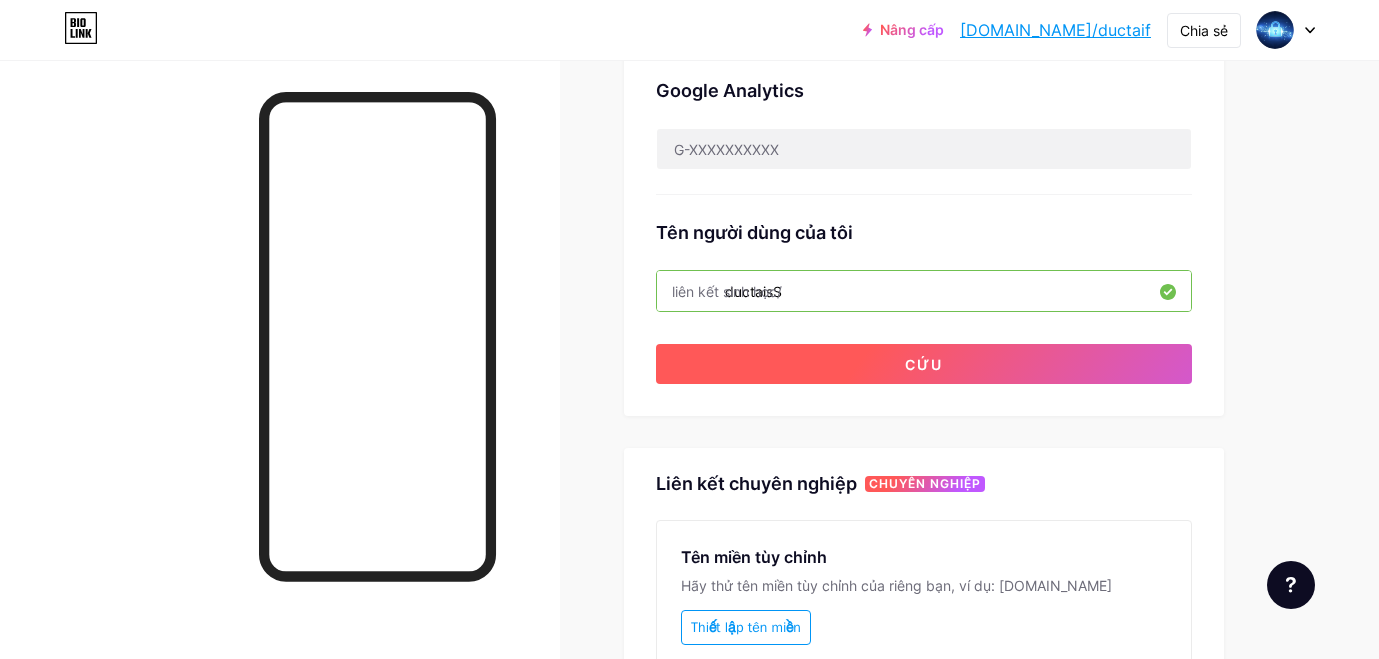 click on "Cứu" at bounding box center [924, 364] 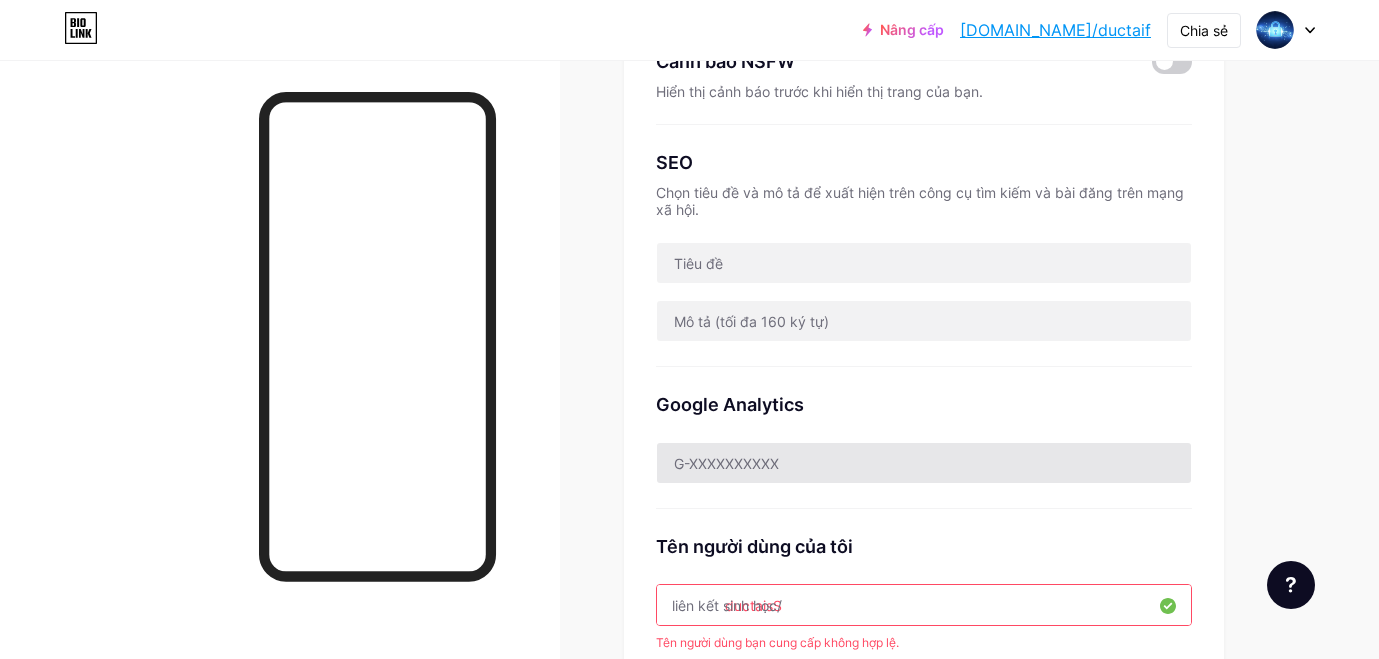 scroll, scrollTop: 687, scrollLeft: 0, axis: vertical 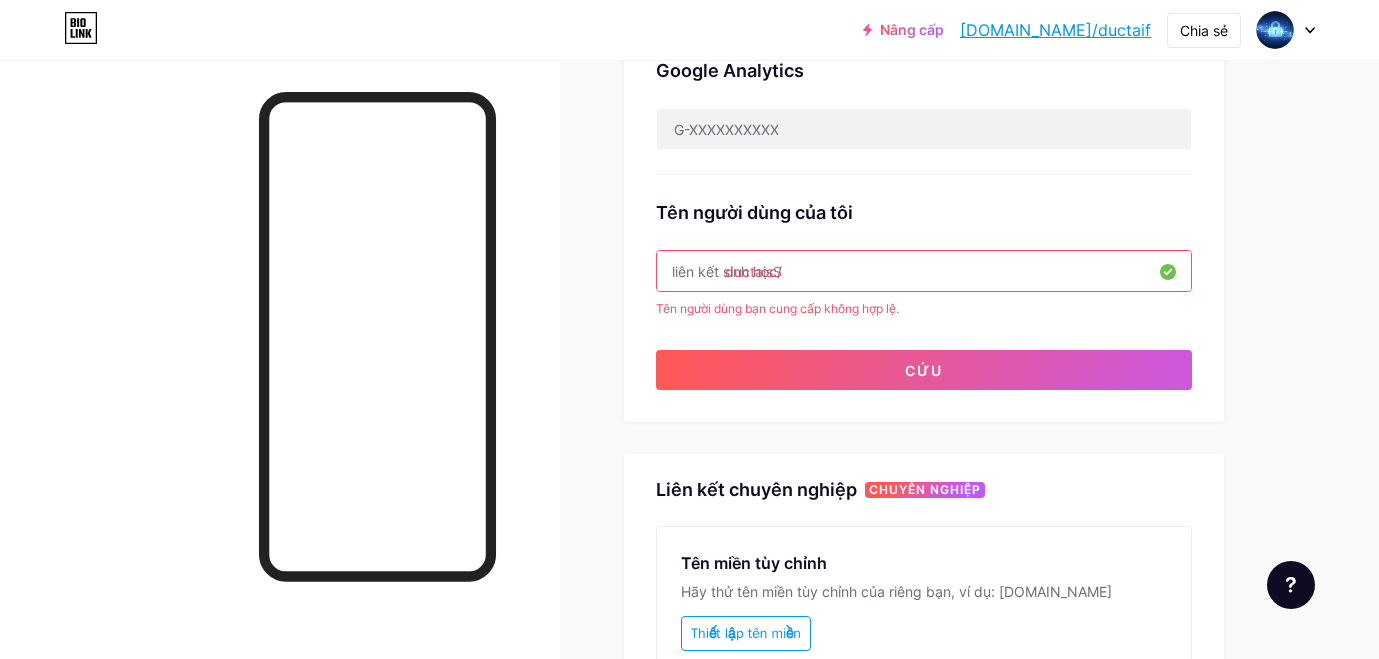 type 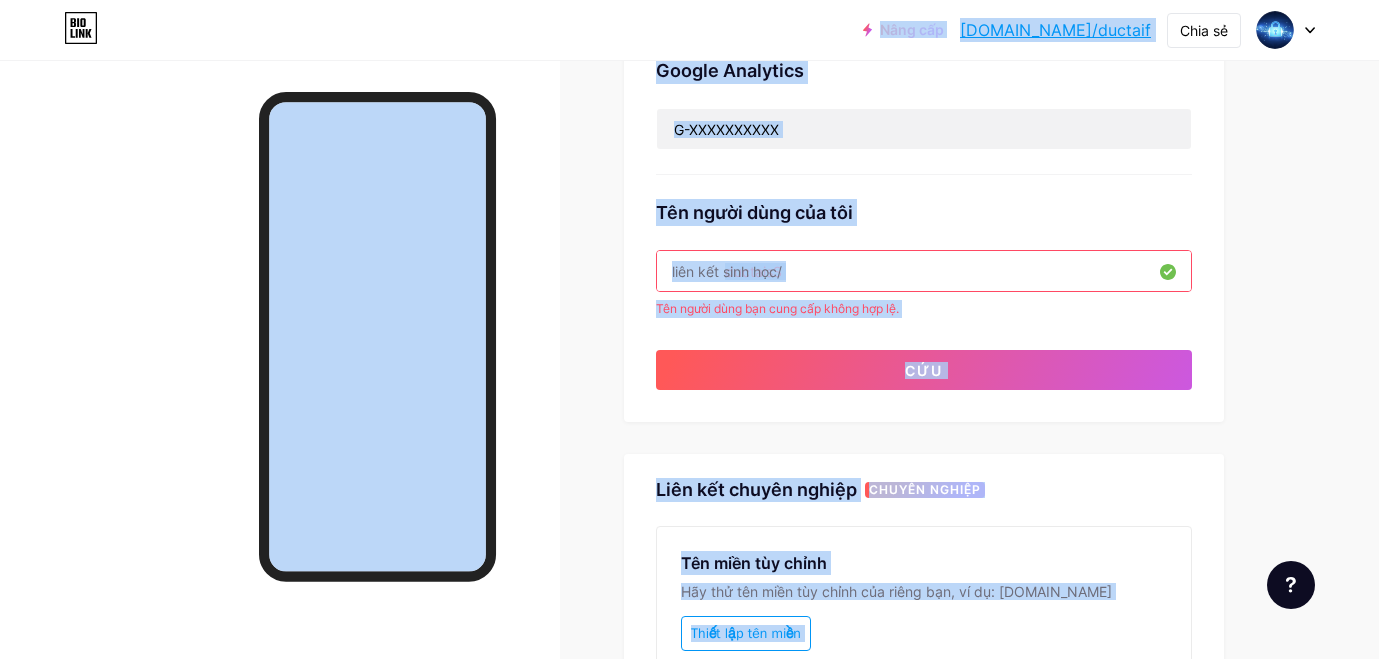 click on "ductaisS" at bounding box center (924, 271) 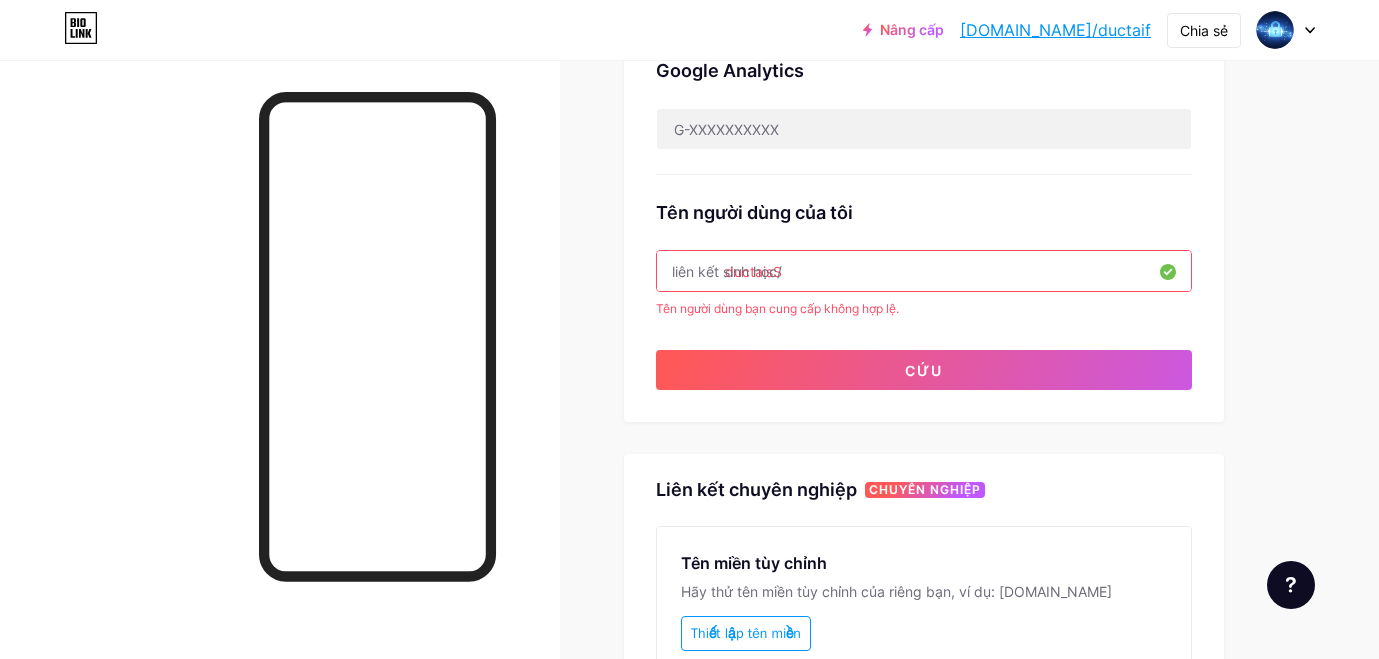 click on "ductaisS" at bounding box center [924, 271] 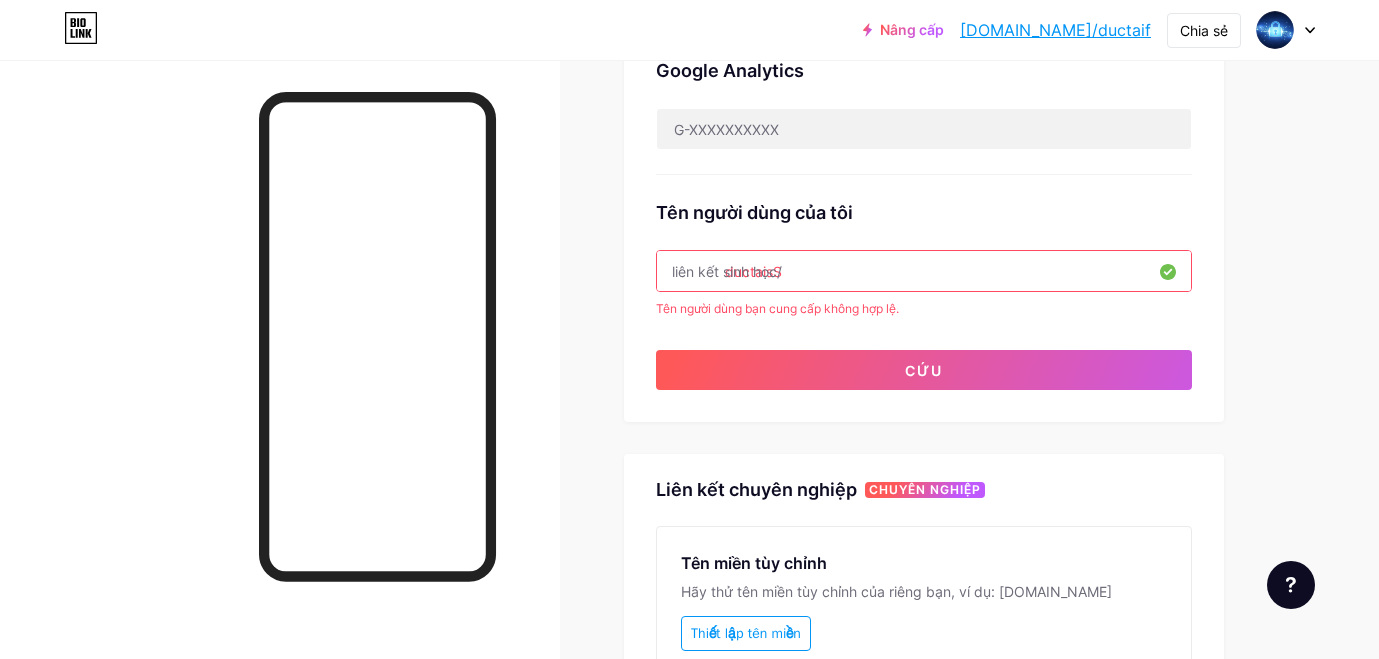 click on "ductaisS" at bounding box center (924, 271) 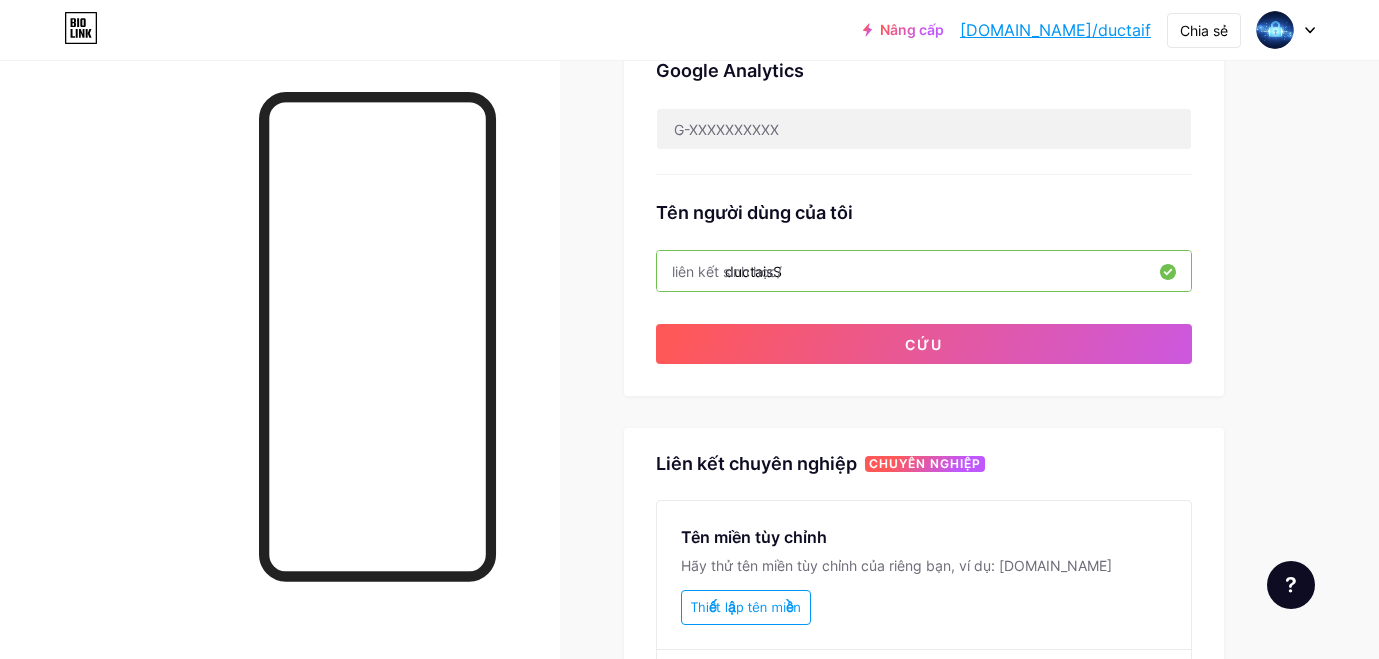 drag, startPoint x: 813, startPoint y: 269, endPoint x: 537, endPoint y: 252, distance: 276.52304 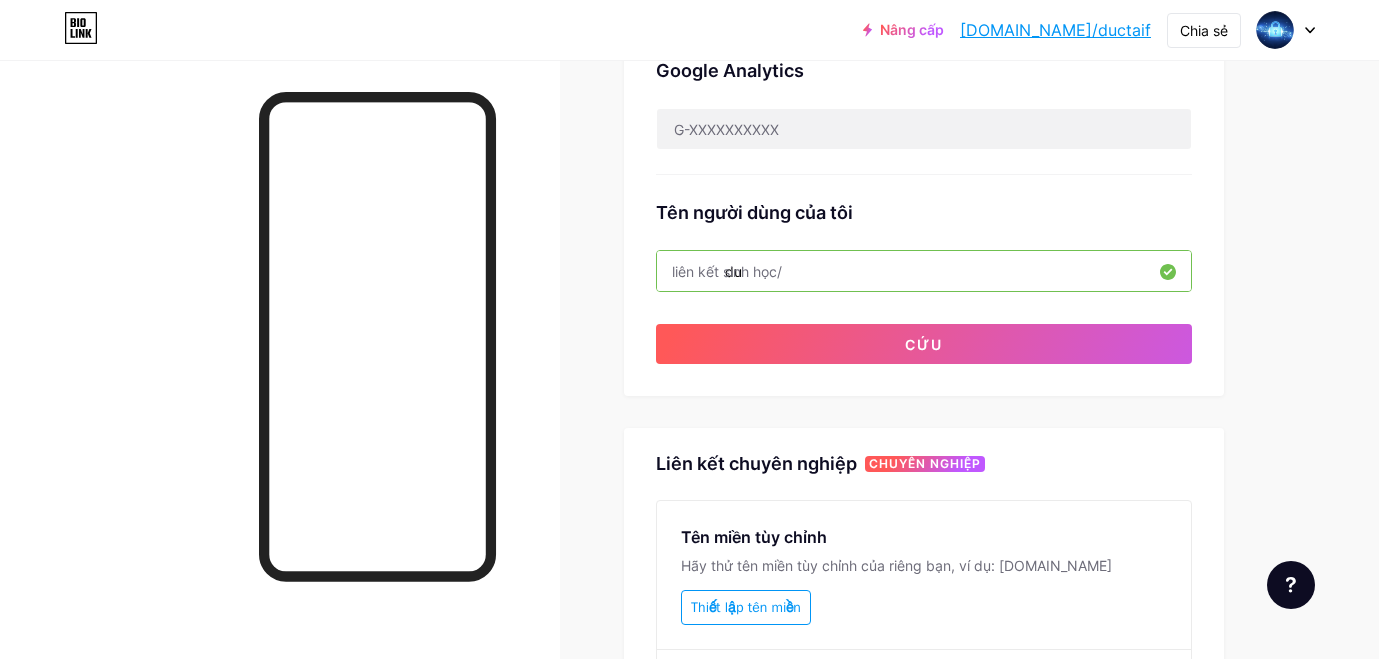 type on "d" 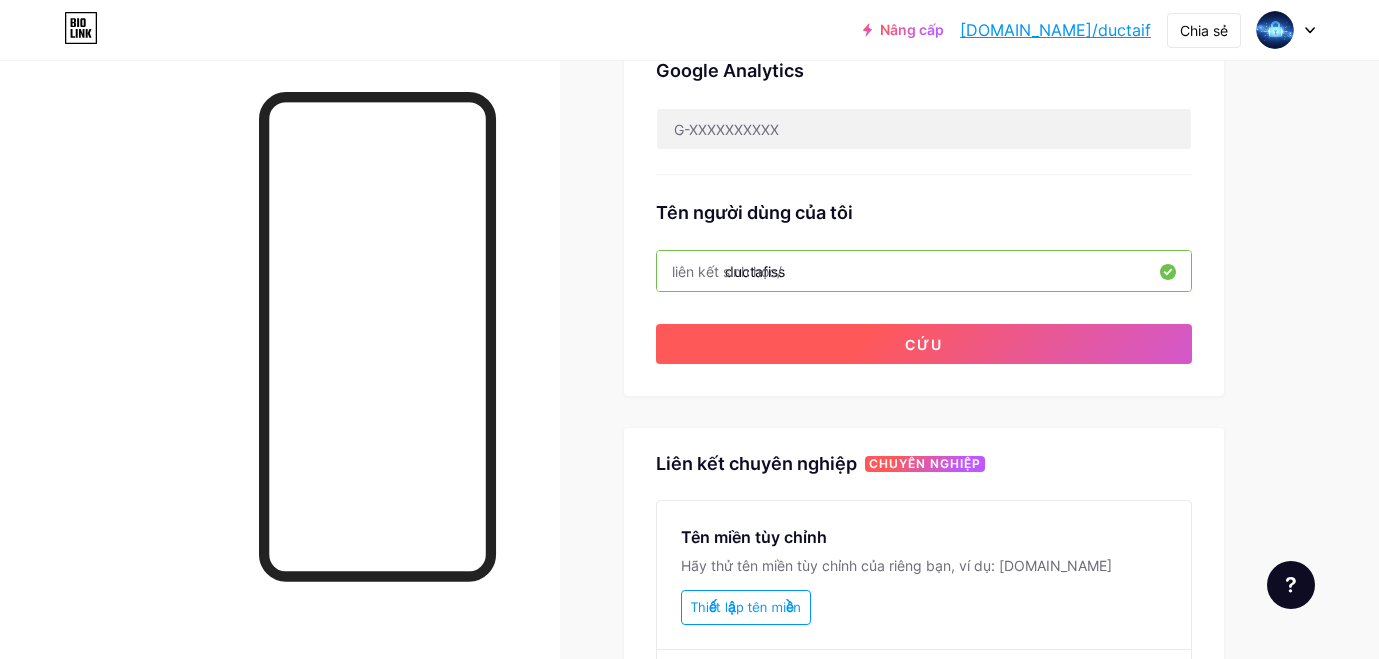 type on "ductafiss" 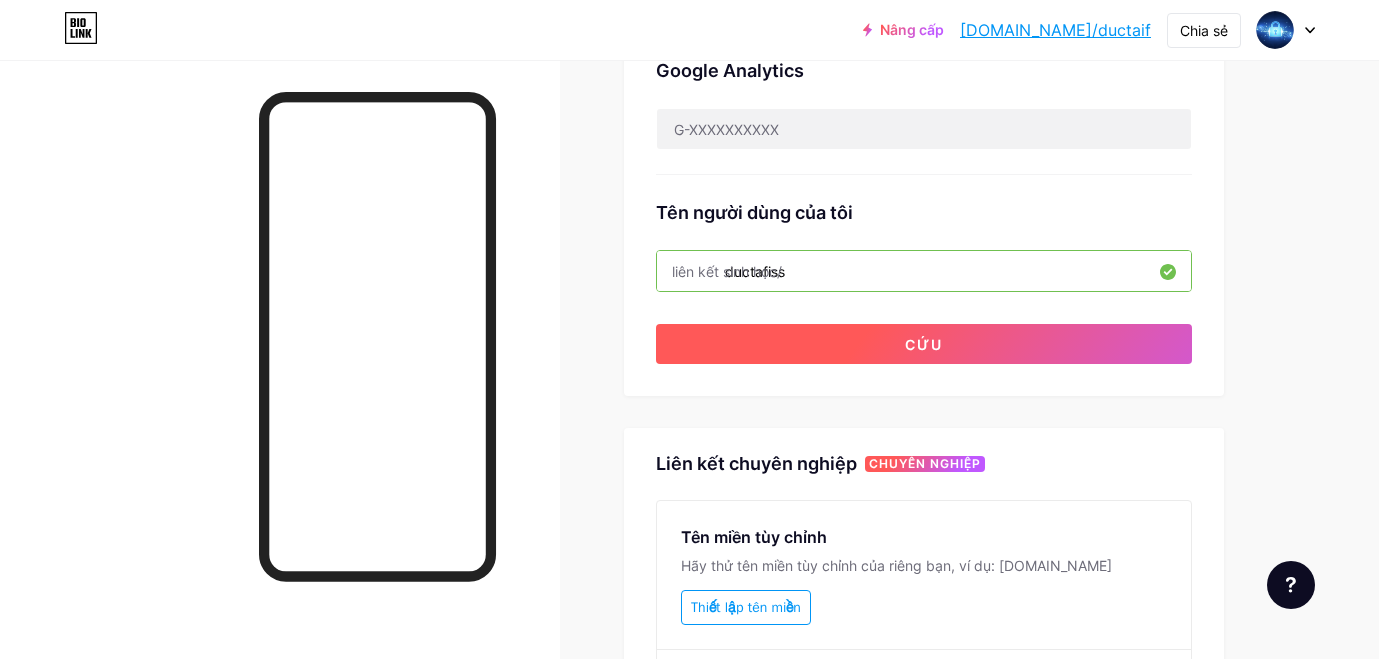 click on "Cứu" at bounding box center [924, 344] 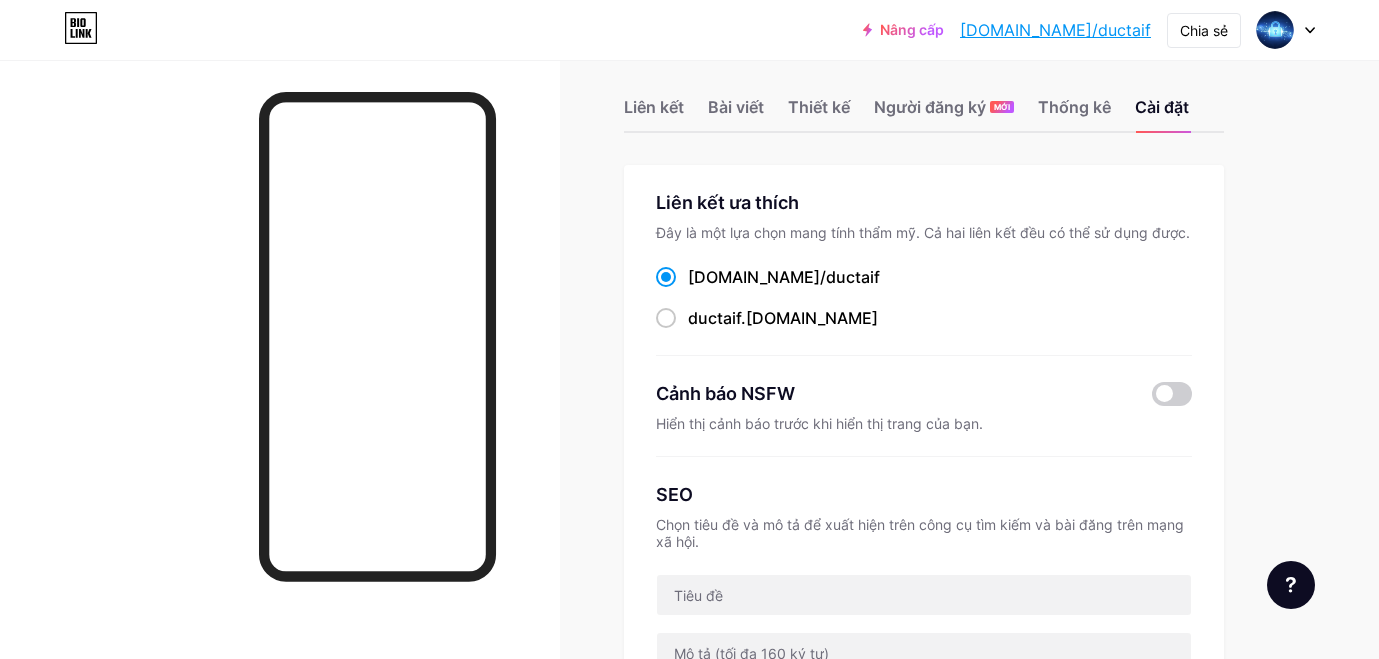 scroll, scrollTop: 0, scrollLeft: 0, axis: both 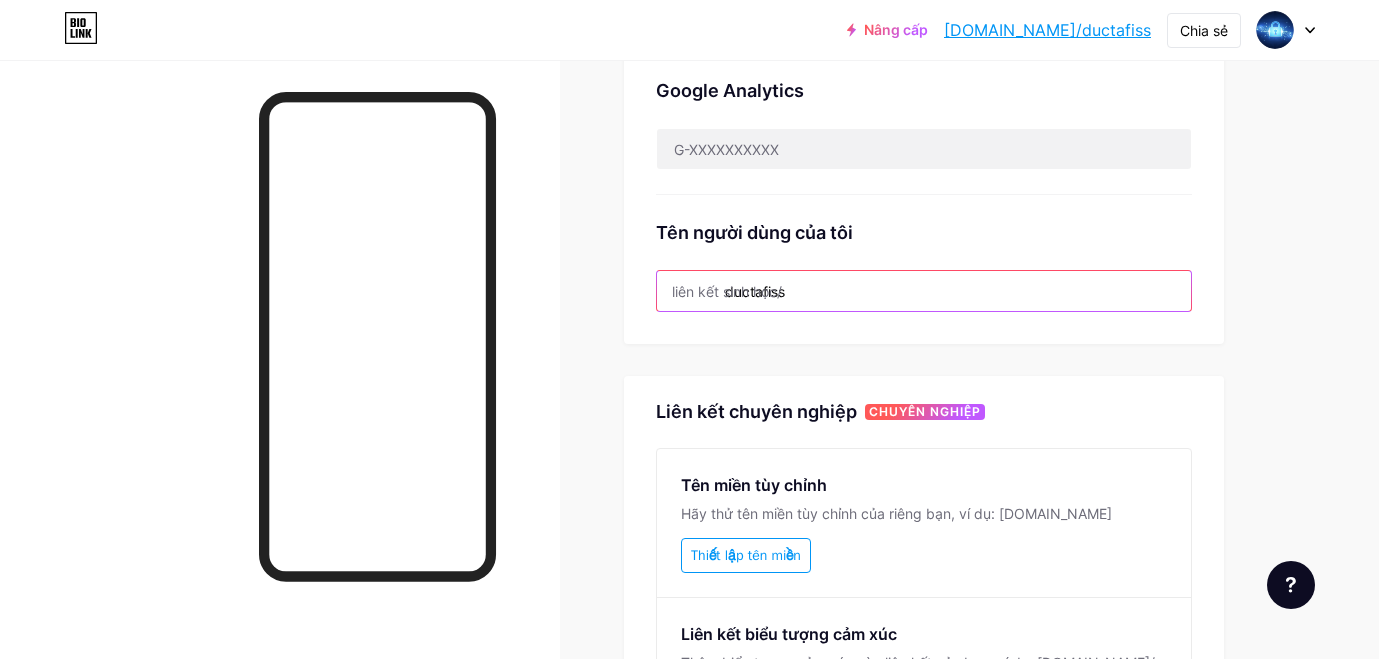 click on "ductafiss" at bounding box center [924, 291] 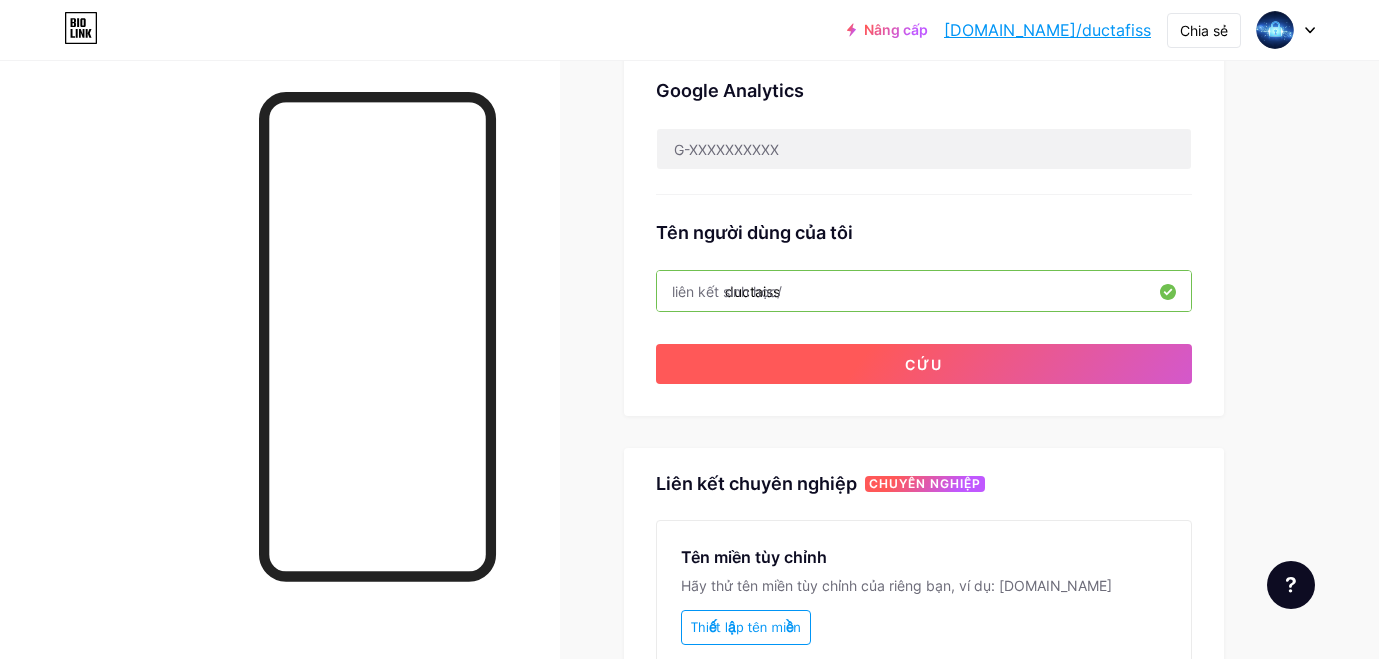 type on "ductaiss" 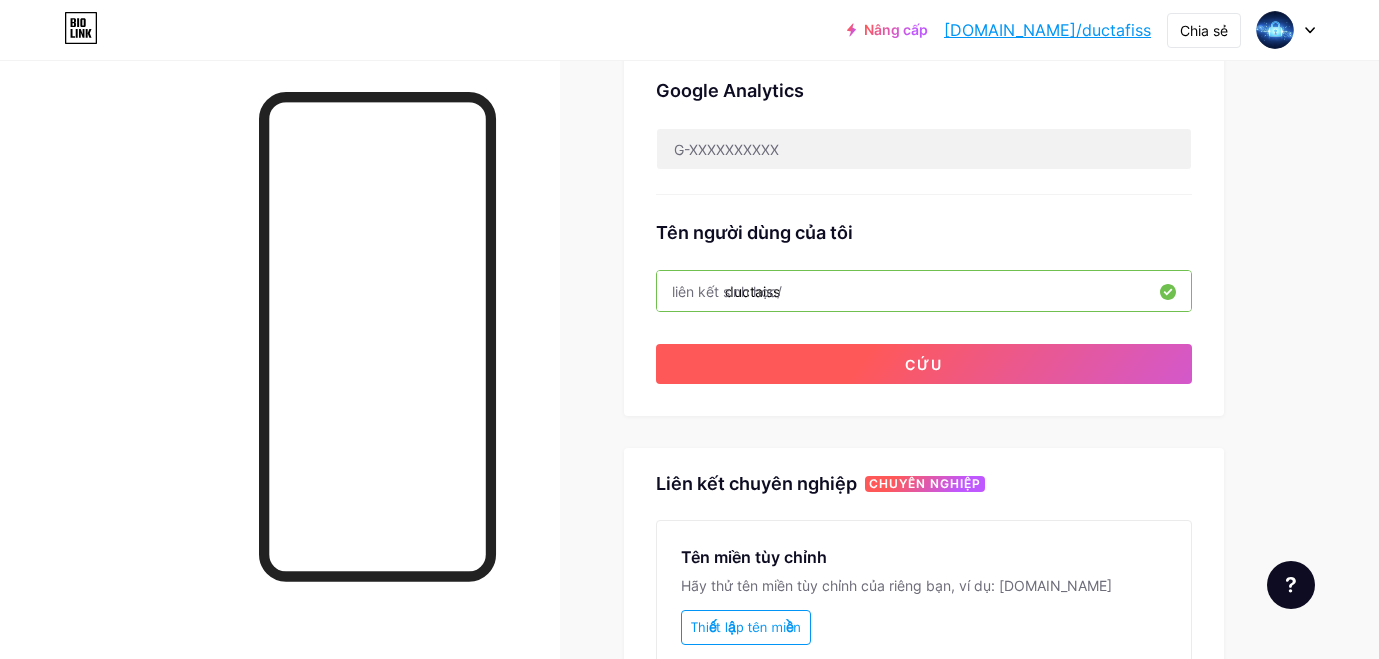click on "Cứu" at bounding box center (924, 364) 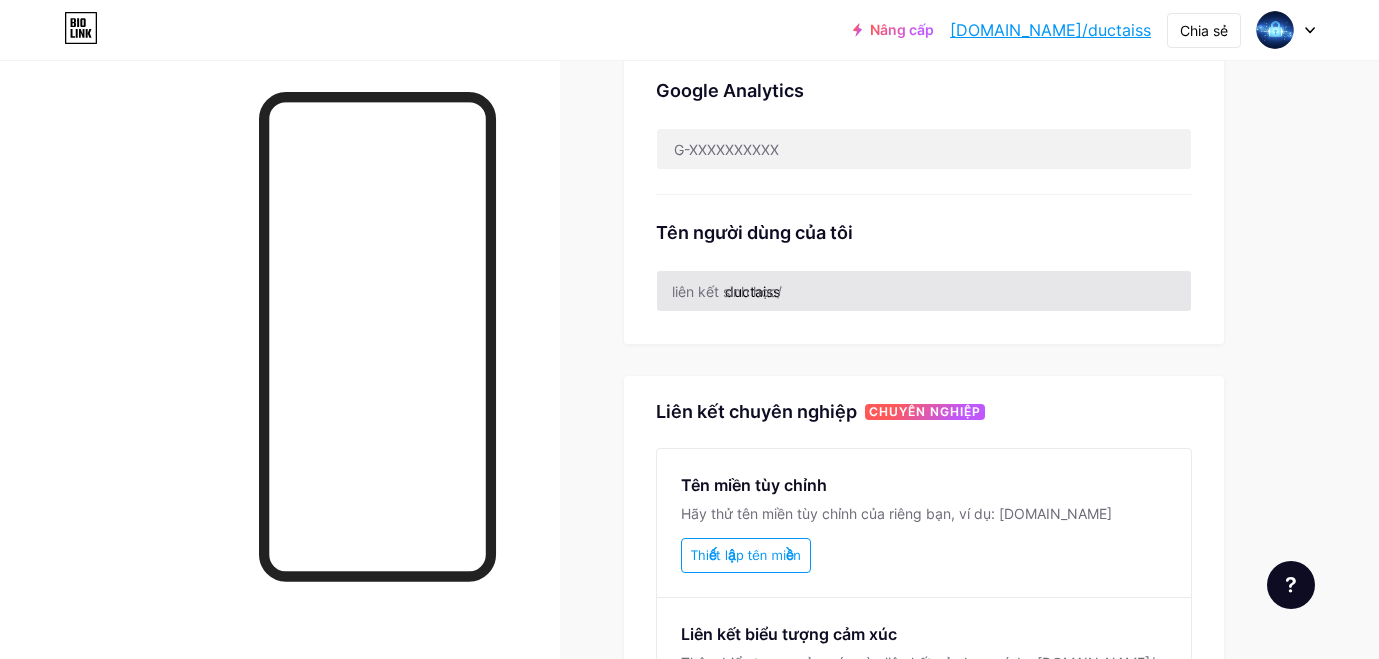 scroll, scrollTop: 0, scrollLeft: 0, axis: both 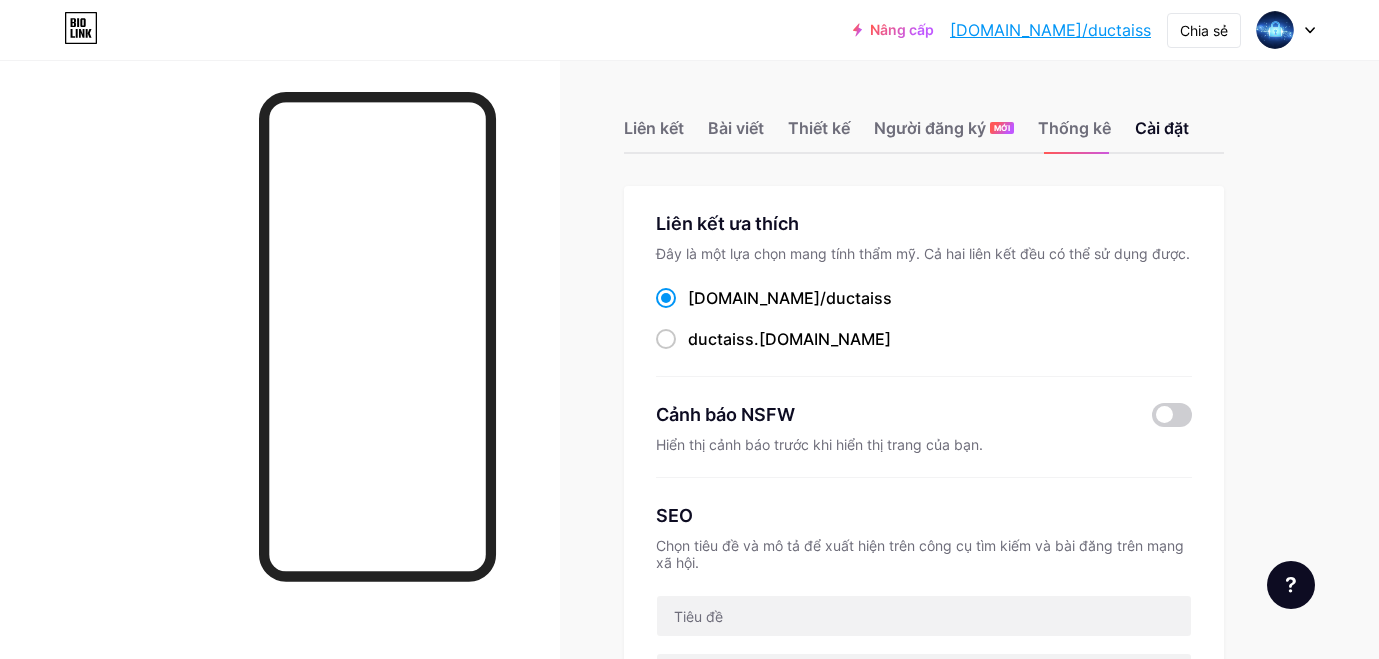 click at bounding box center [280, 389] 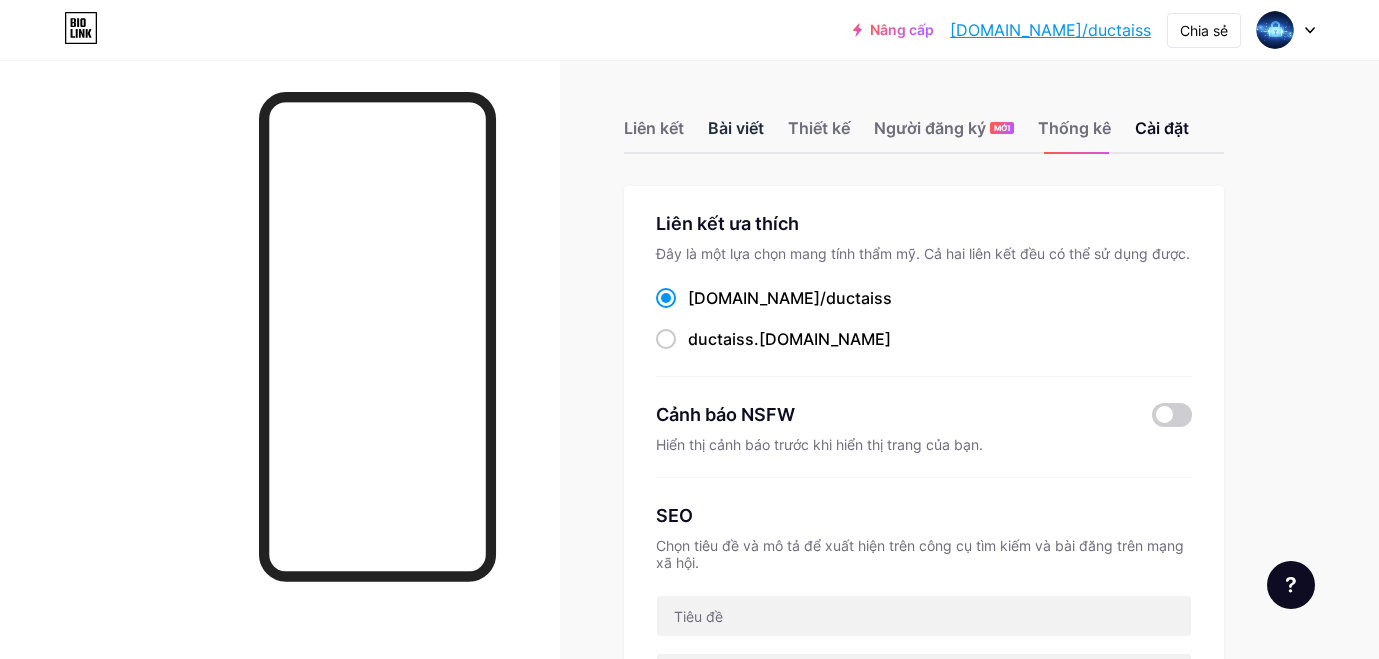 click on "Bài viết" at bounding box center [736, 128] 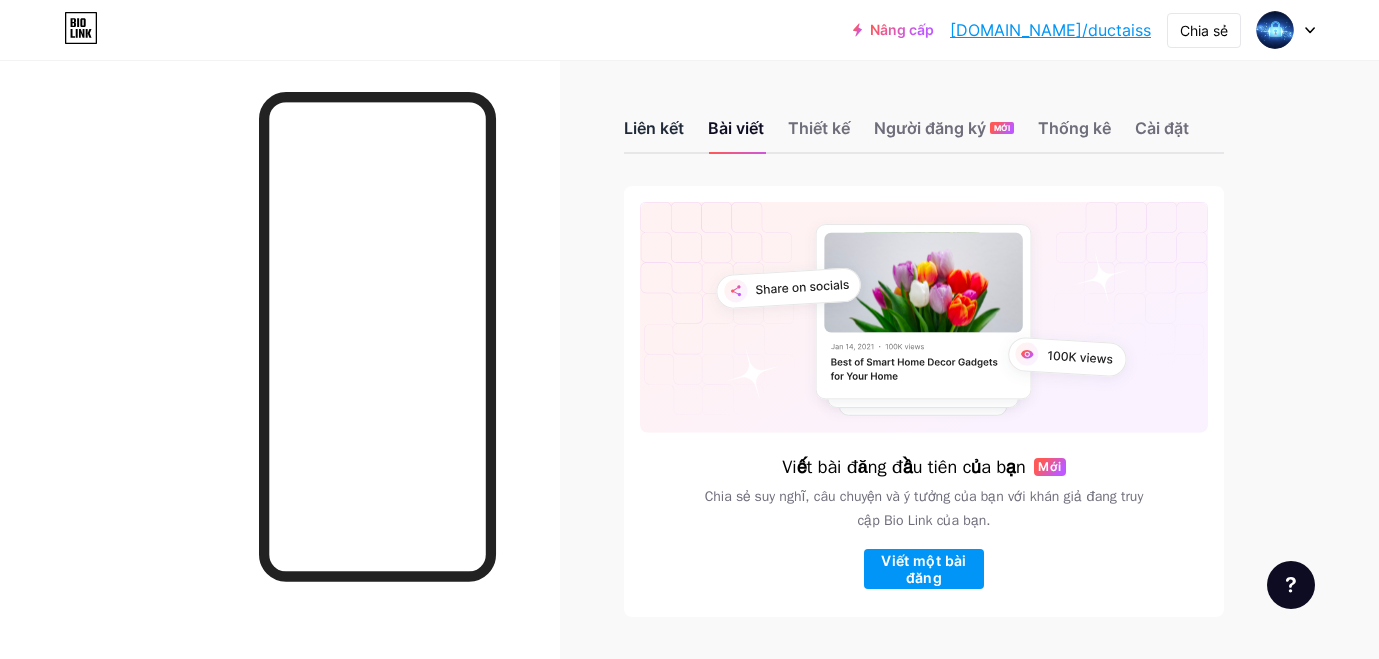 click on "Liên kết" at bounding box center [654, 128] 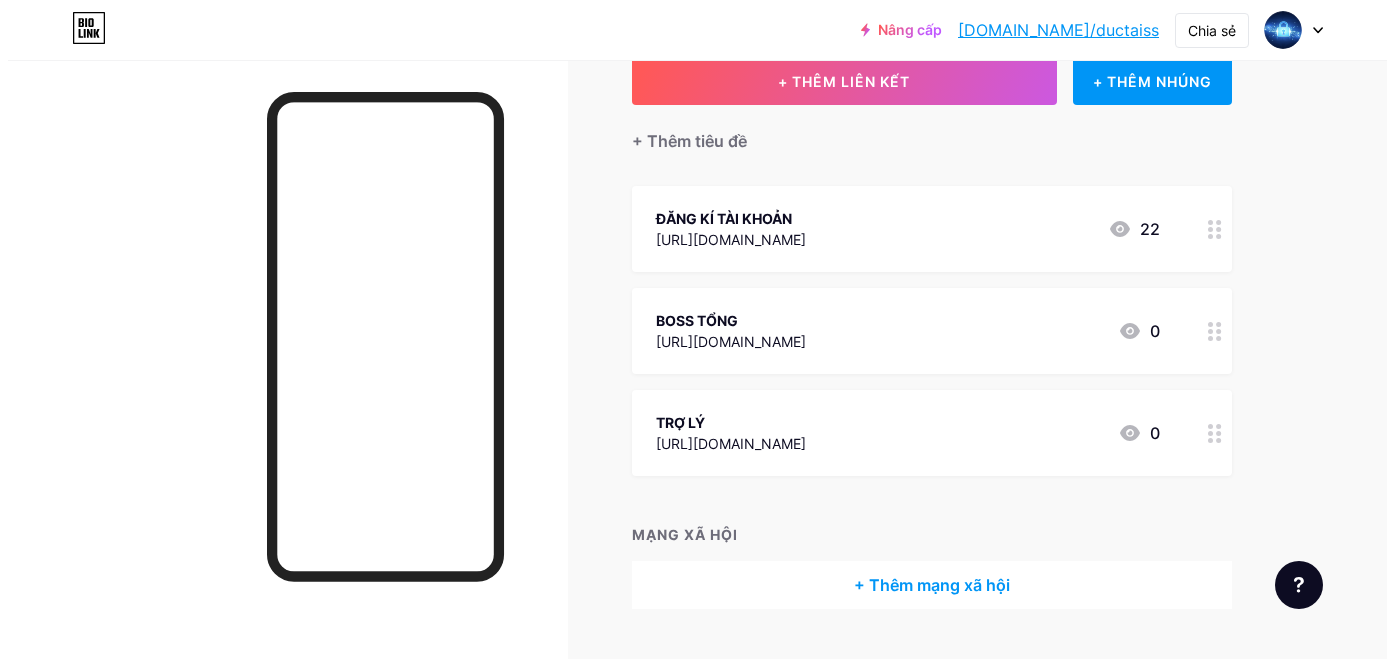 scroll, scrollTop: 178, scrollLeft: 0, axis: vertical 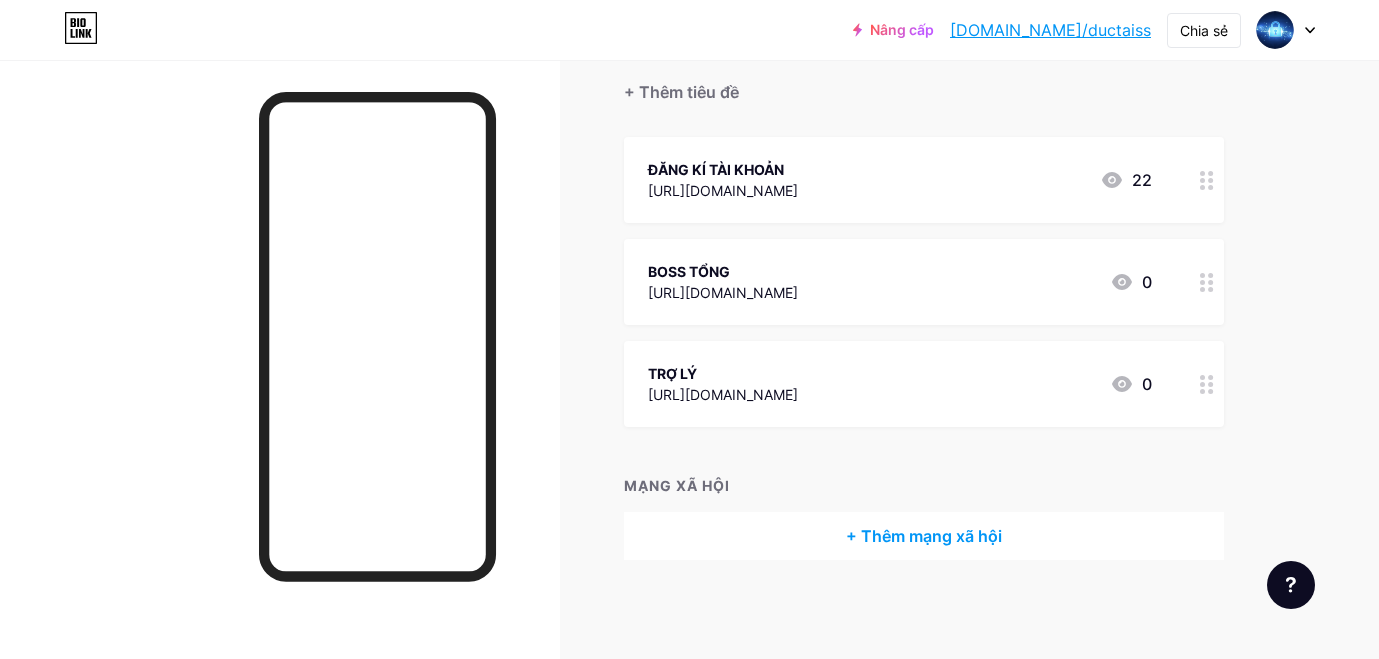click at bounding box center [1207, 180] 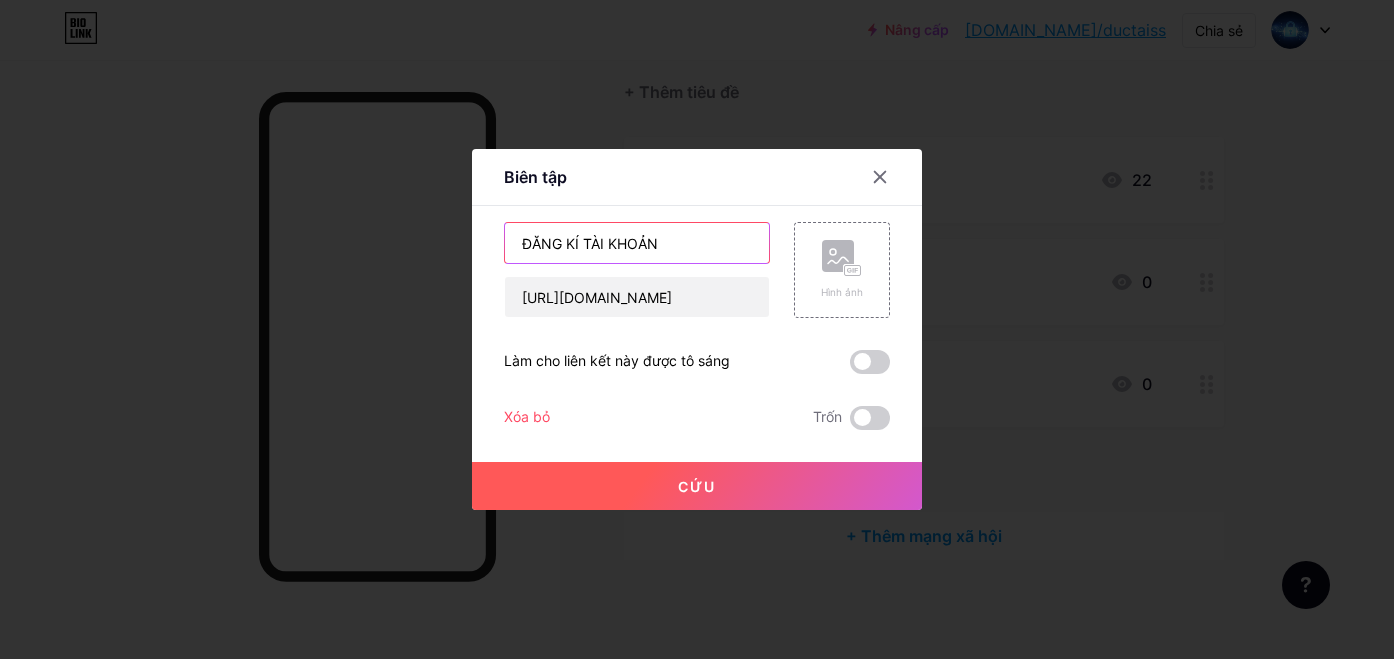 click on "ĐĂNG KÍ TÀI KHOẢN" at bounding box center (637, 243) 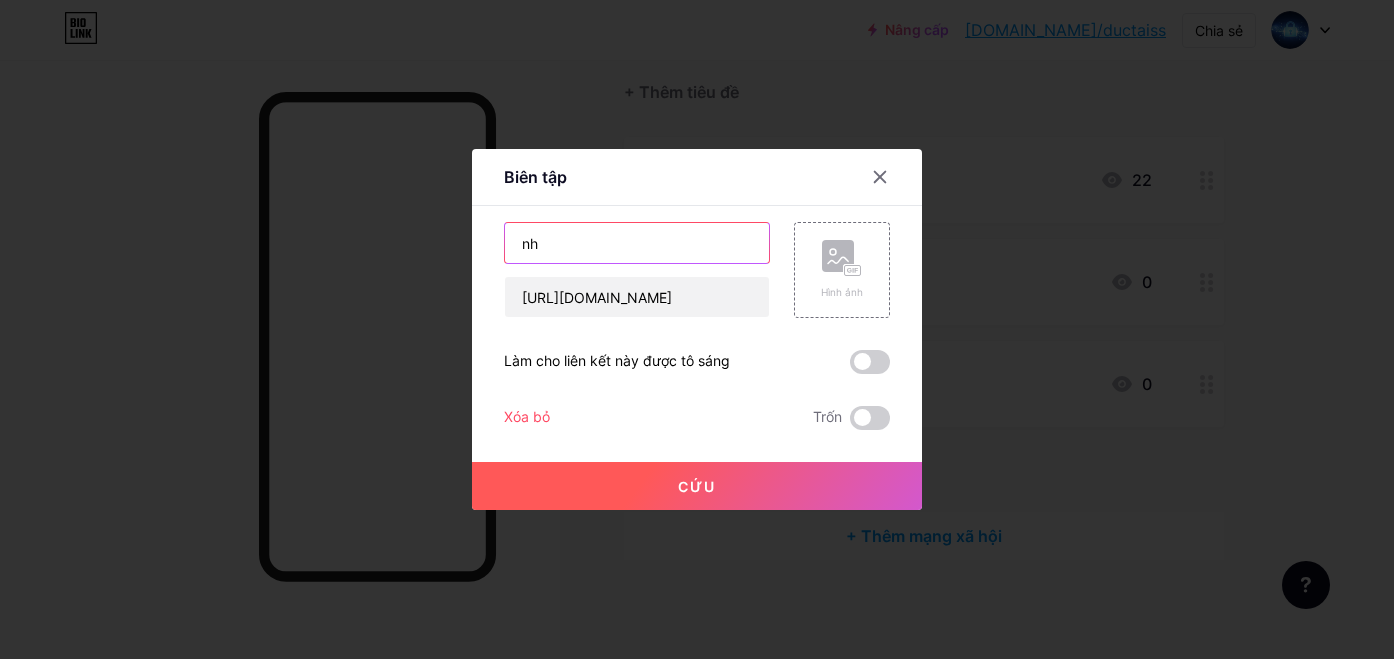 type on "n" 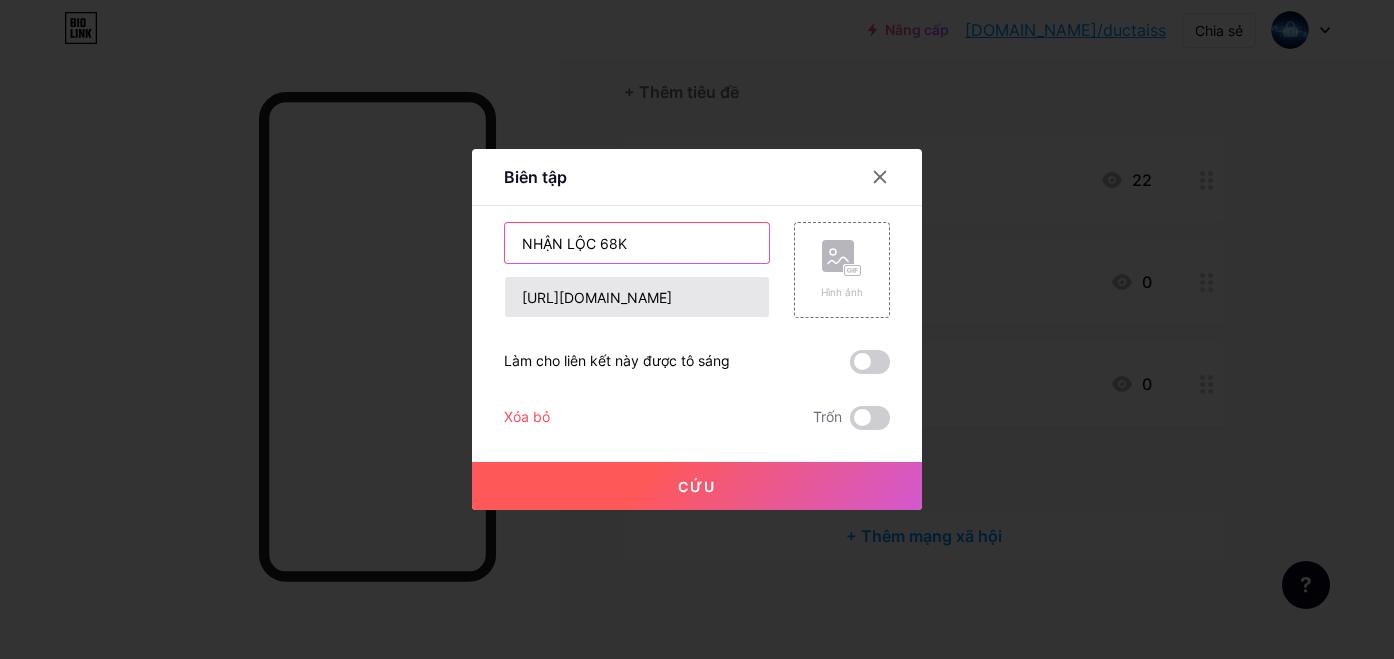 type on "NHẬN LỘC 68K" 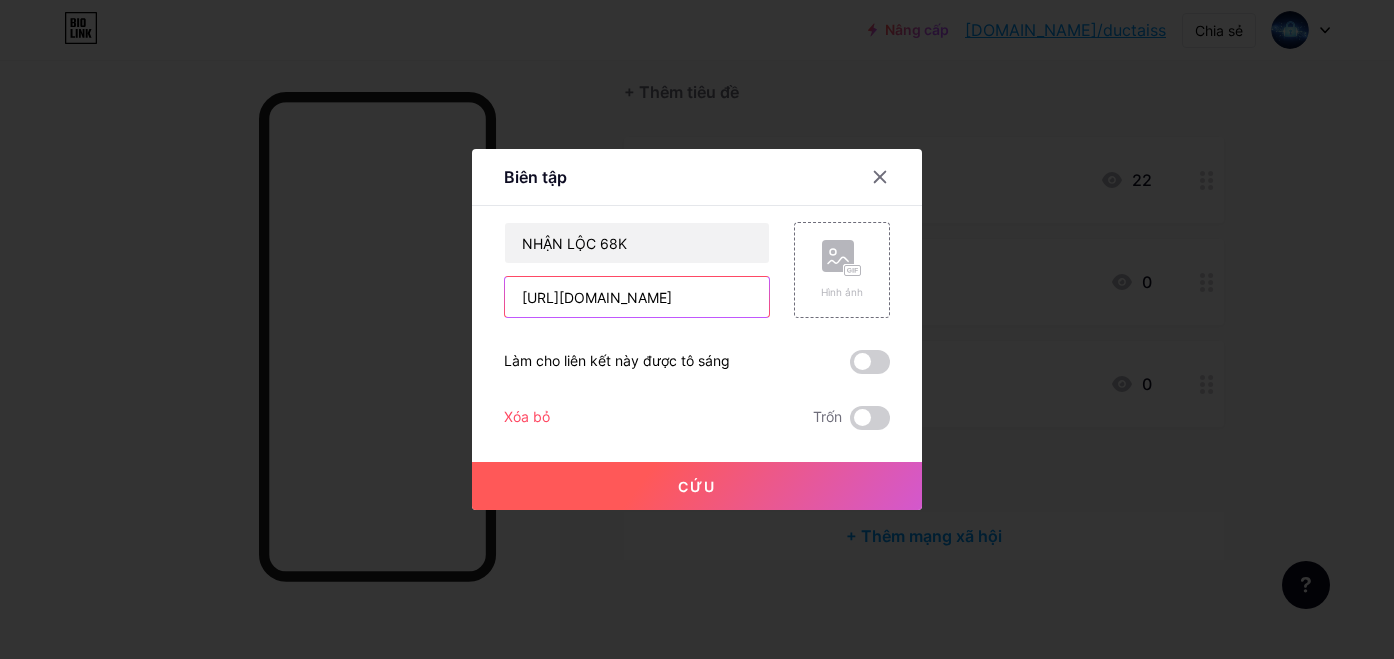 click on "[URL][DOMAIN_NAME]" at bounding box center (637, 297) 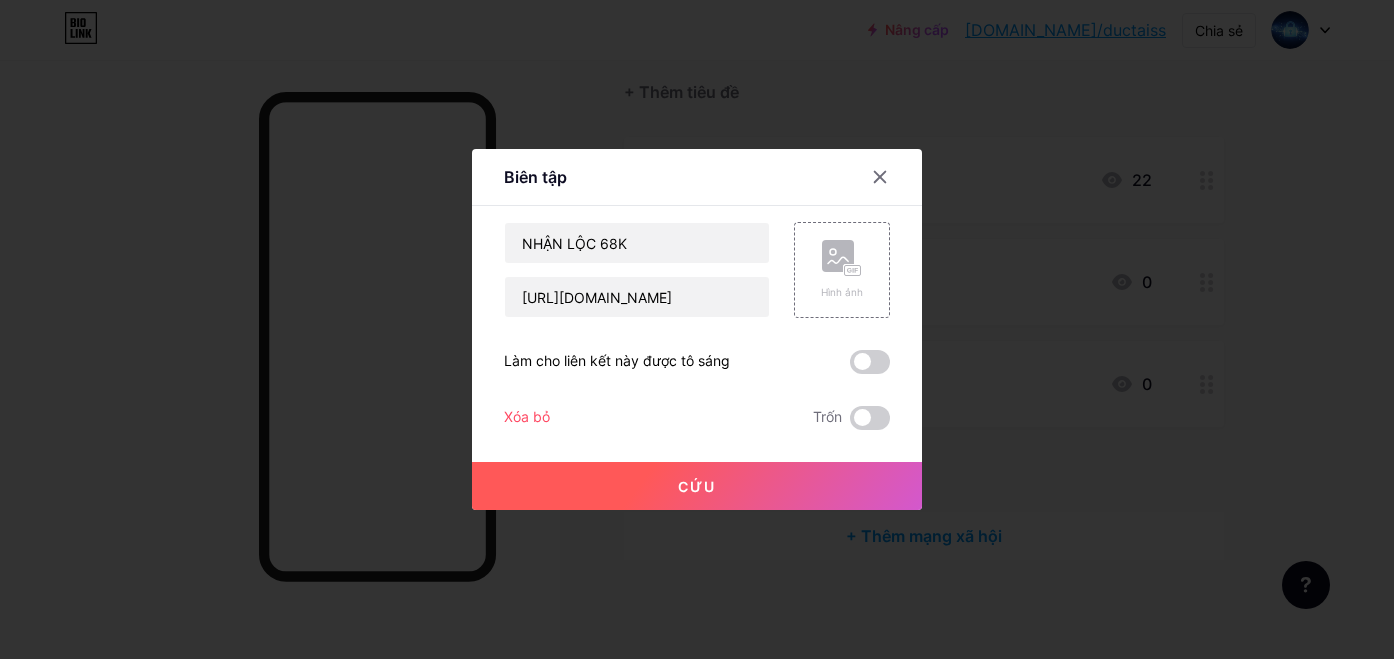 drag, startPoint x: 715, startPoint y: 480, endPoint x: 736, endPoint y: 481, distance: 21.023796 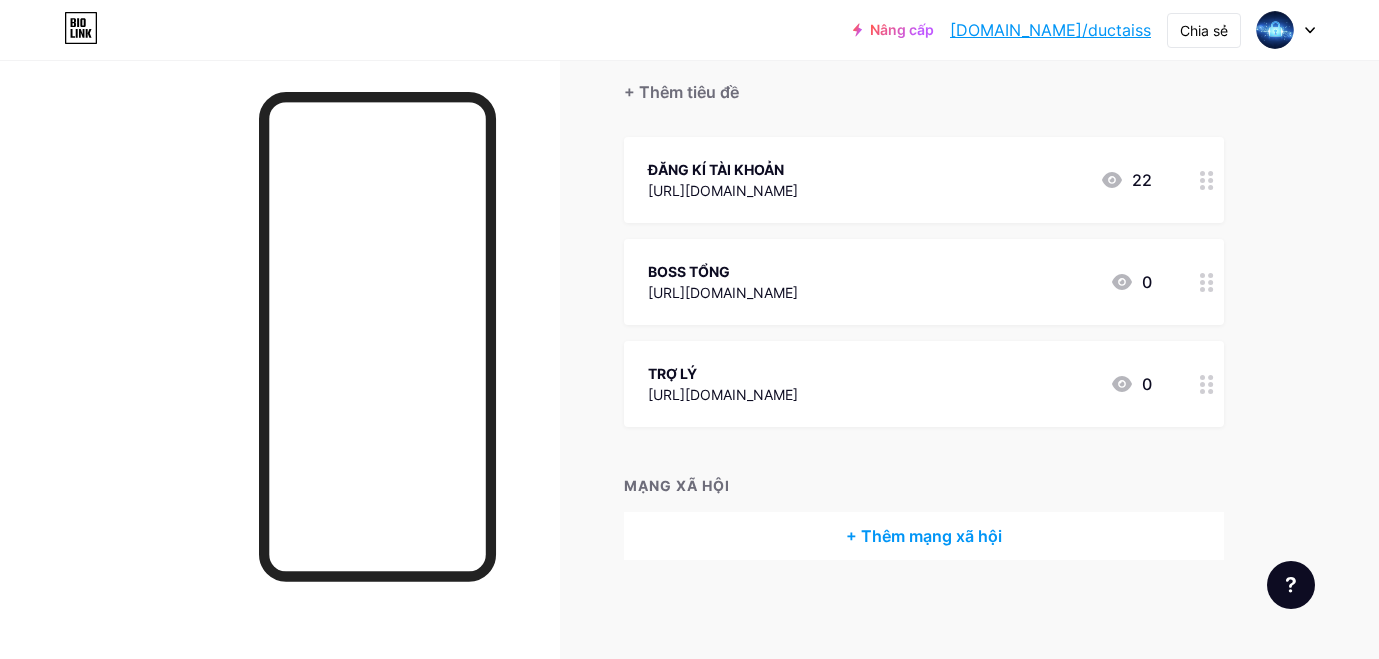 drag, startPoint x: 515, startPoint y: 37, endPoint x: 545, endPoint y: 50, distance: 32.695564 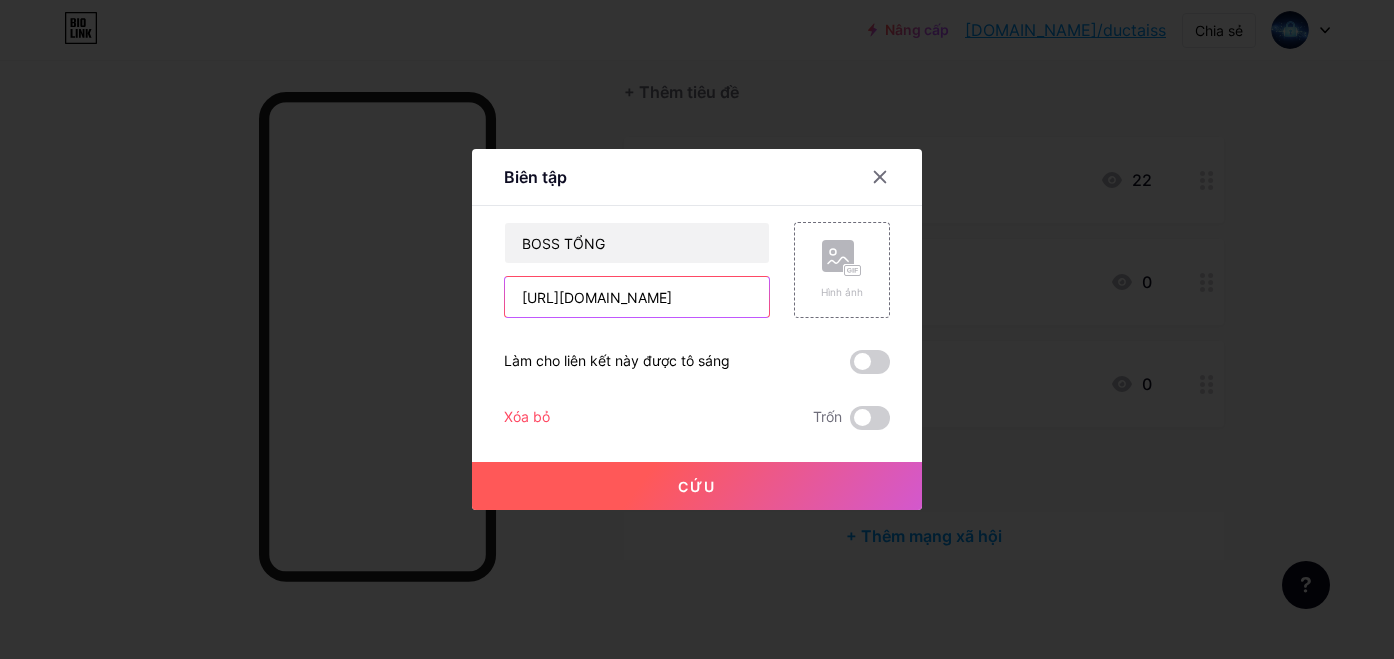 click on "[URL][DOMAIN_NAME]" at bounding box center [637, 297] 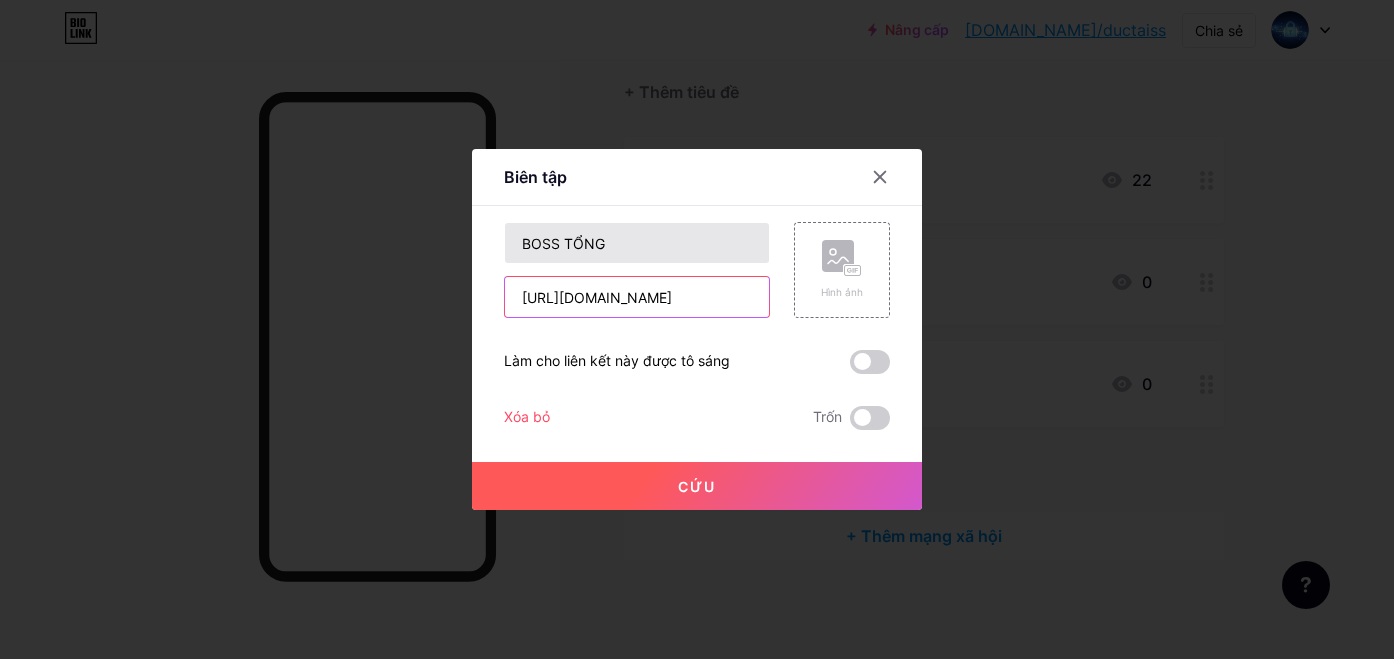 type on "[URL][DOMAIN_NAME]" 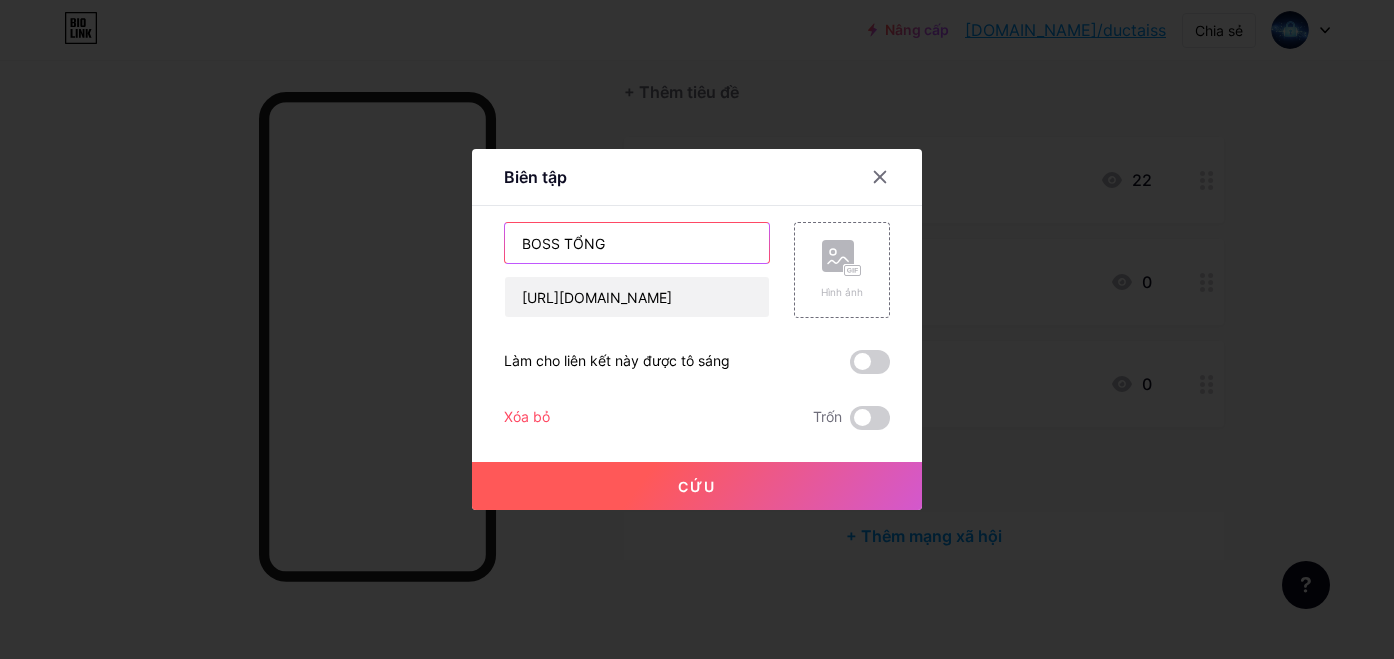 click on "BOSS TỔNG" at bounding box center (637, 243) 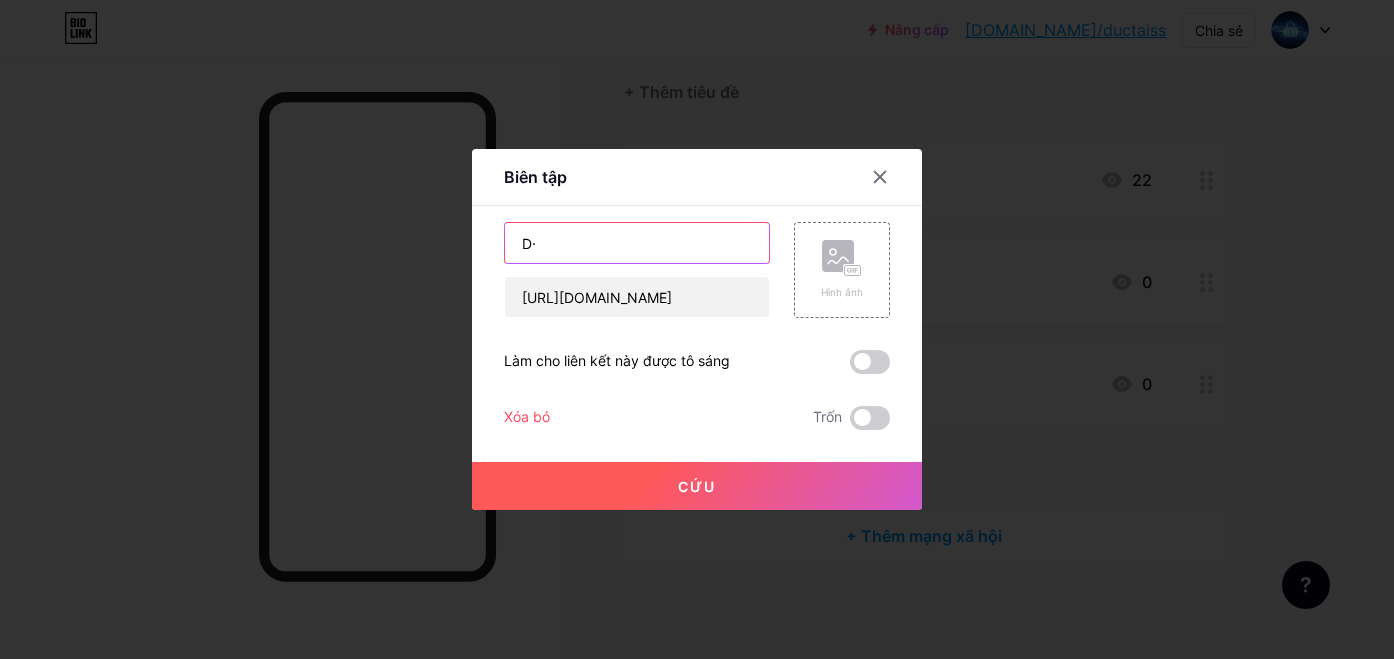 type on "D" 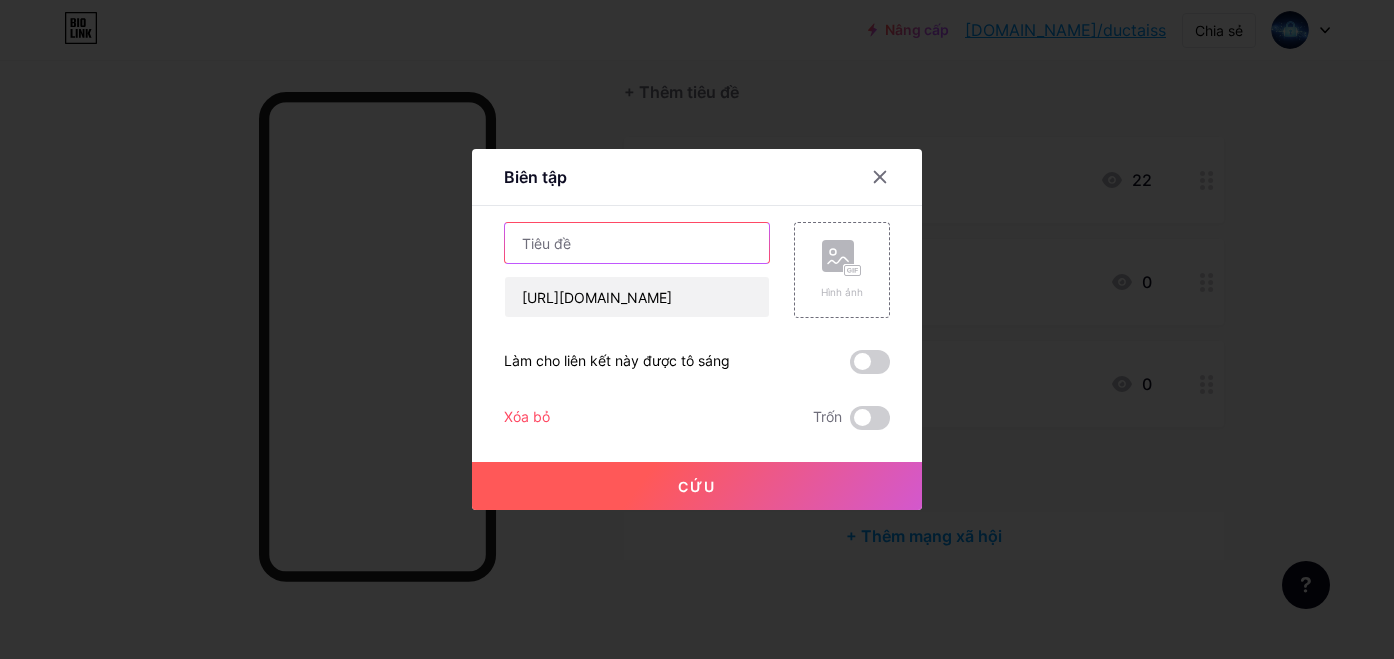 type on "Đ" 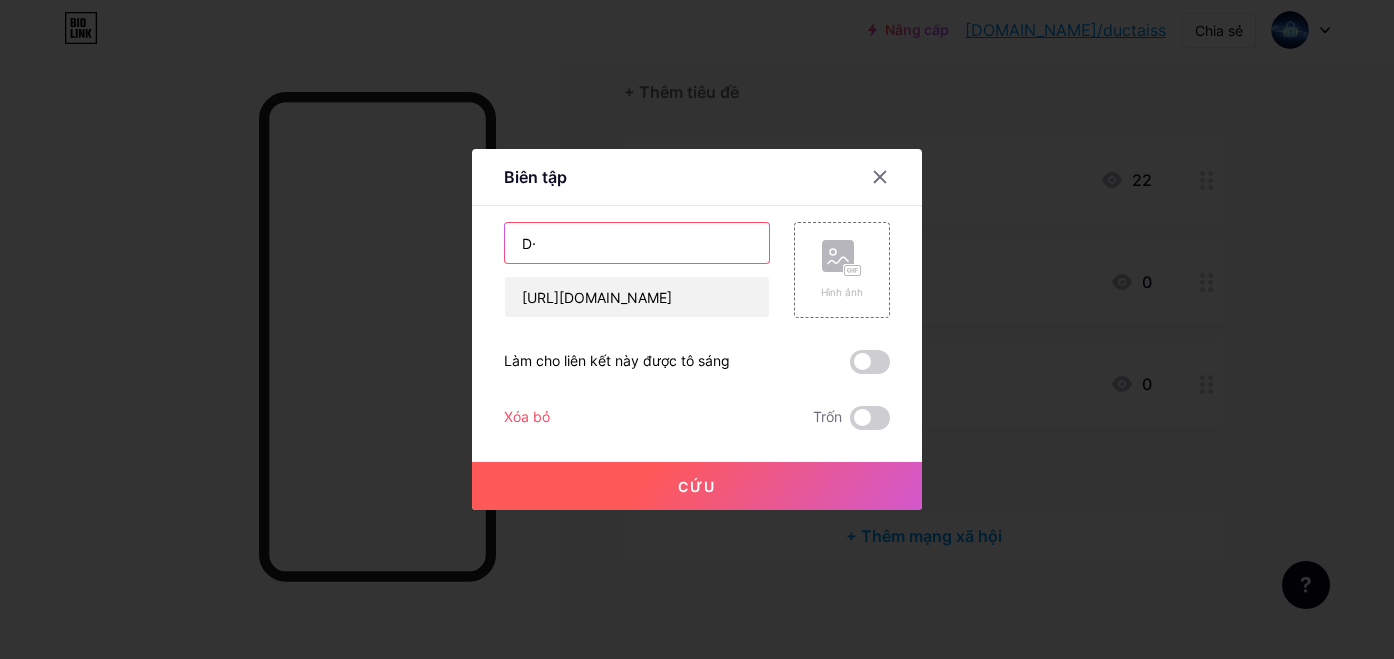type on "D" 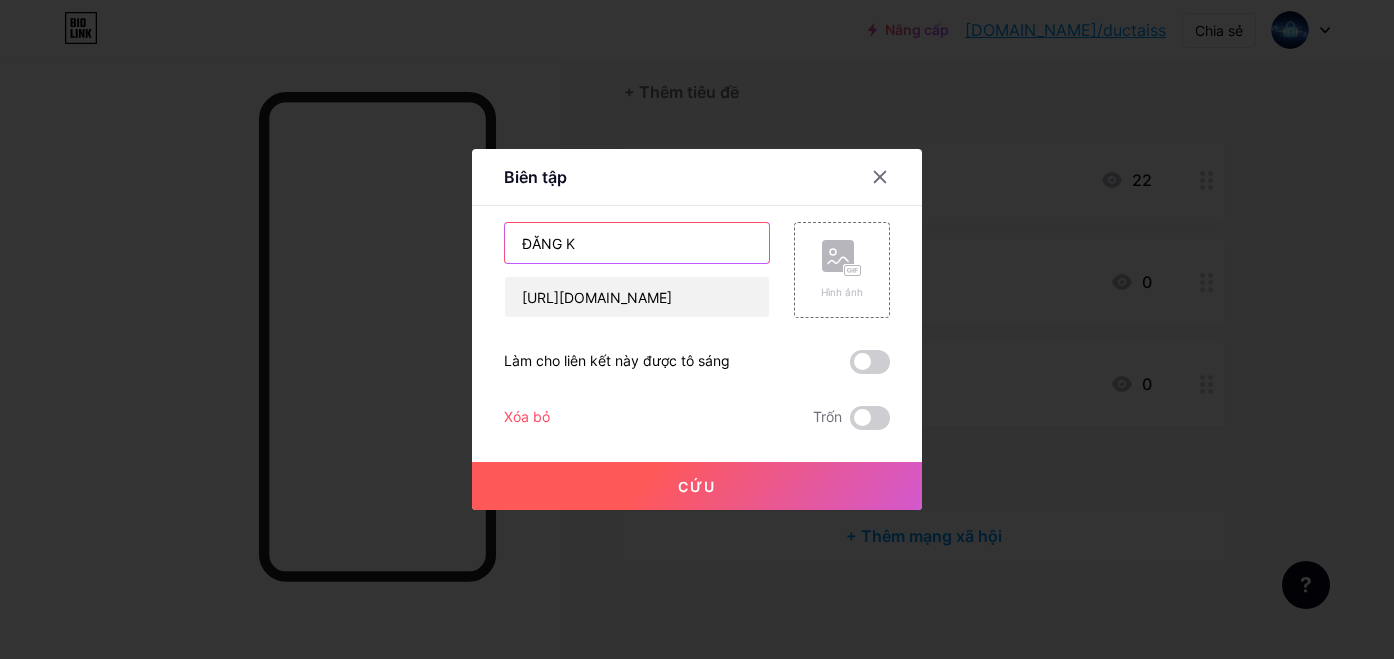 type on "ĐĂNG KÍ" 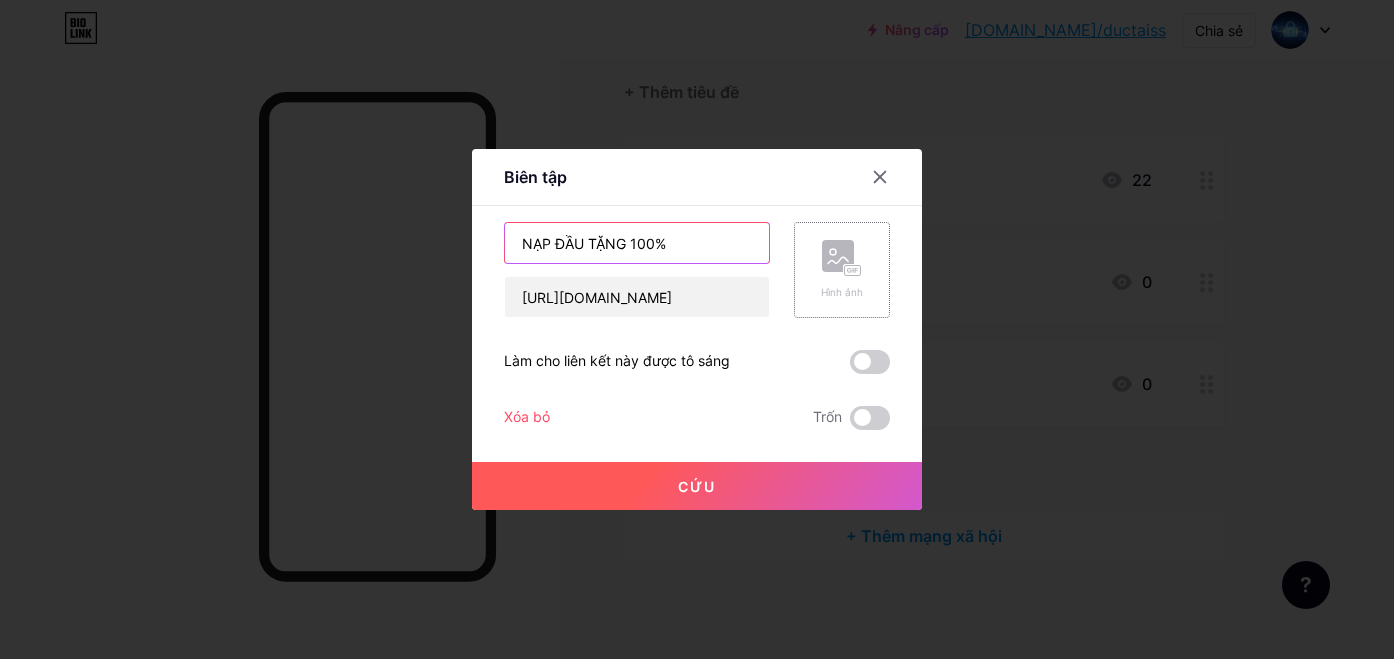 type on "NẠP ĐẦU TẶNG 100%" 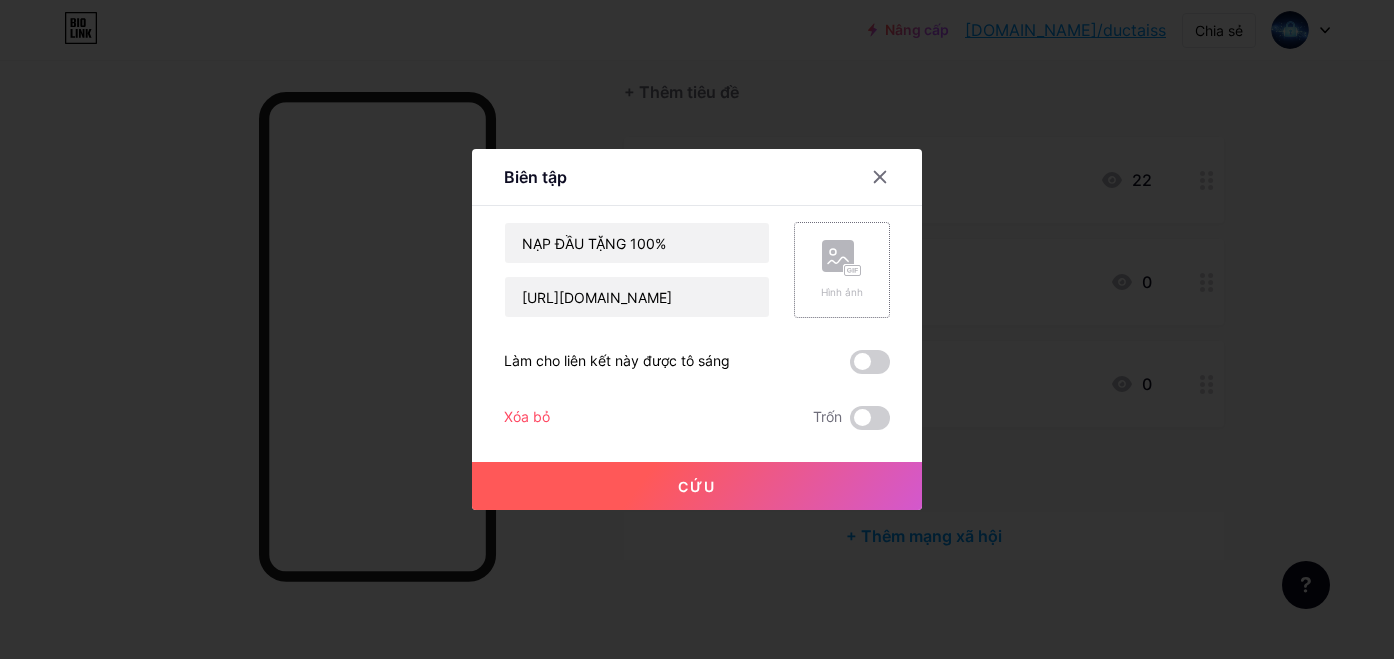 click 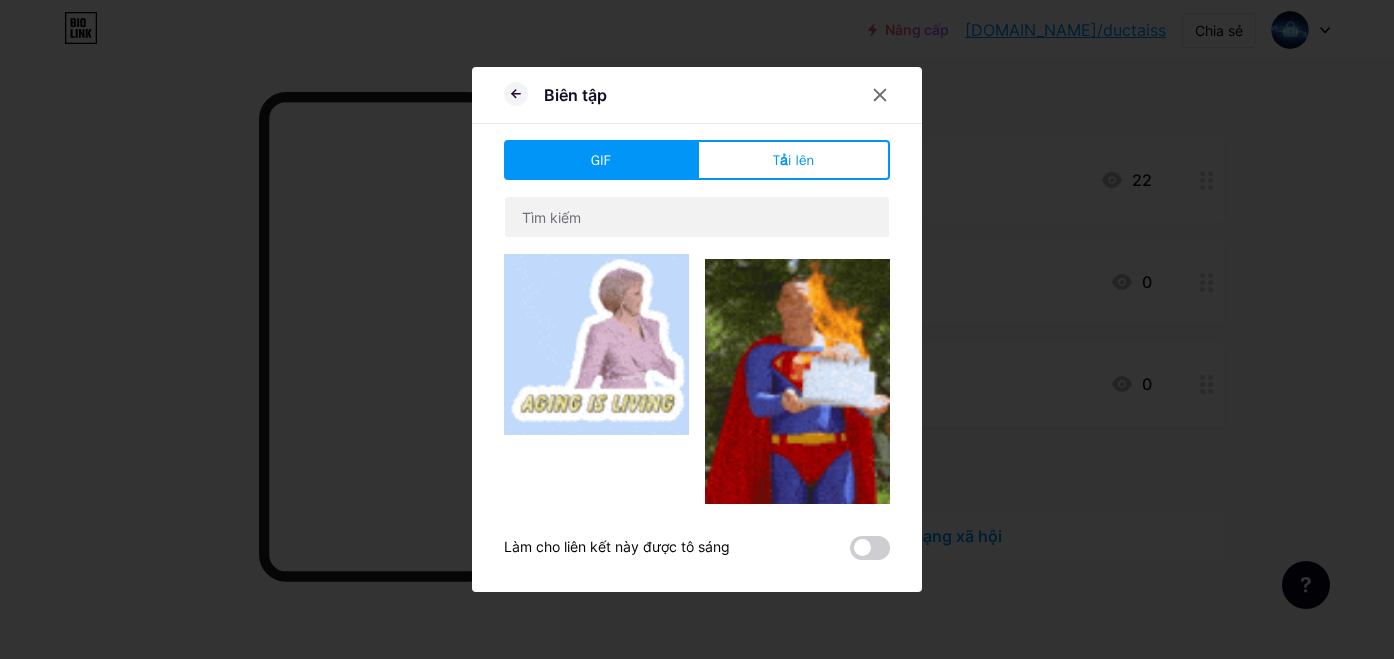 scroll, scrollTop: 1667, scrollLeft: 0, axis: vertical 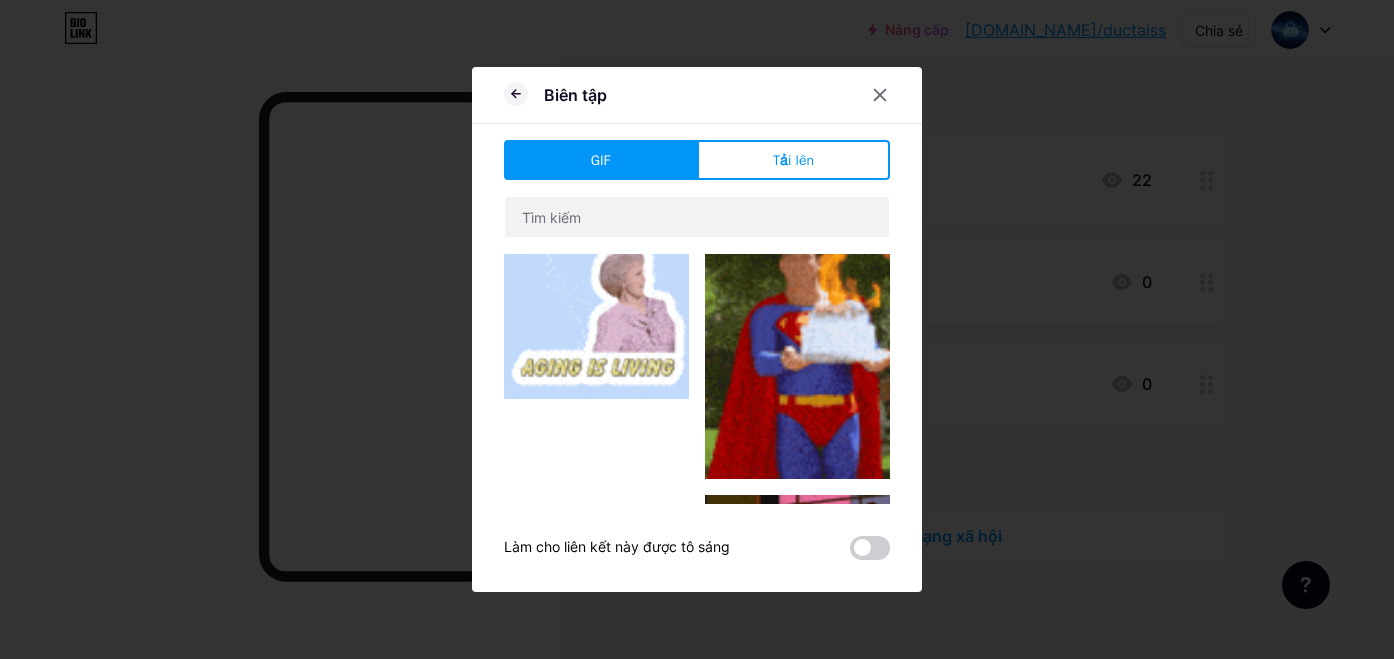 type on "NẠP ĐẦU TẶNG 100%" 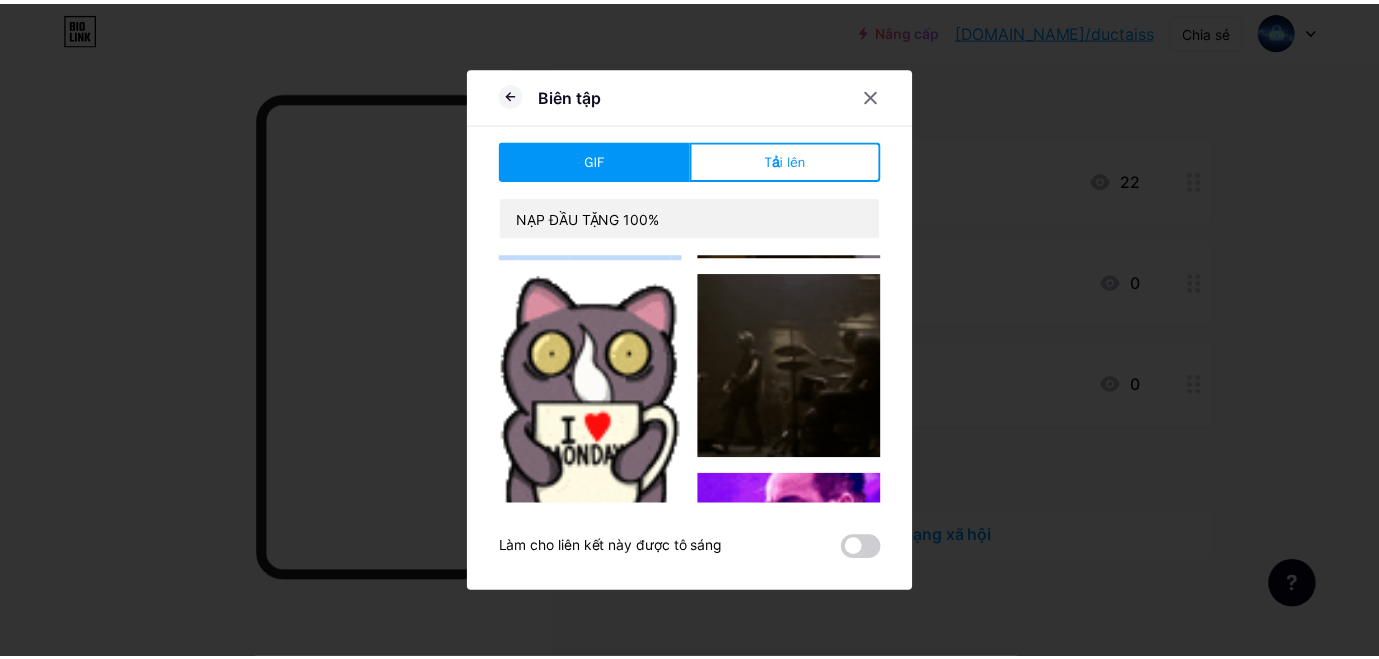 scroll, scrollTop: 5014, scrollLeft: 0, axis: vertical 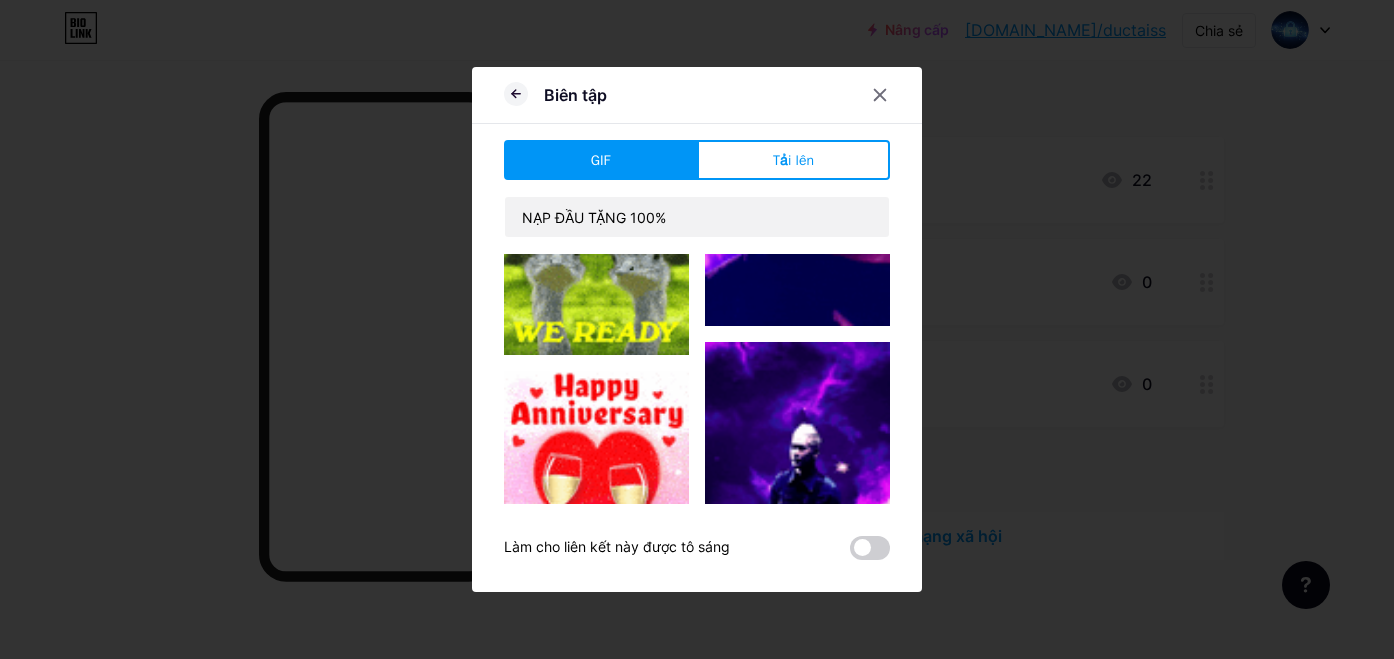 click at bounding box center (596, 463) 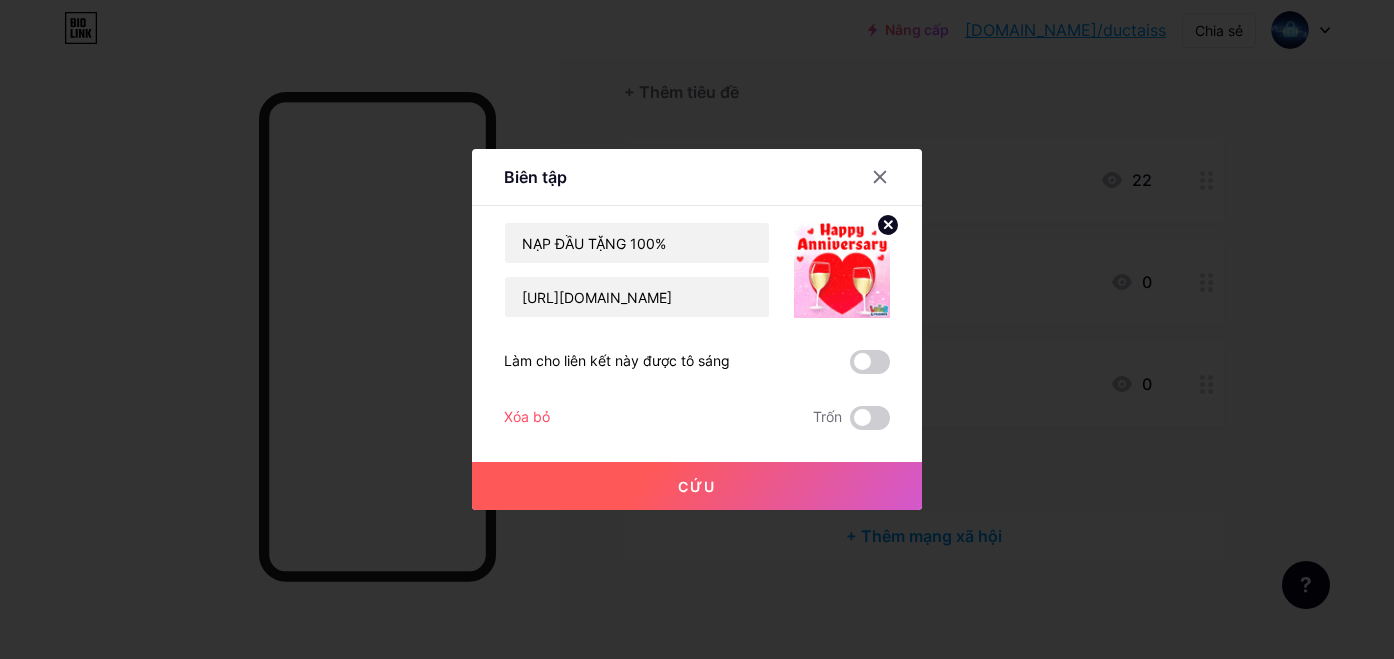 click on "Cứu" at bounding box center [697, 486] 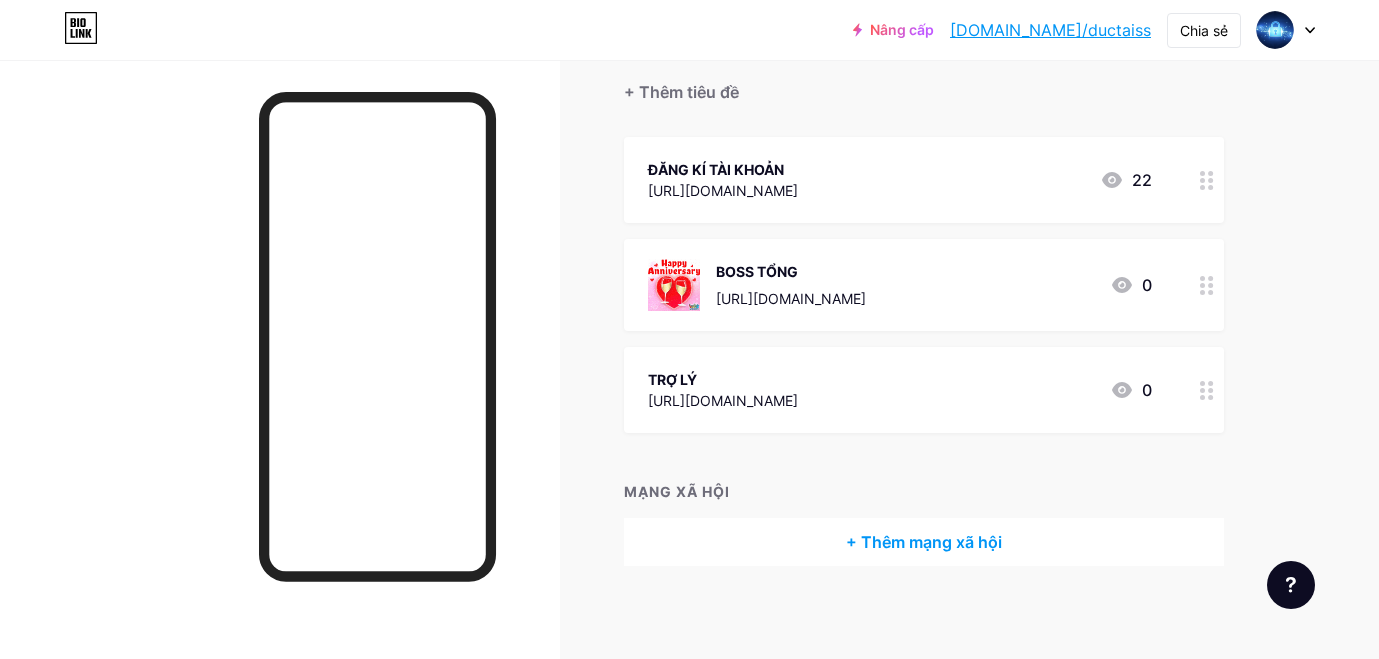 click on "TRỢ LÝ
[URL][DOMAIN_NAME]
0" at bounding box center [900, 390] 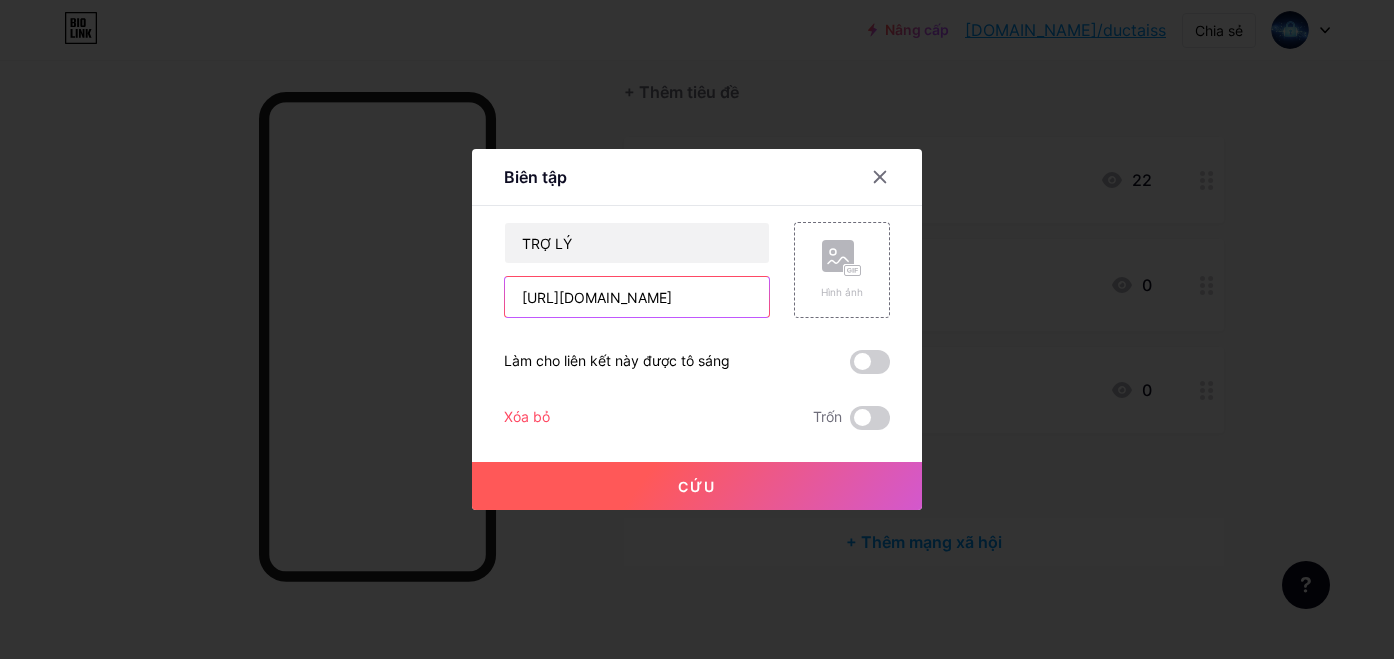 click on "[URL][DOMAIN_NAME]" at bounding box center [637, 297] 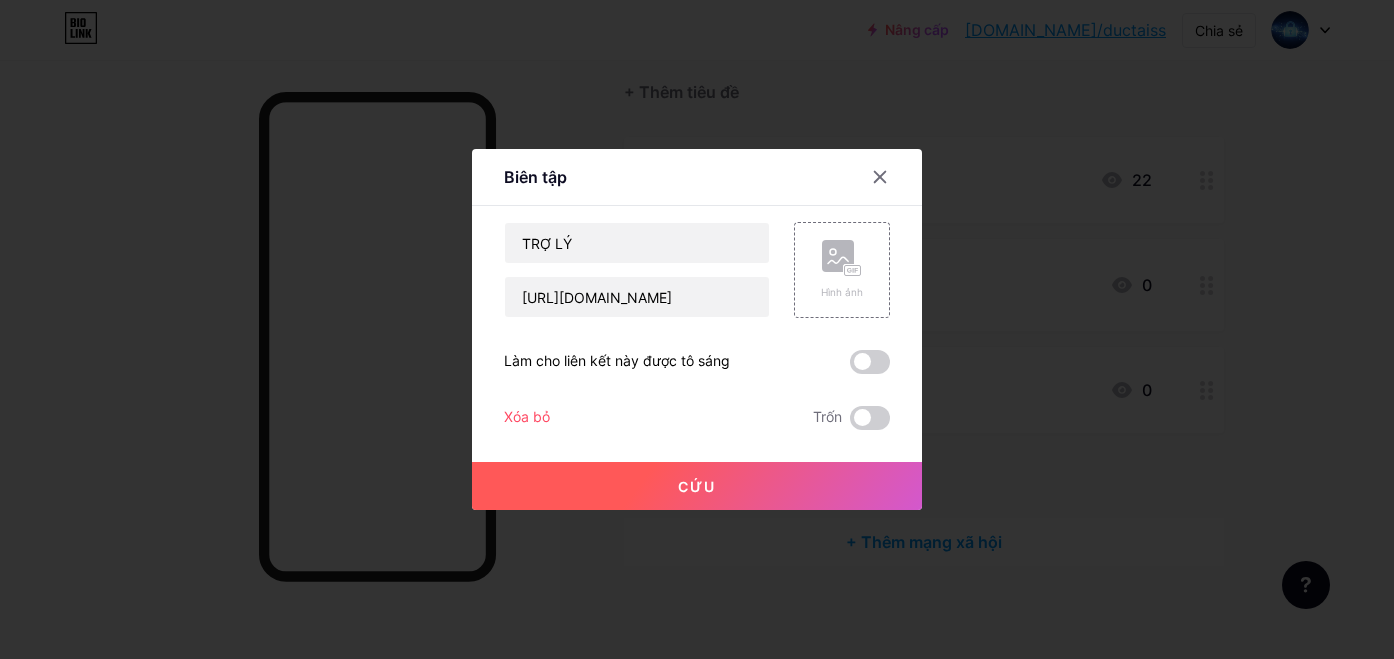 click on "Biên tập" at bounding box center (535, 177) 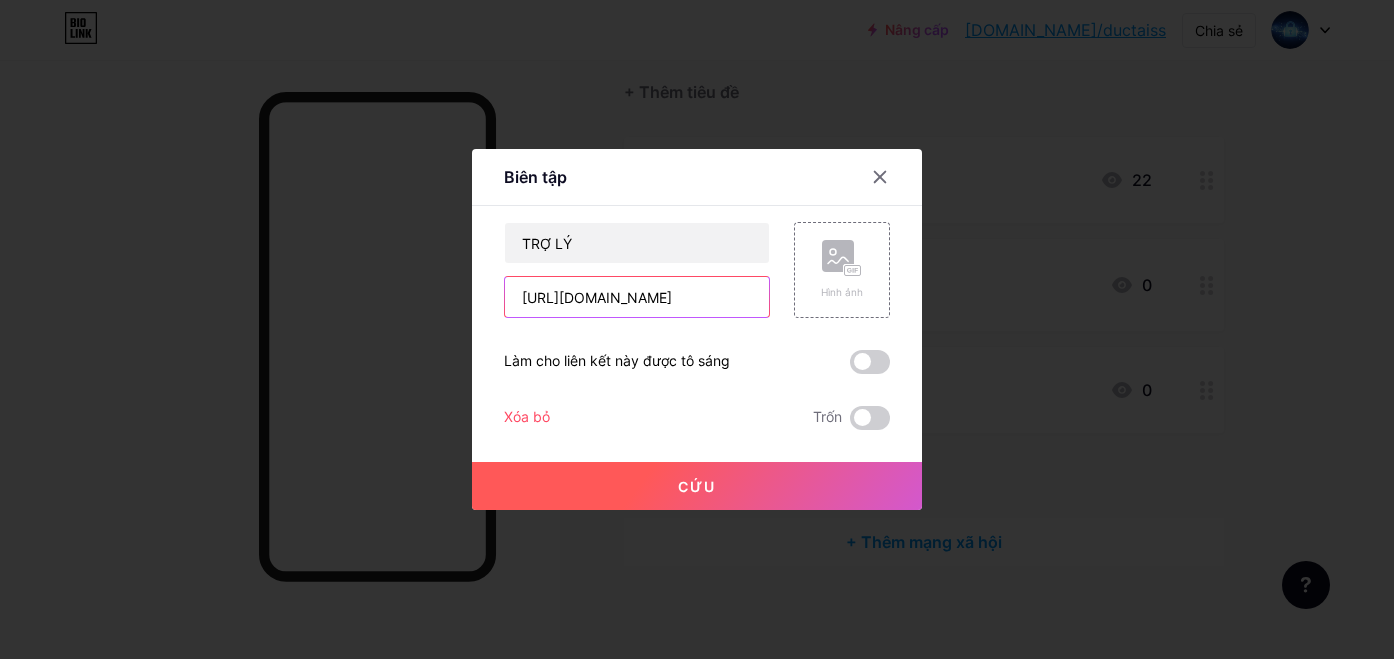 click on "[URL][DOMAIN_NAME]" at bounding box center (637, 297) 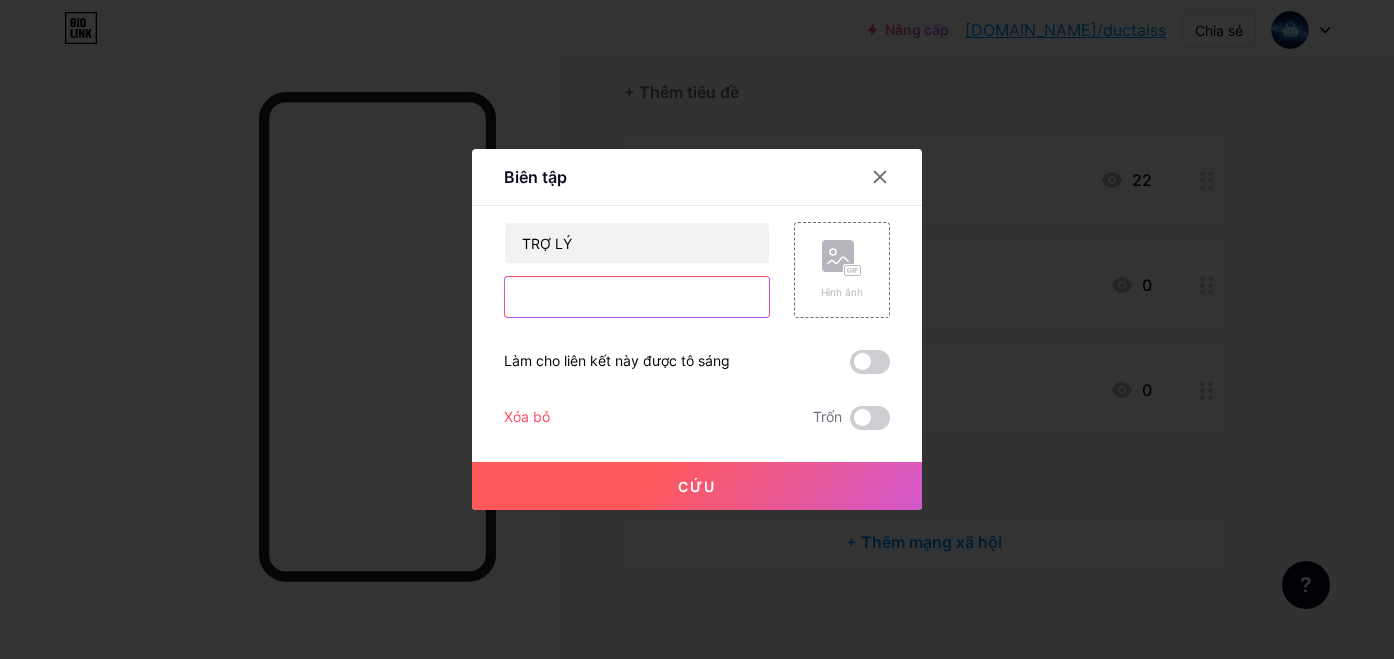 type 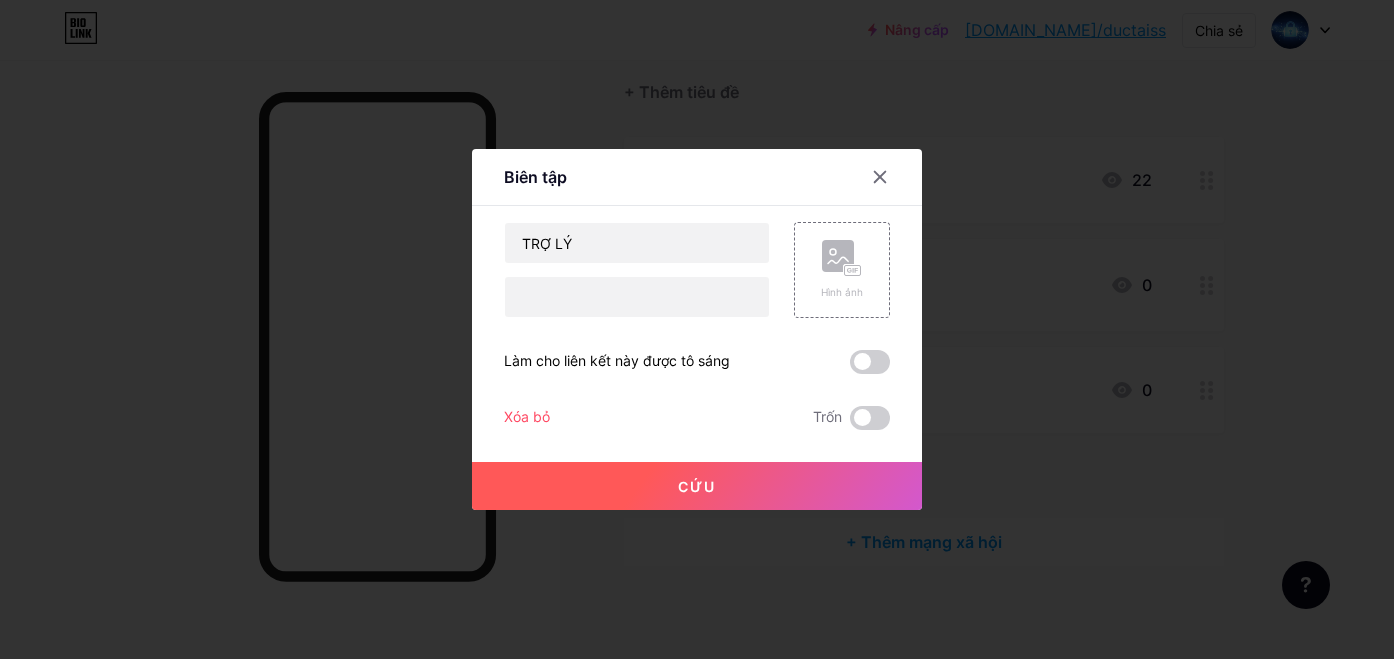 click on "Biên tập" at bounding box center [535, 177] 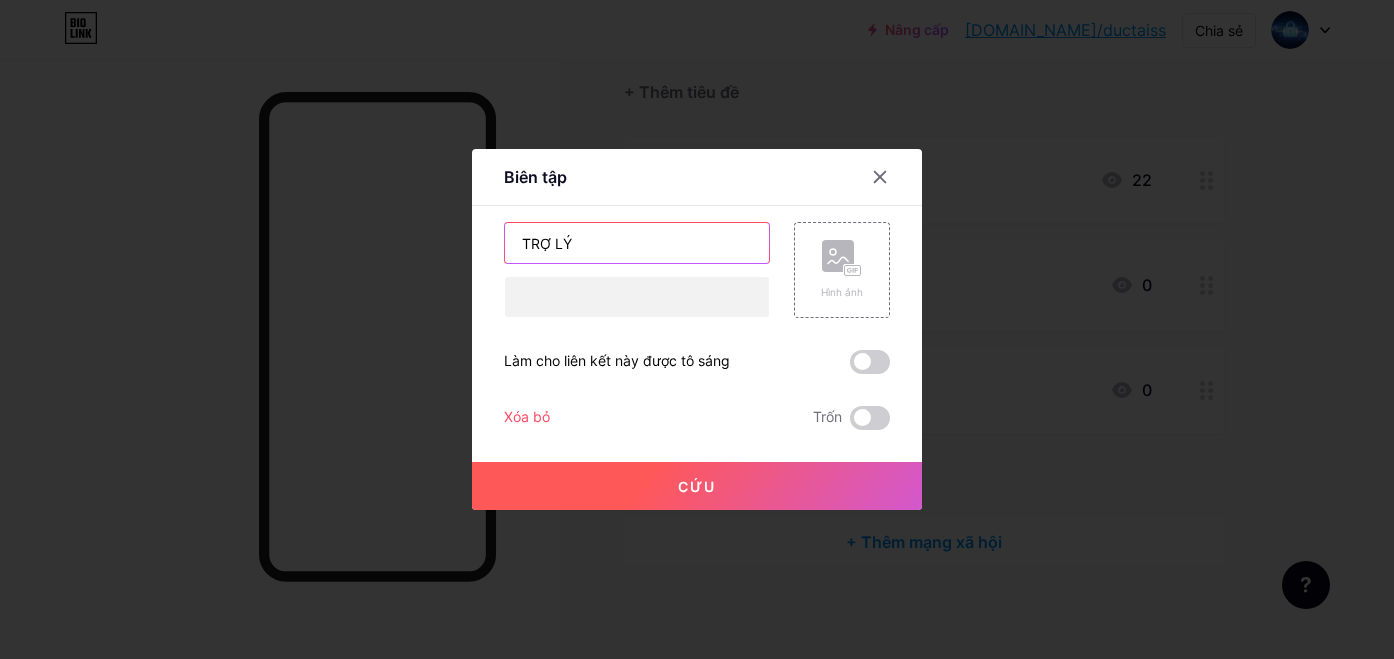 click on "TRỢ LÝ" at bounding box center [637, 243] 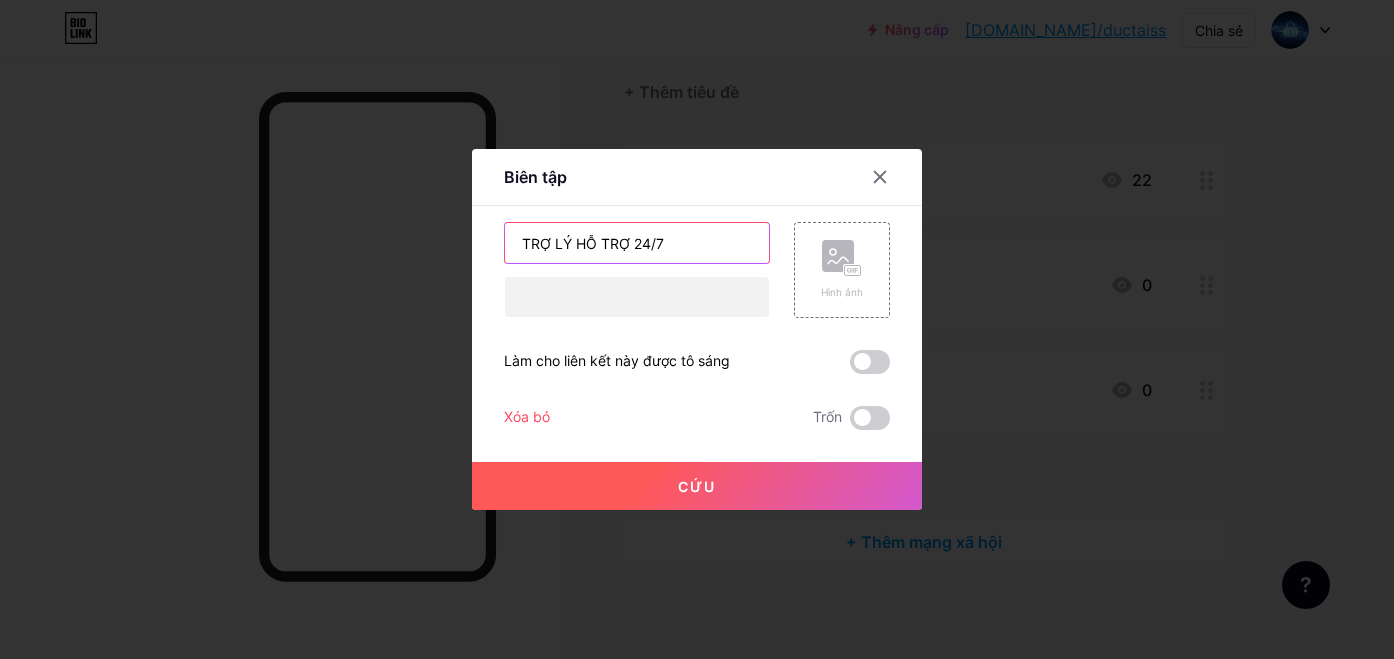 type on "TRỢ LÝ HỖ TRỢ 24/7" 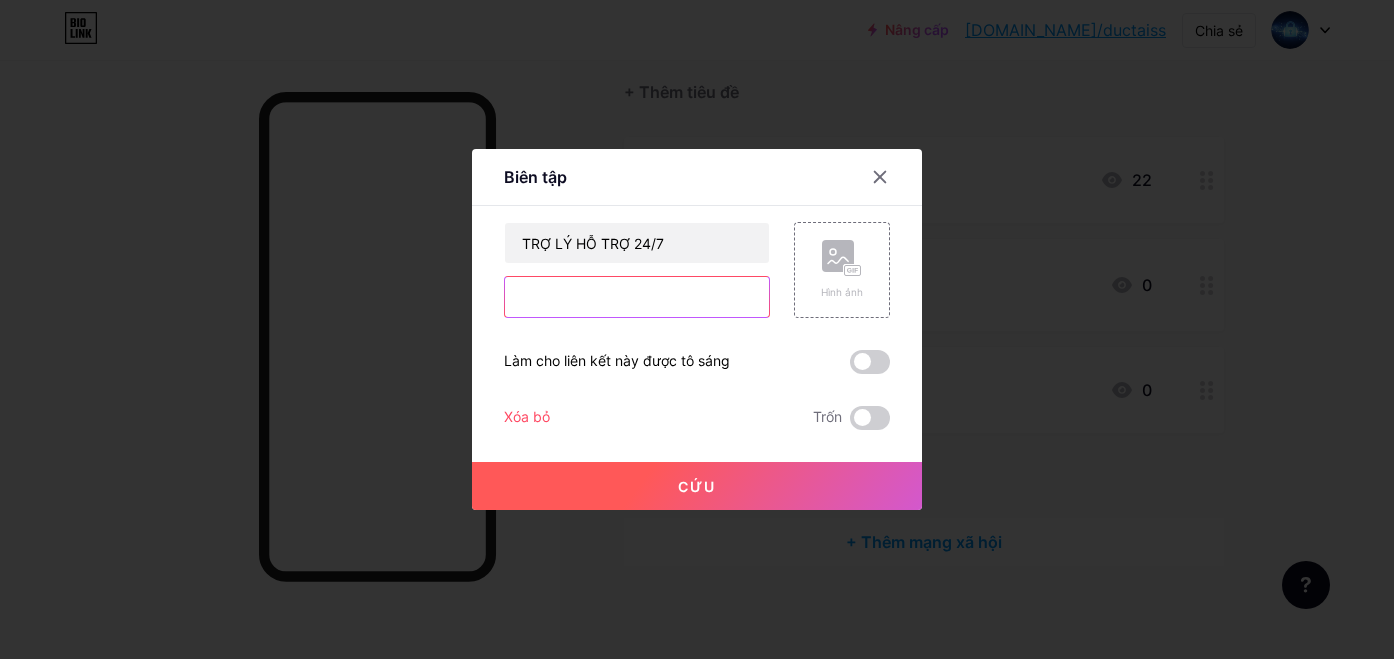 click at bounding box center [637, 297] 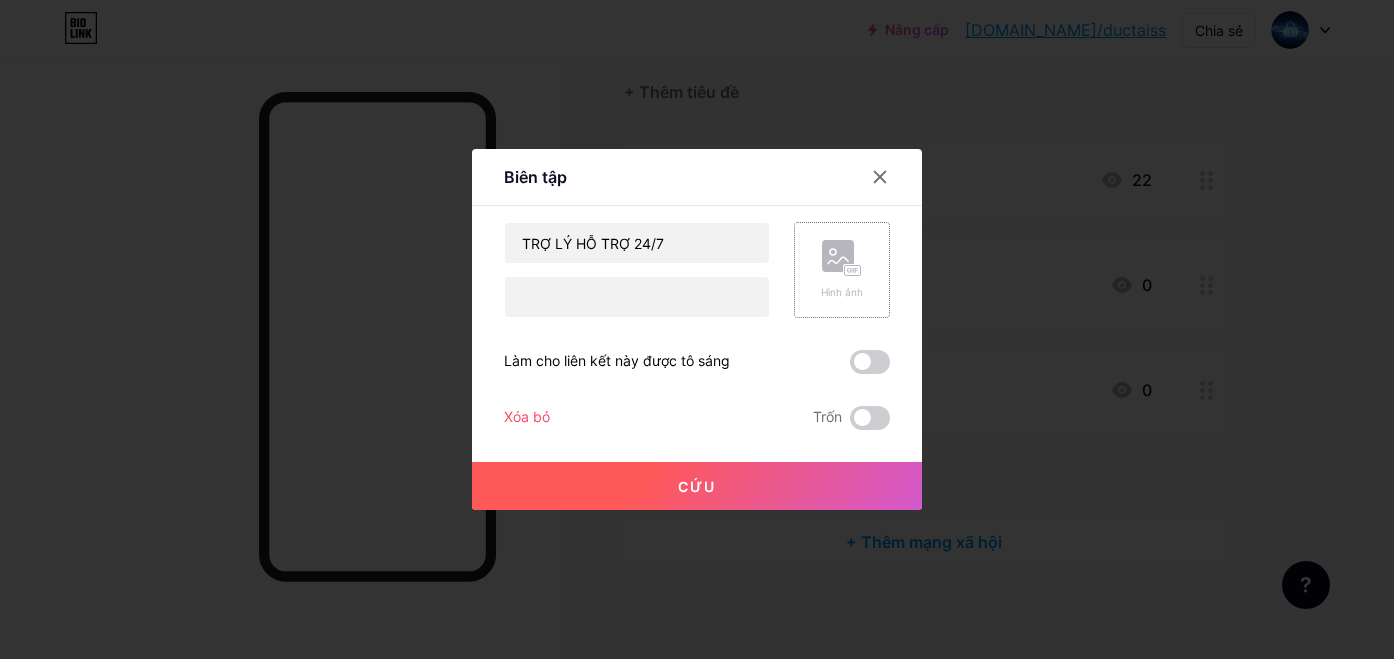 click 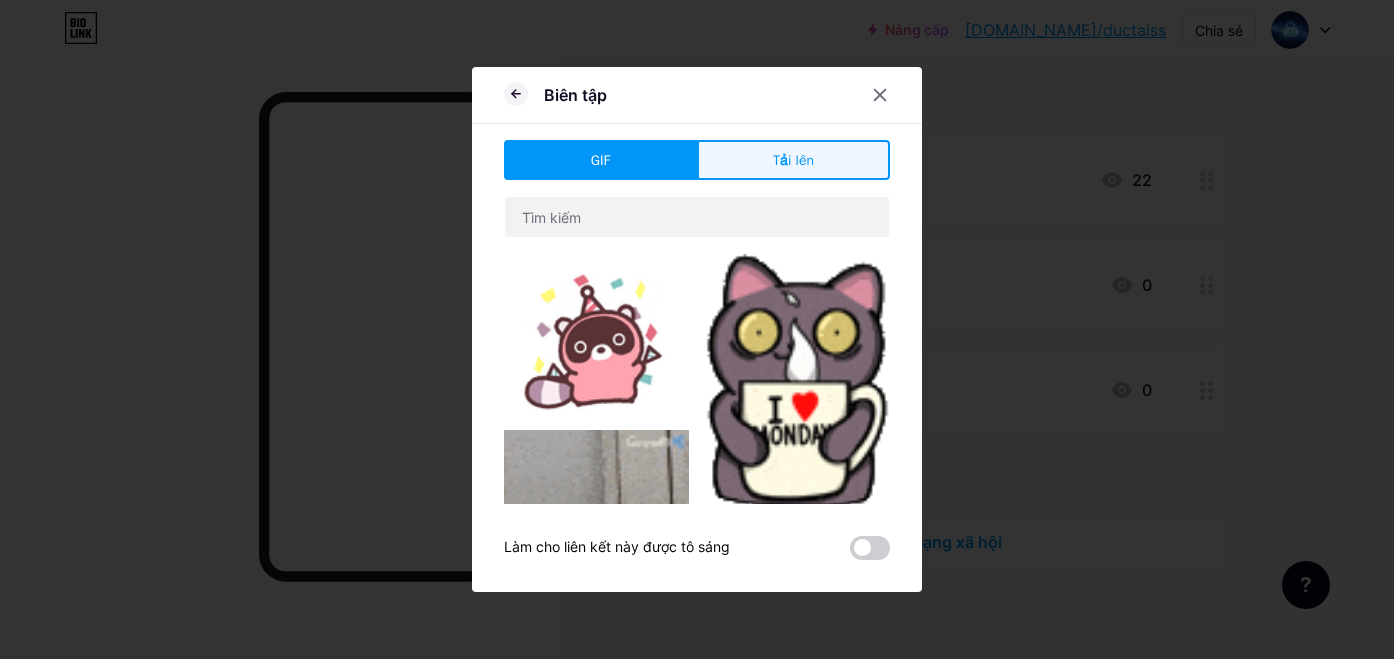 click on "Tải lên" at bounding box center [793, 160] 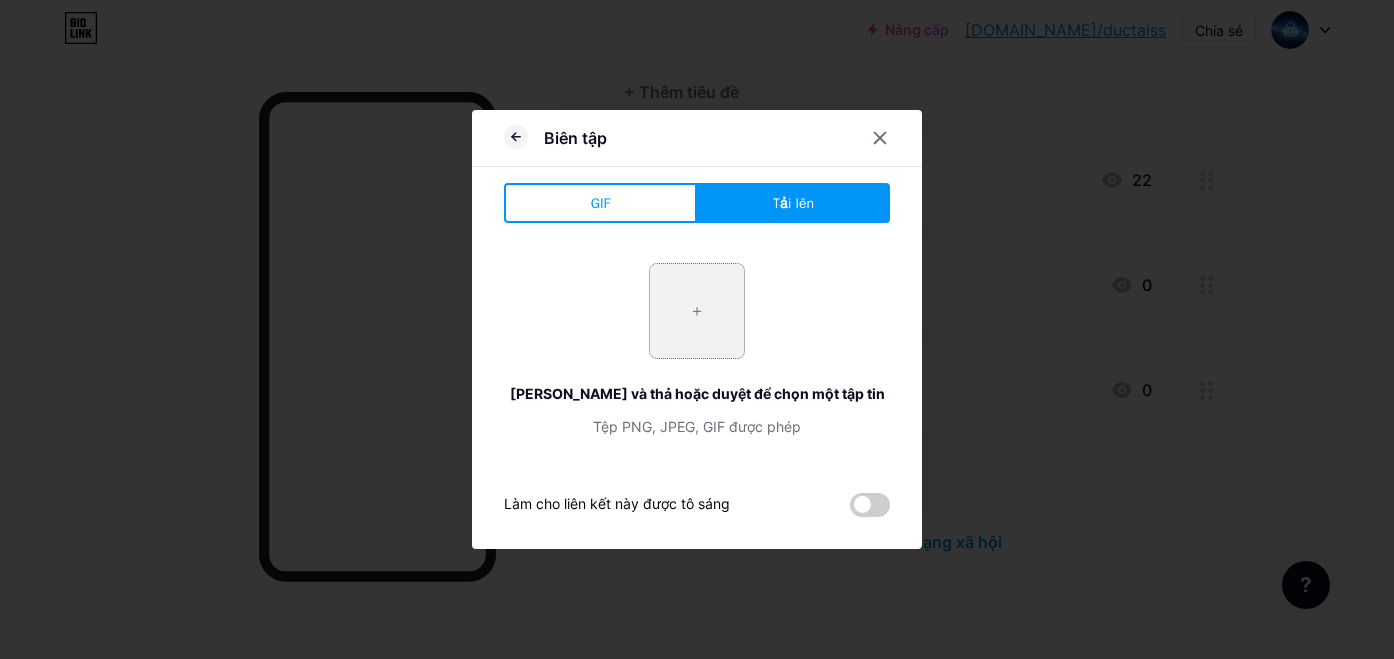 click at bounding box center [697, 311] 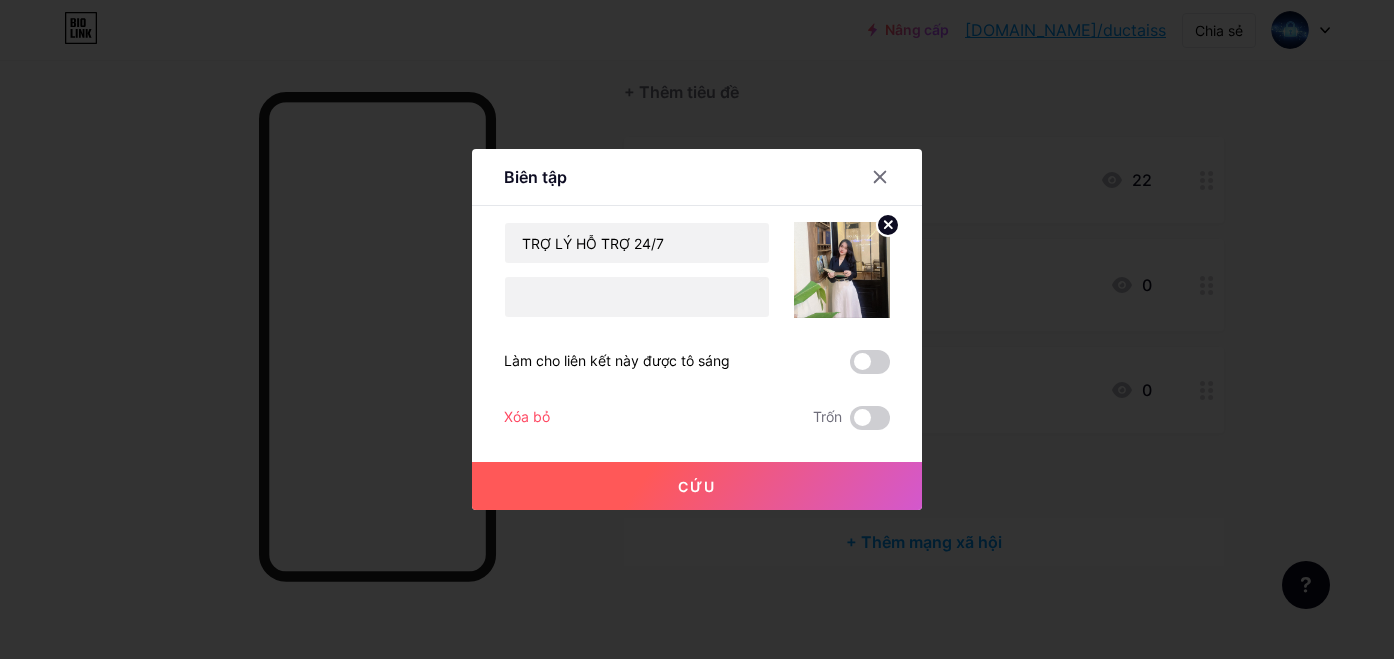 click on "Cứu" at bounding box center [697, 486] 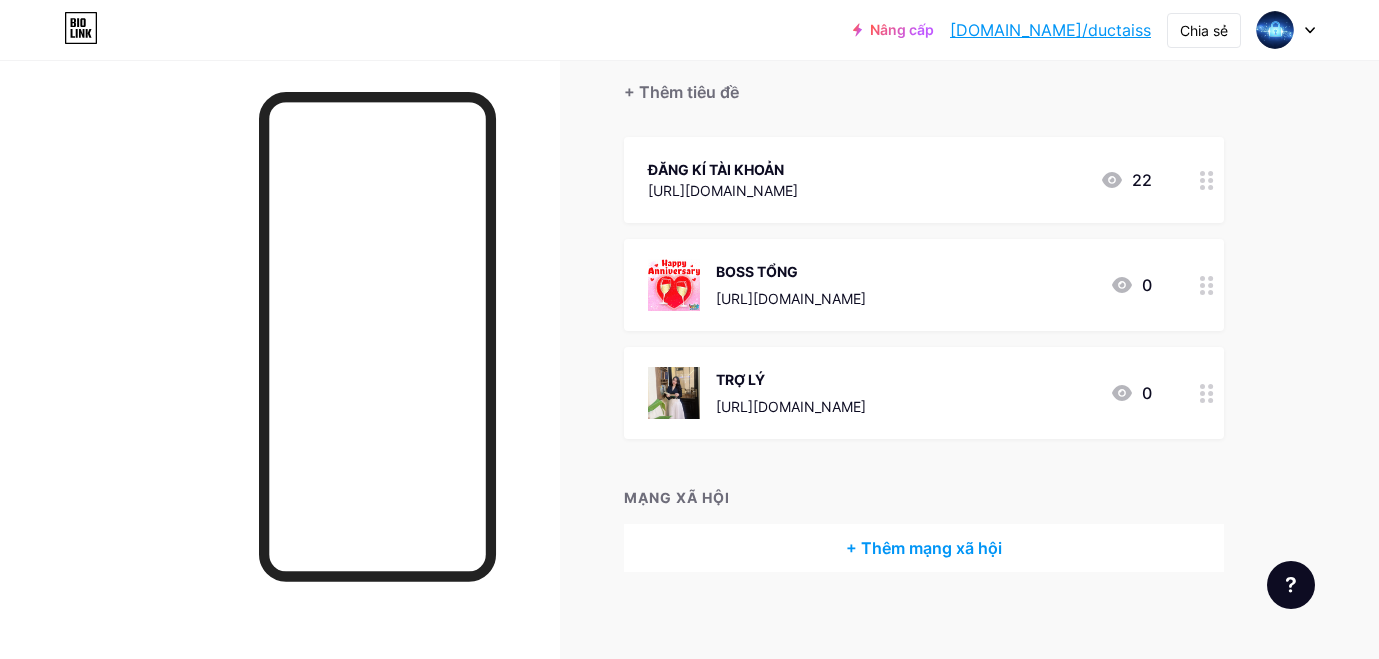 click 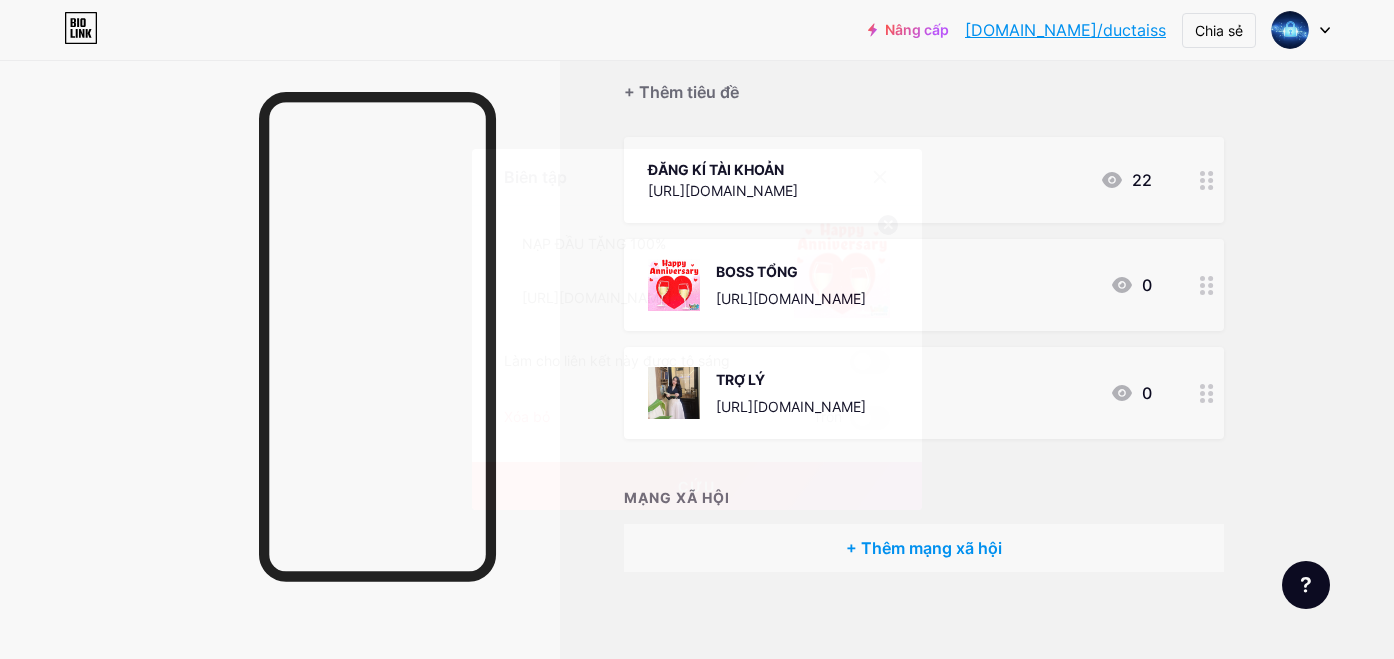 click 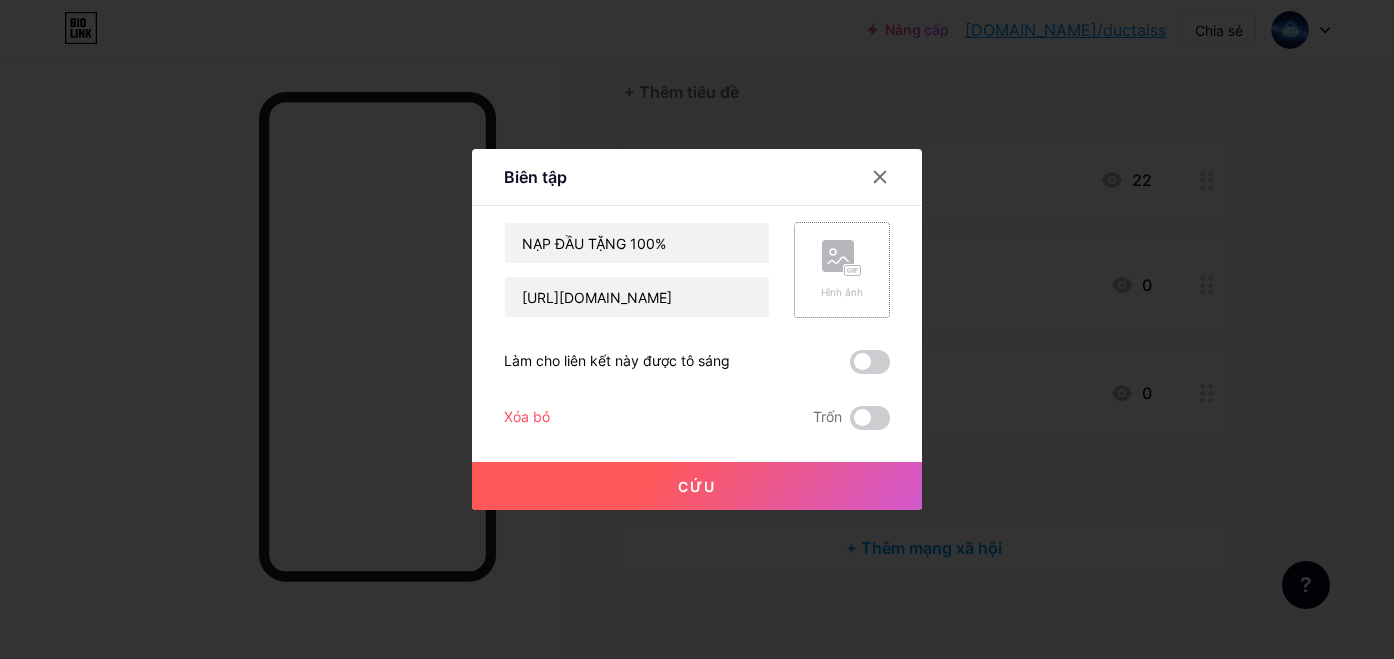 click 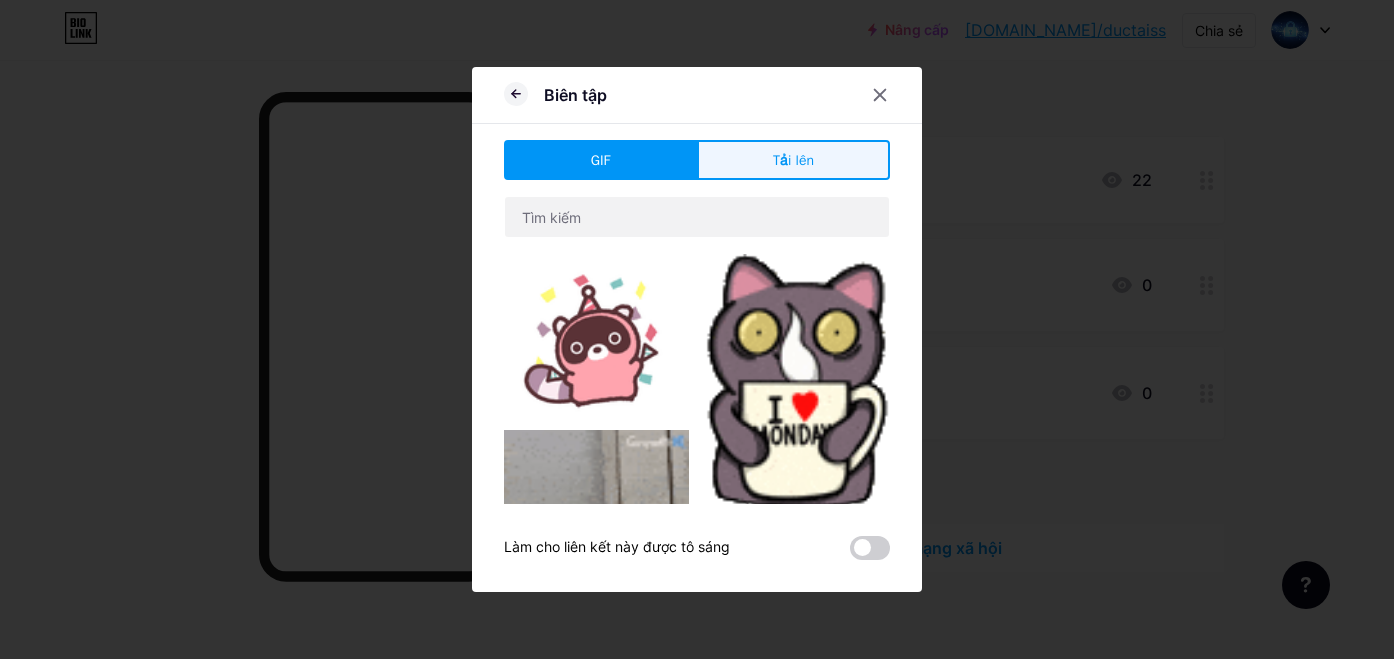 click on "Tải lên" at bounding box center [793, 160] 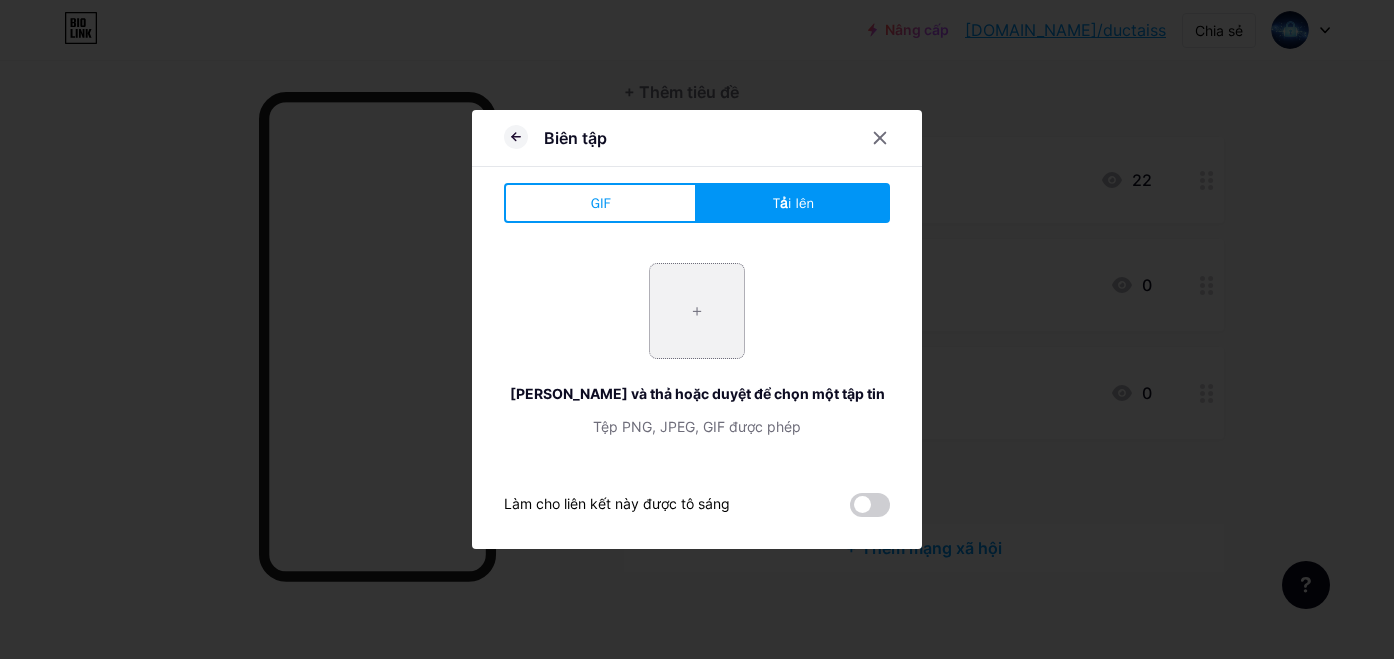 click at bounding box center (697, 311) 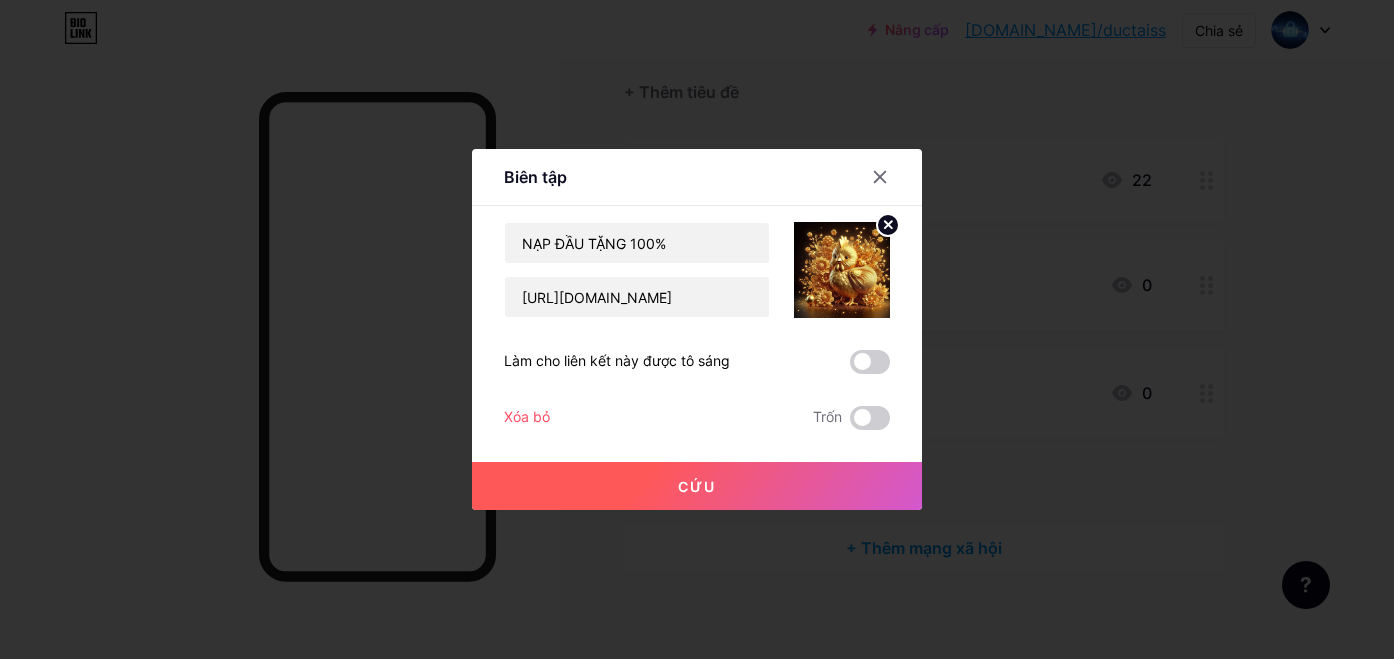 click on "Cứu" at bounding box center (697, 486) 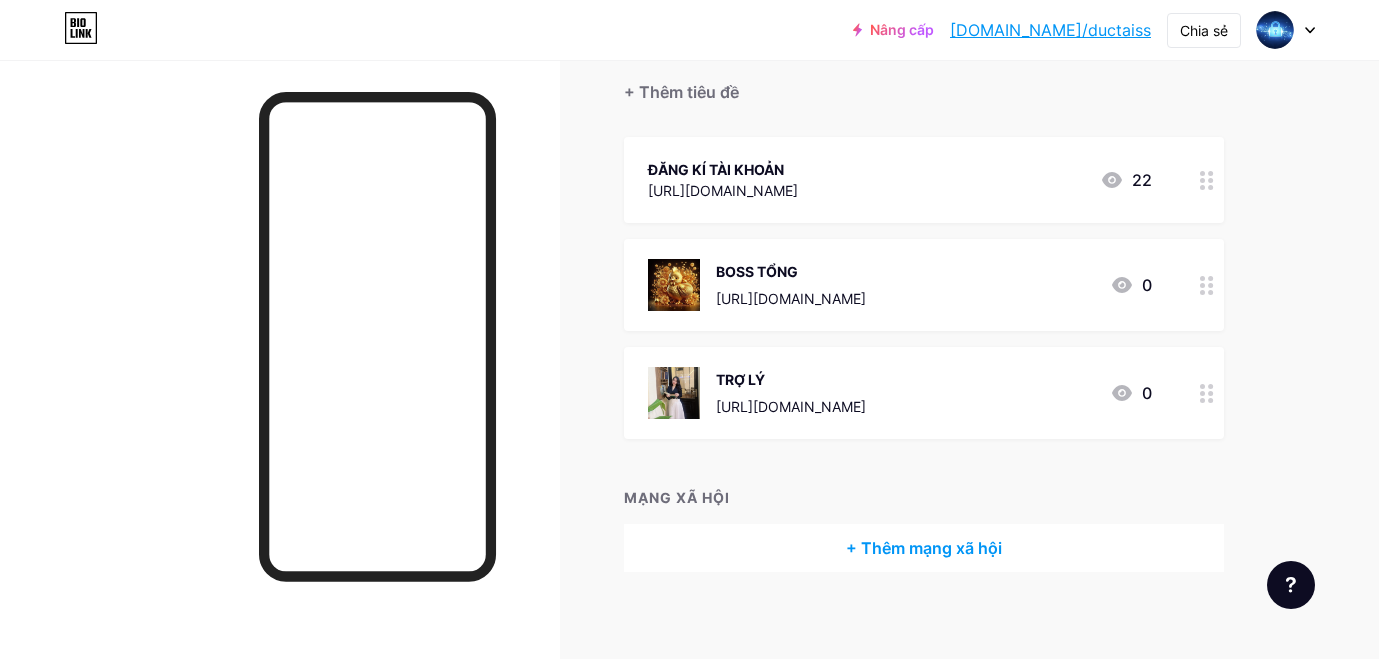 click 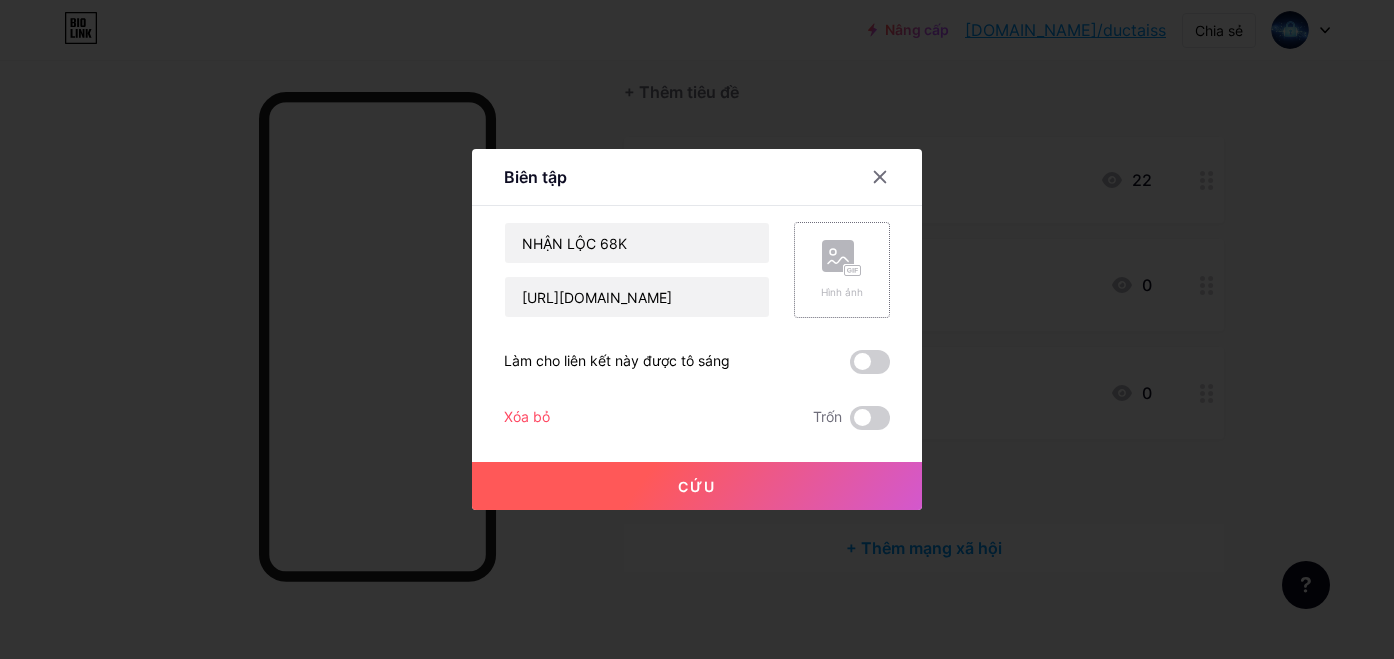 click 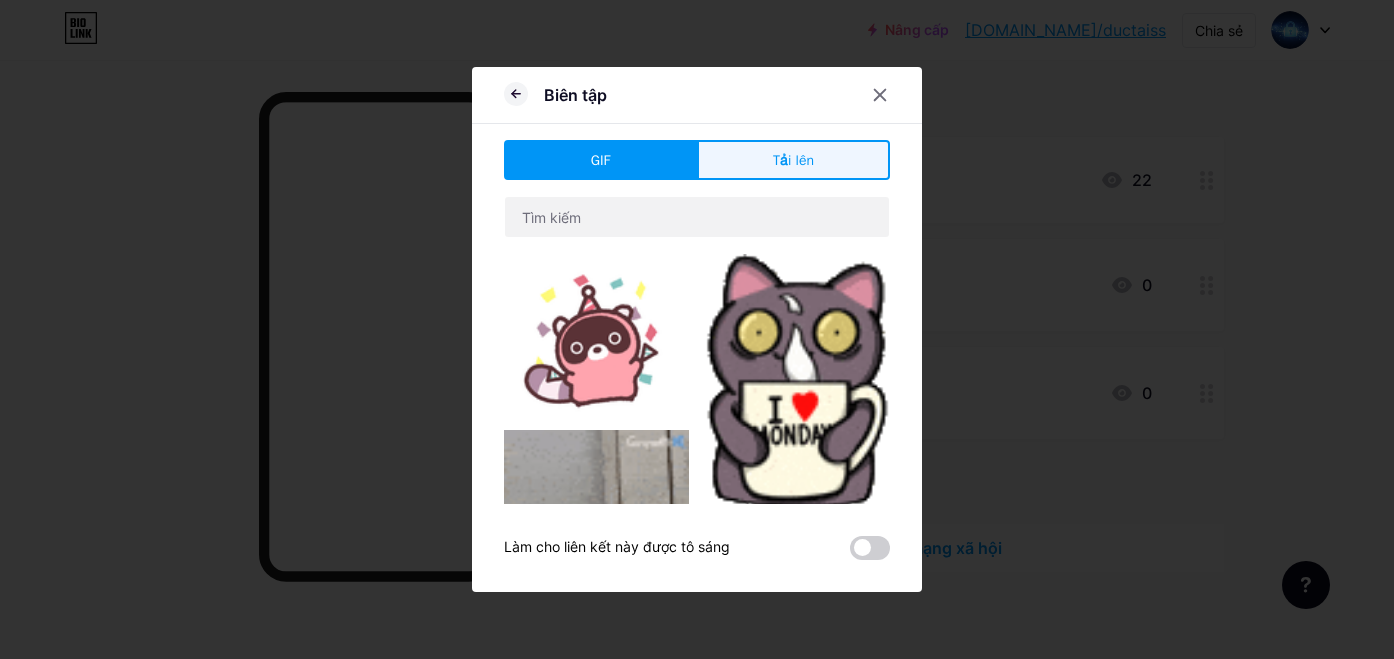 click on "Tải lên" at bounding box center [793, 160] 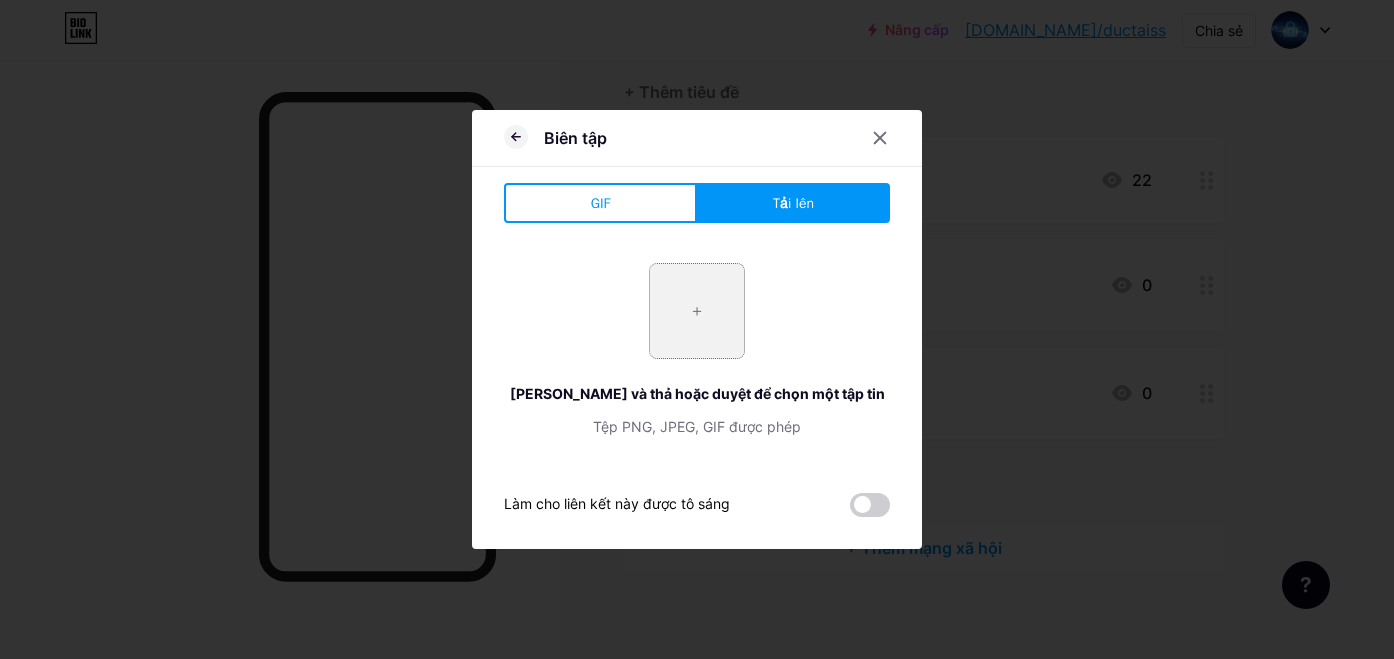 click at bounding box center [697, 311] 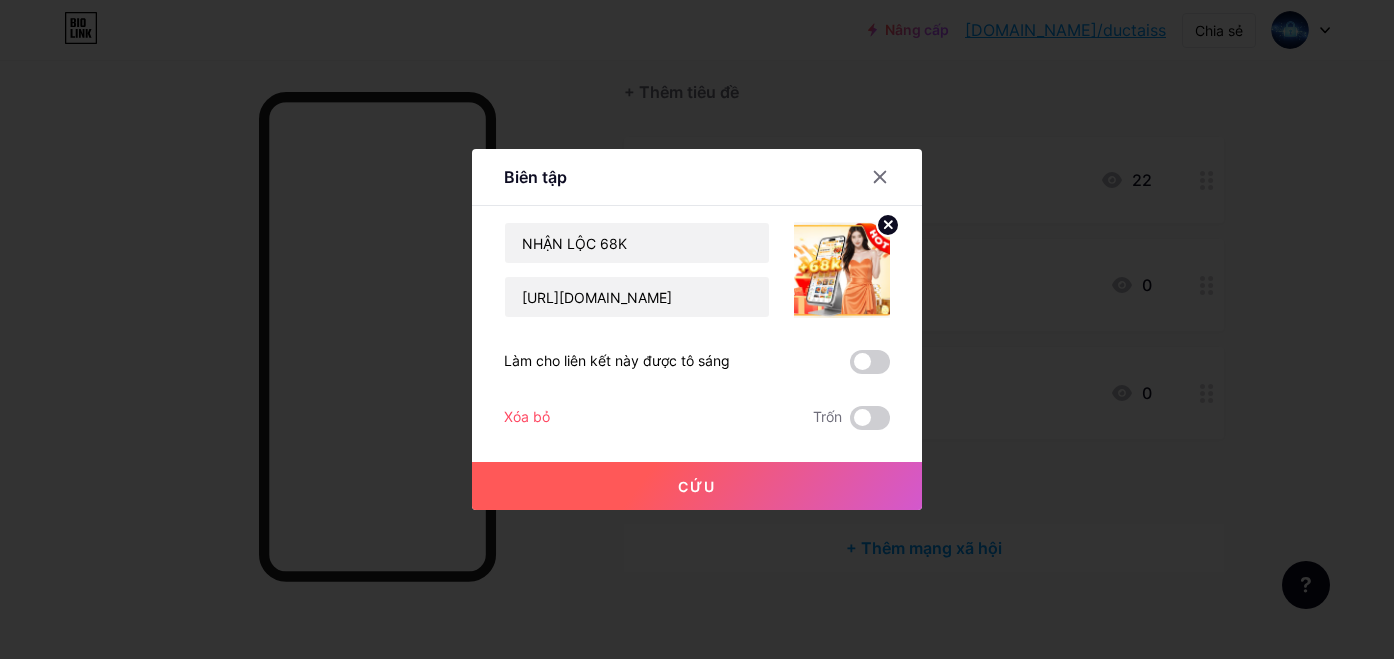 click on "Cứu" at bounding box center (697, 486) 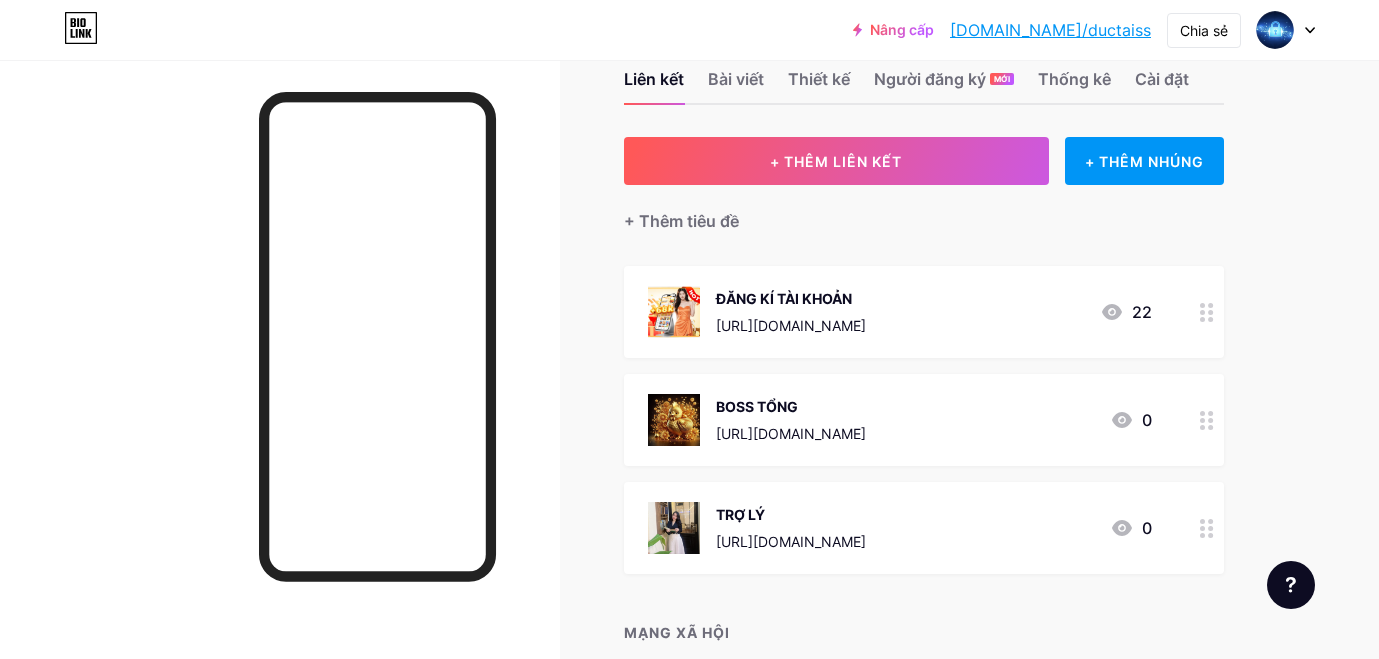 scroll, scrollTop: 0, scrollLeft: 0, axis: both 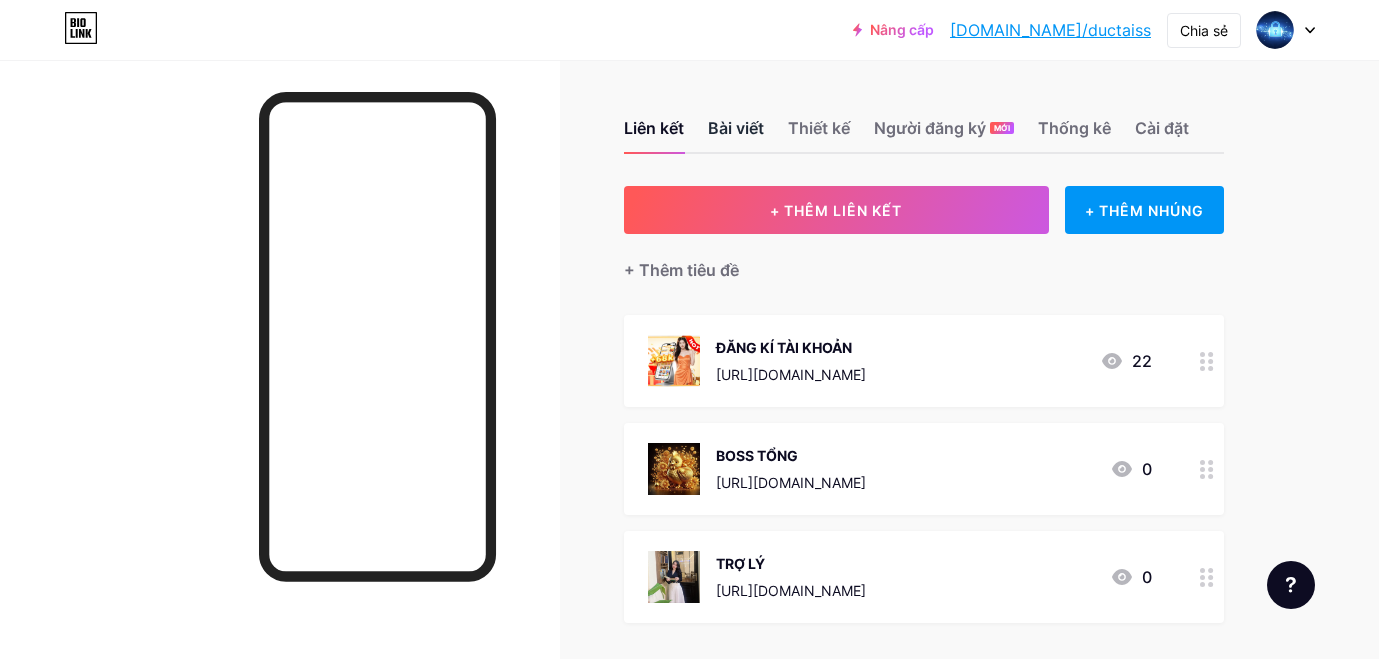 click on "Bài viết" at bounding box center [736, 128] 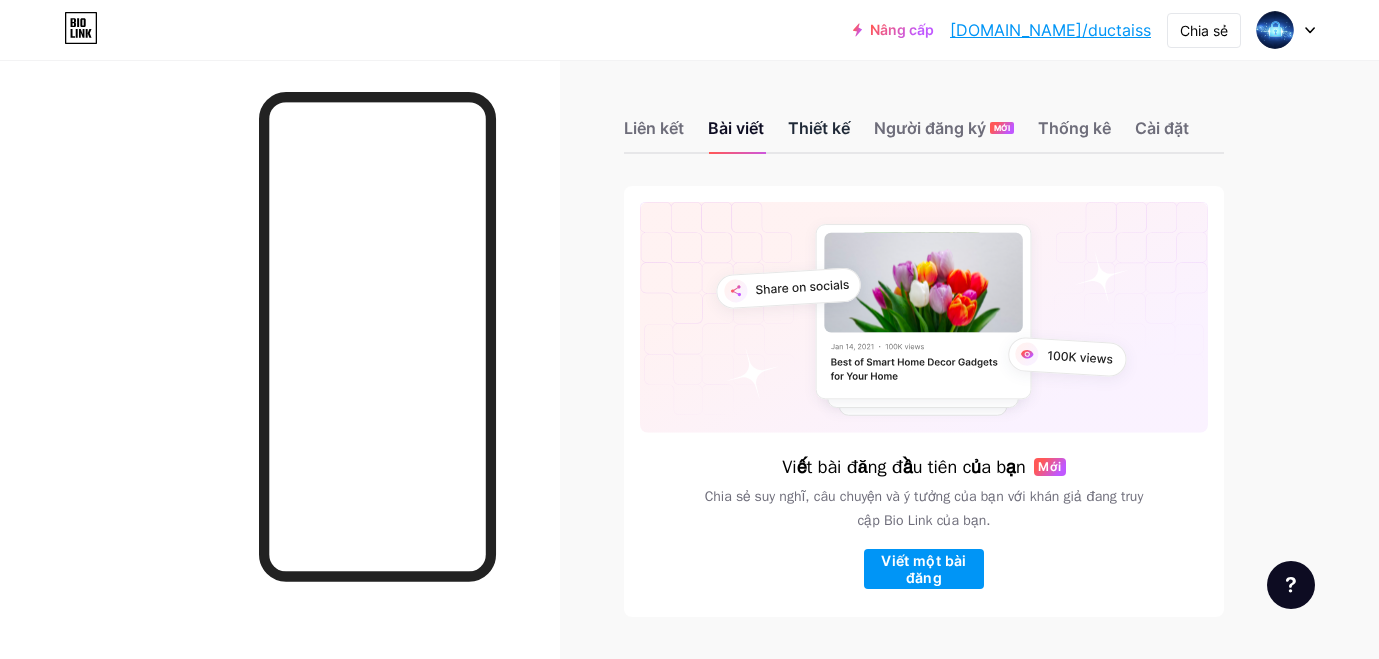 click on "Thiết kế" at bounding box center [819, 128] 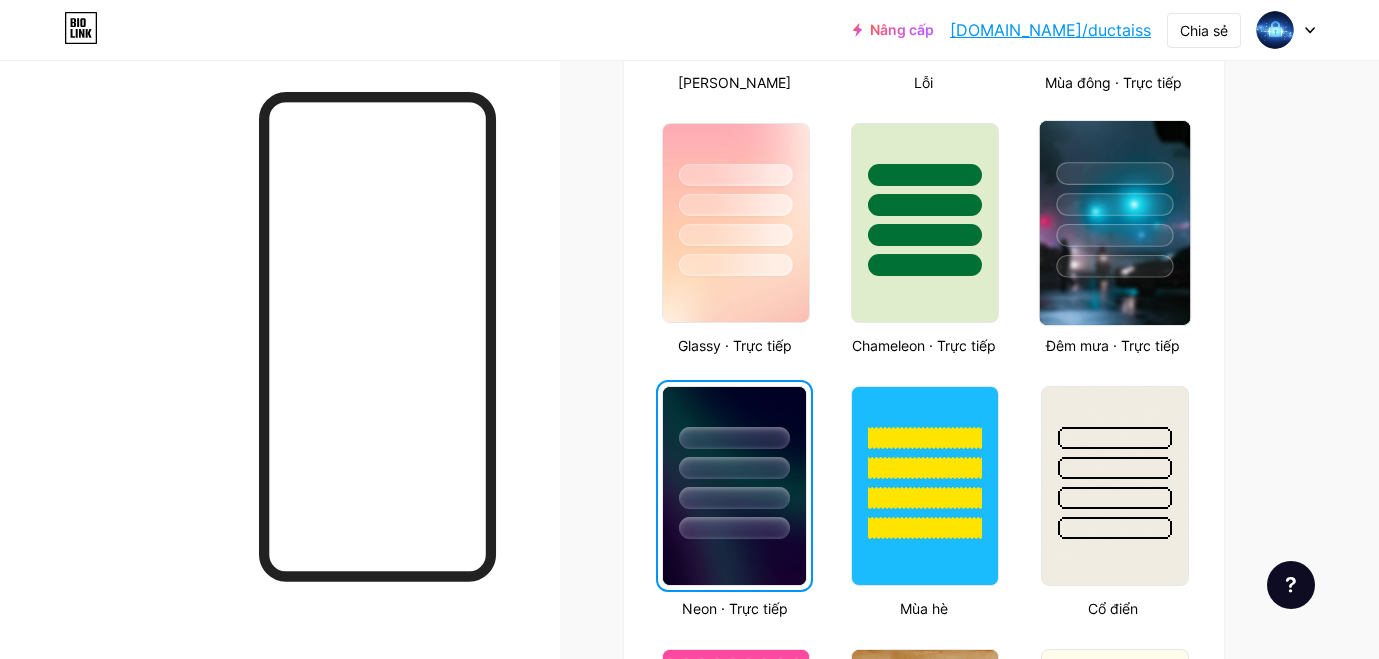 scroll, scrollTop: 1667, scrollLeft: 0, axis: vertical 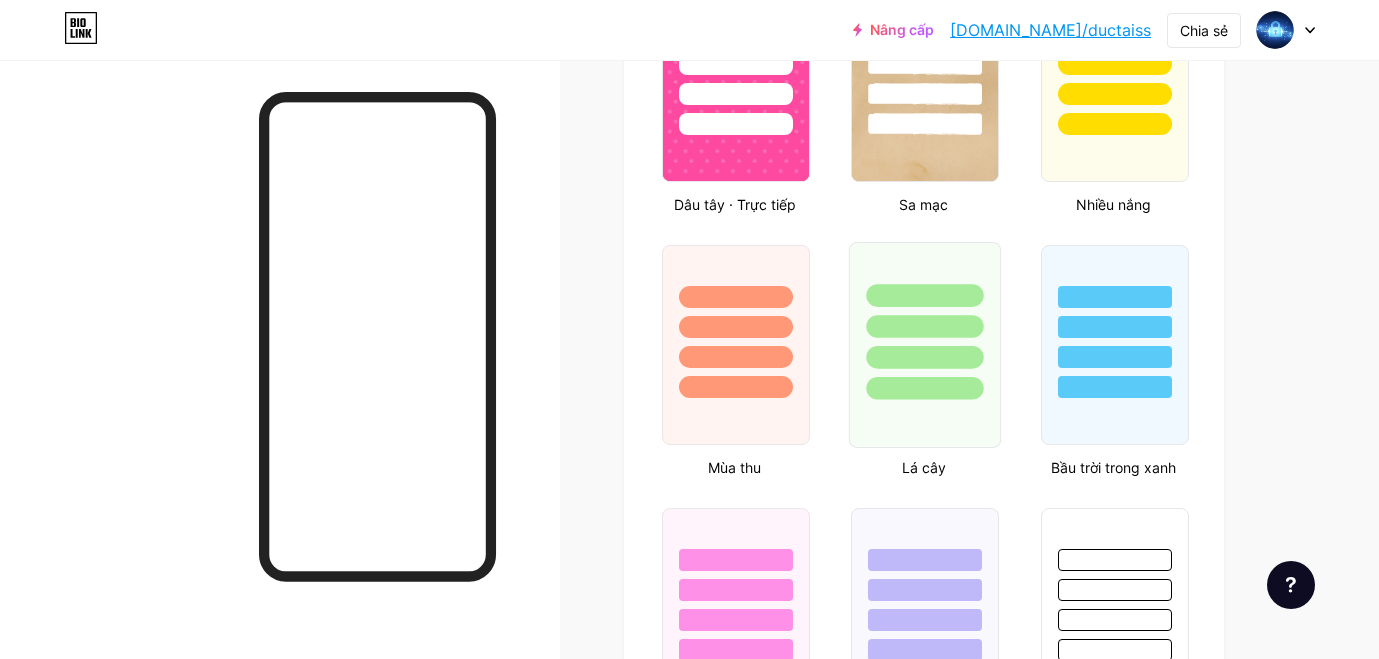 click at bounding box center (925, 357) 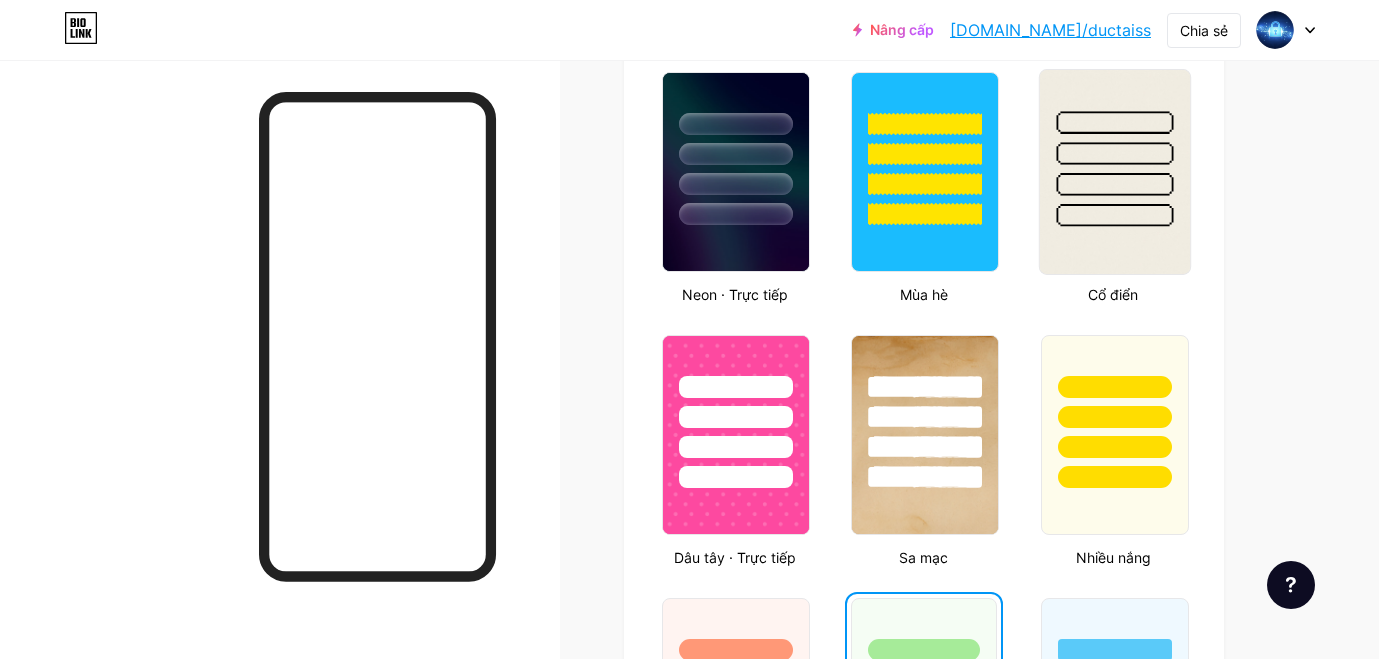 scroll, scrollTop: 1333, scrollLeft: 0, axis: vertical 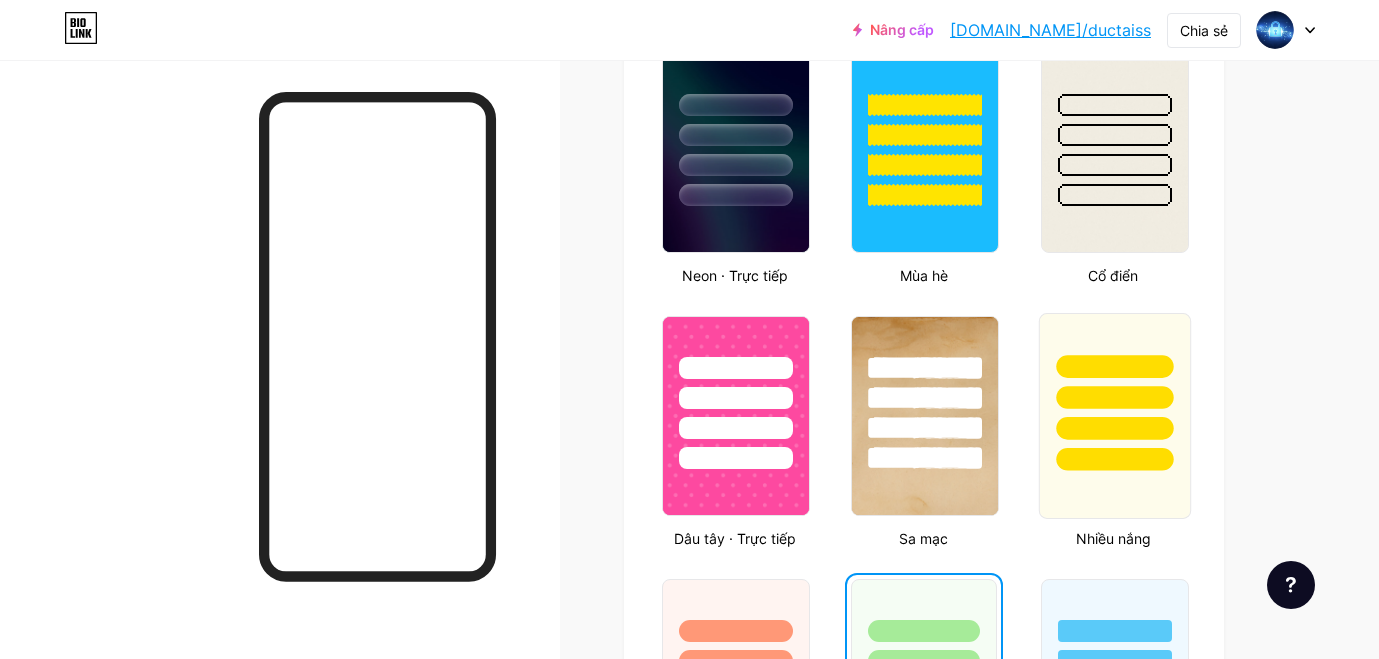 click at bounding box center [1114, 397] 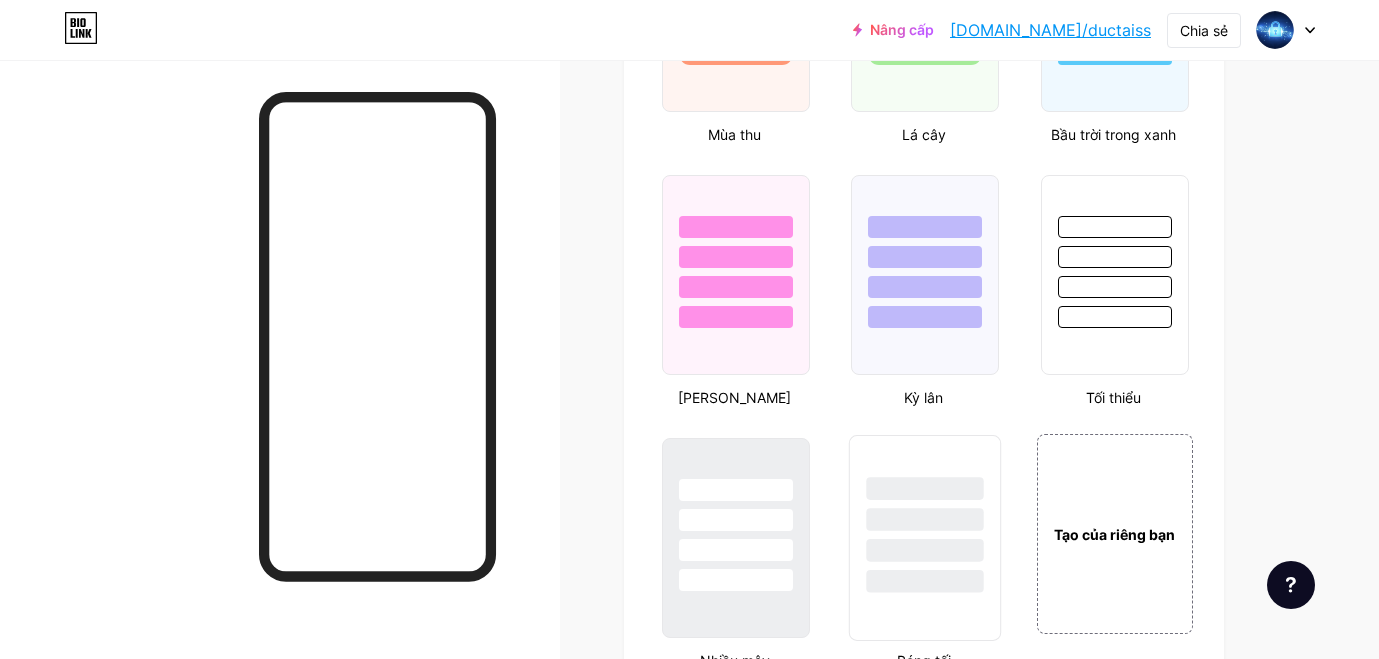 scroll, scrollTop: 2333, scrollLeft: 0, axis: vertical 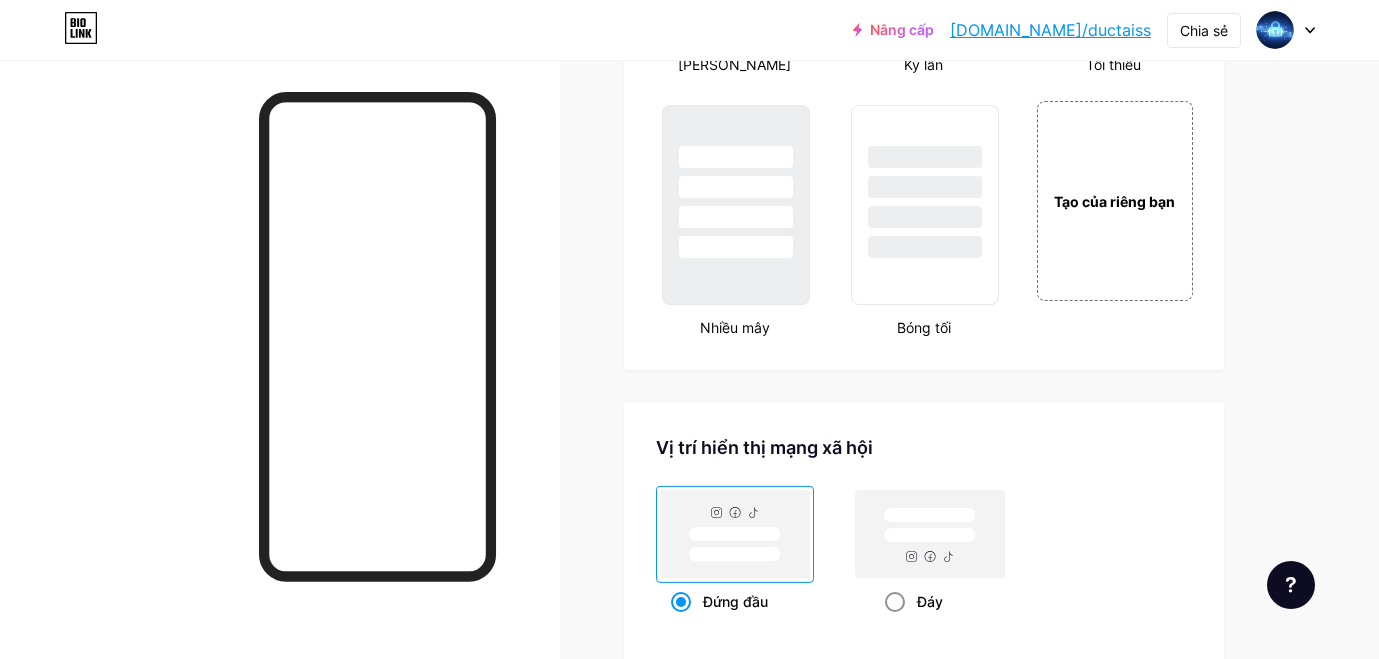click 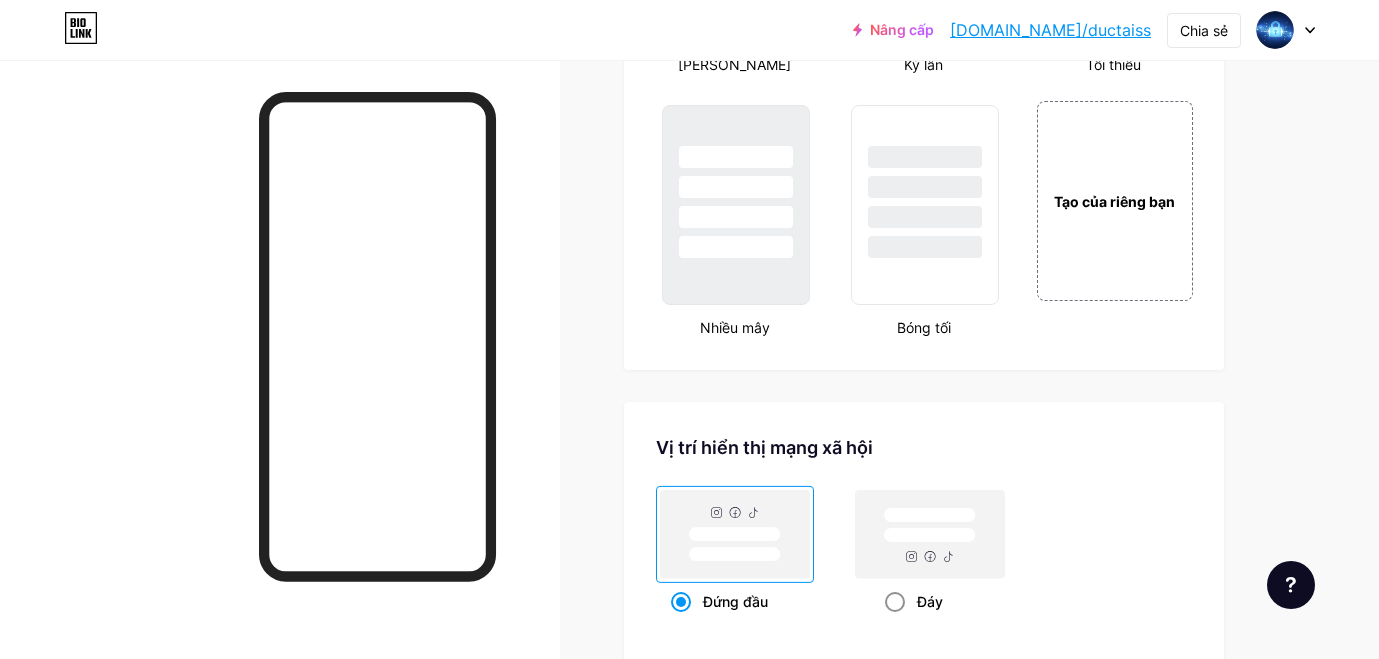 click on "Đáy" at bounding box center (891, 626) 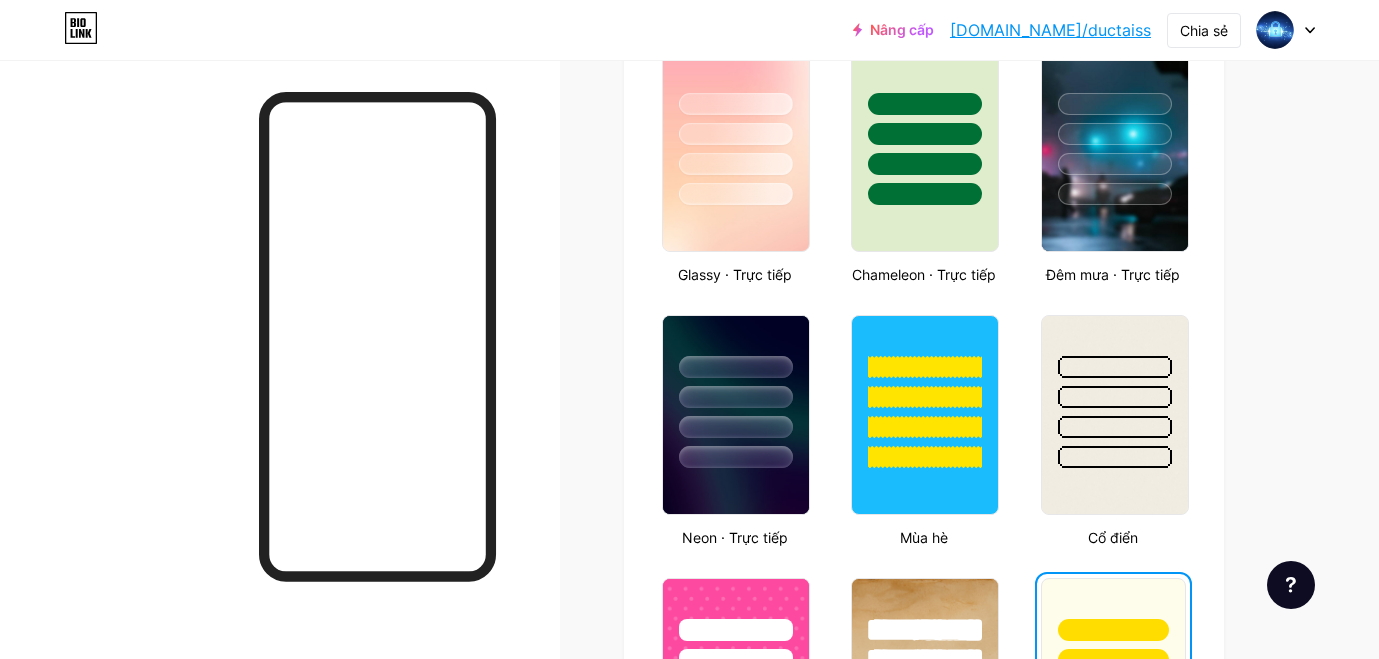 scroll, scrollTop: 0, scrollLeft: 0, axis: both 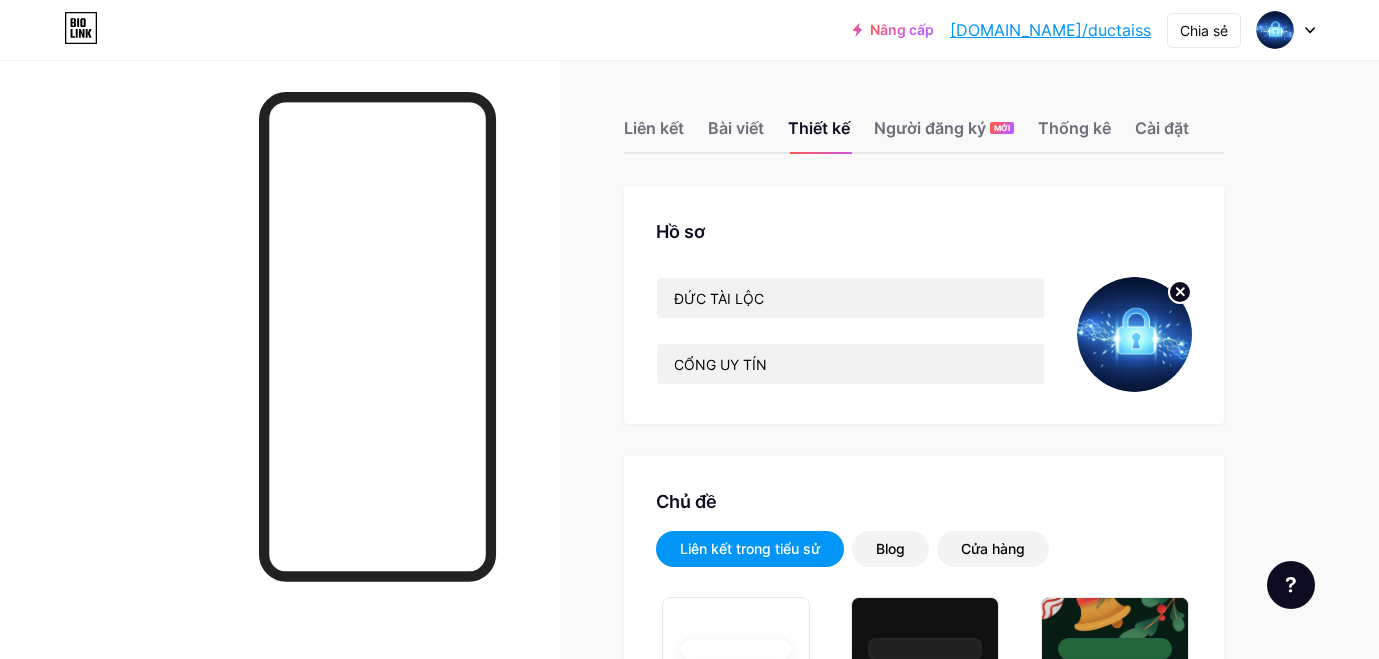 click 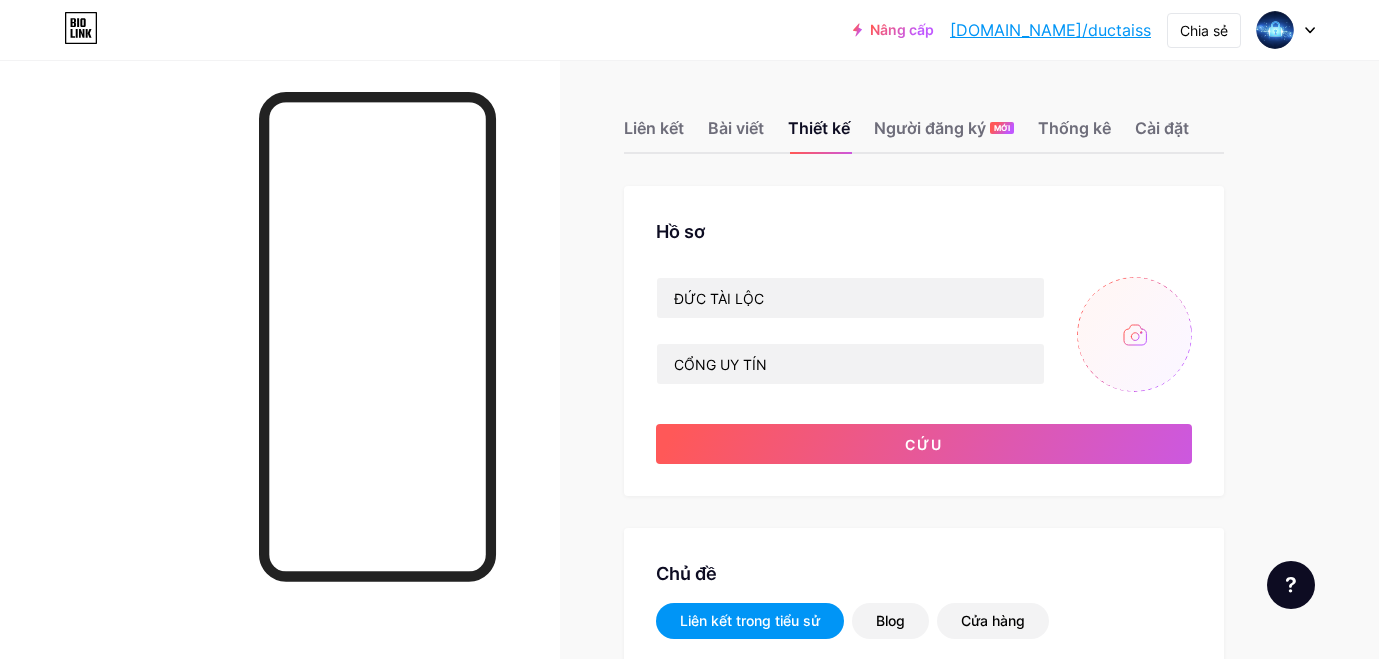 click at bounding box center (1134, 334) 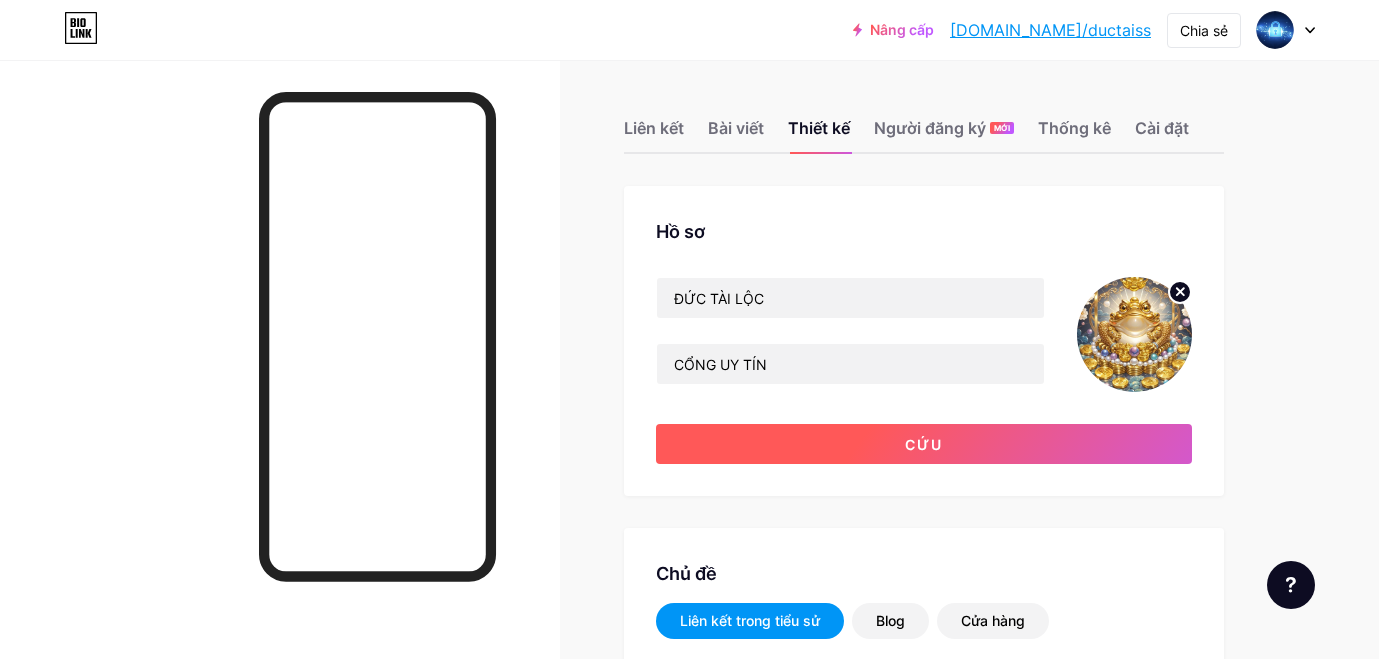 click on "Cứu" at bounding box center [924, 444] 